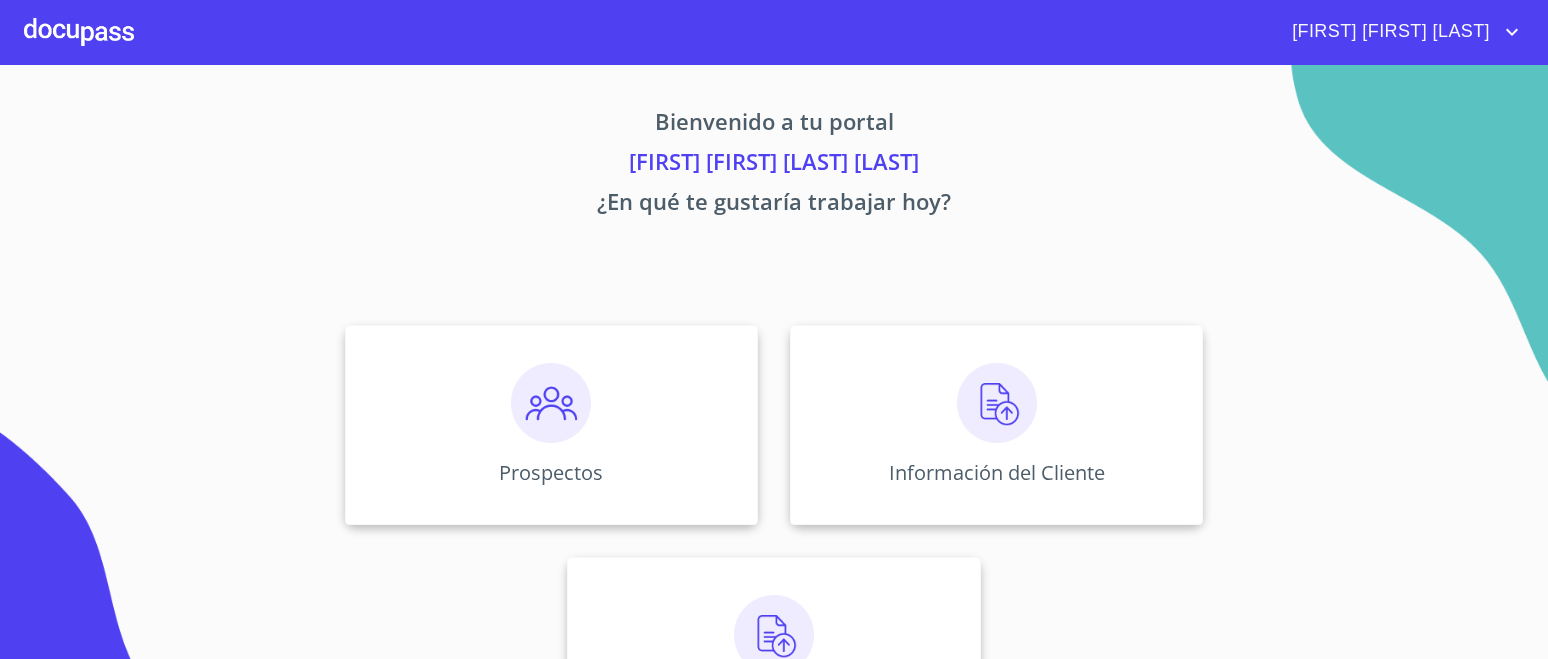 scroll, scrollTop: 0, scrollLeft: 0, axis: both 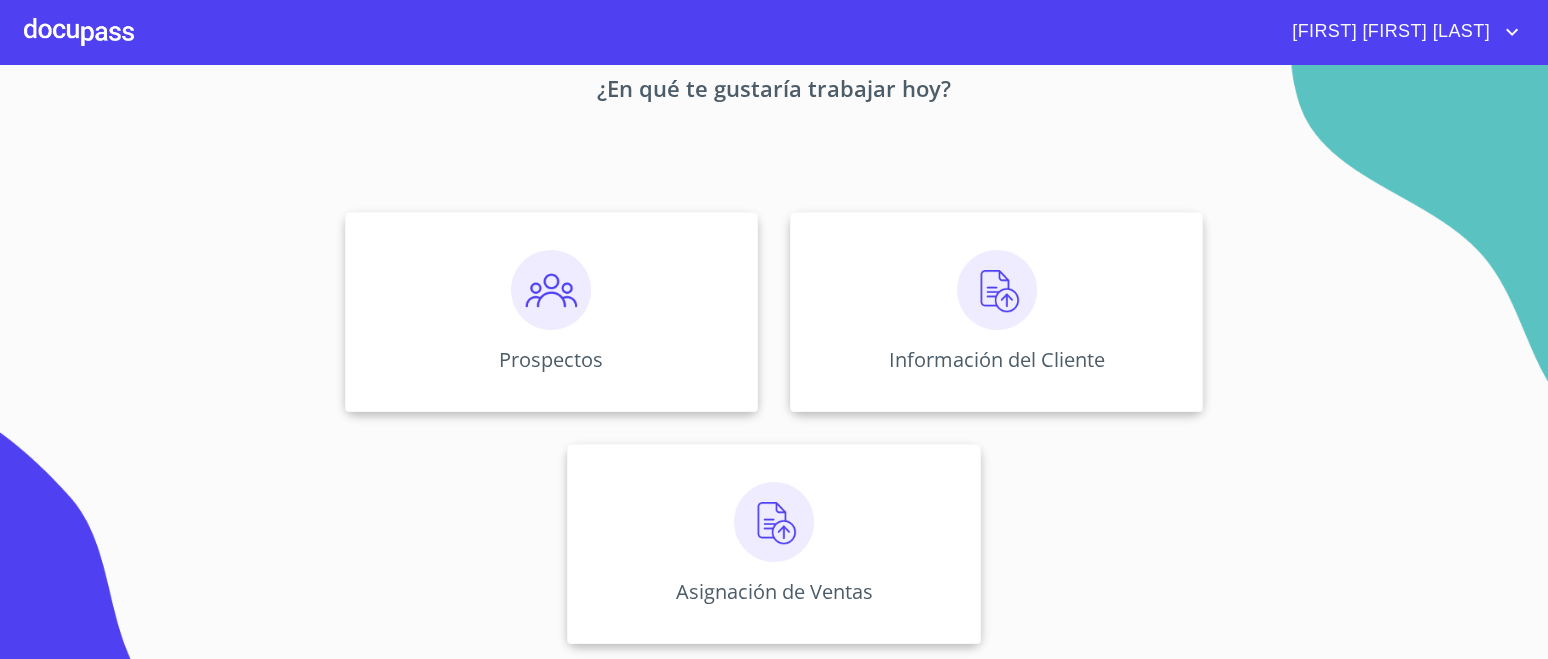 click at bounding box center (551, 290) 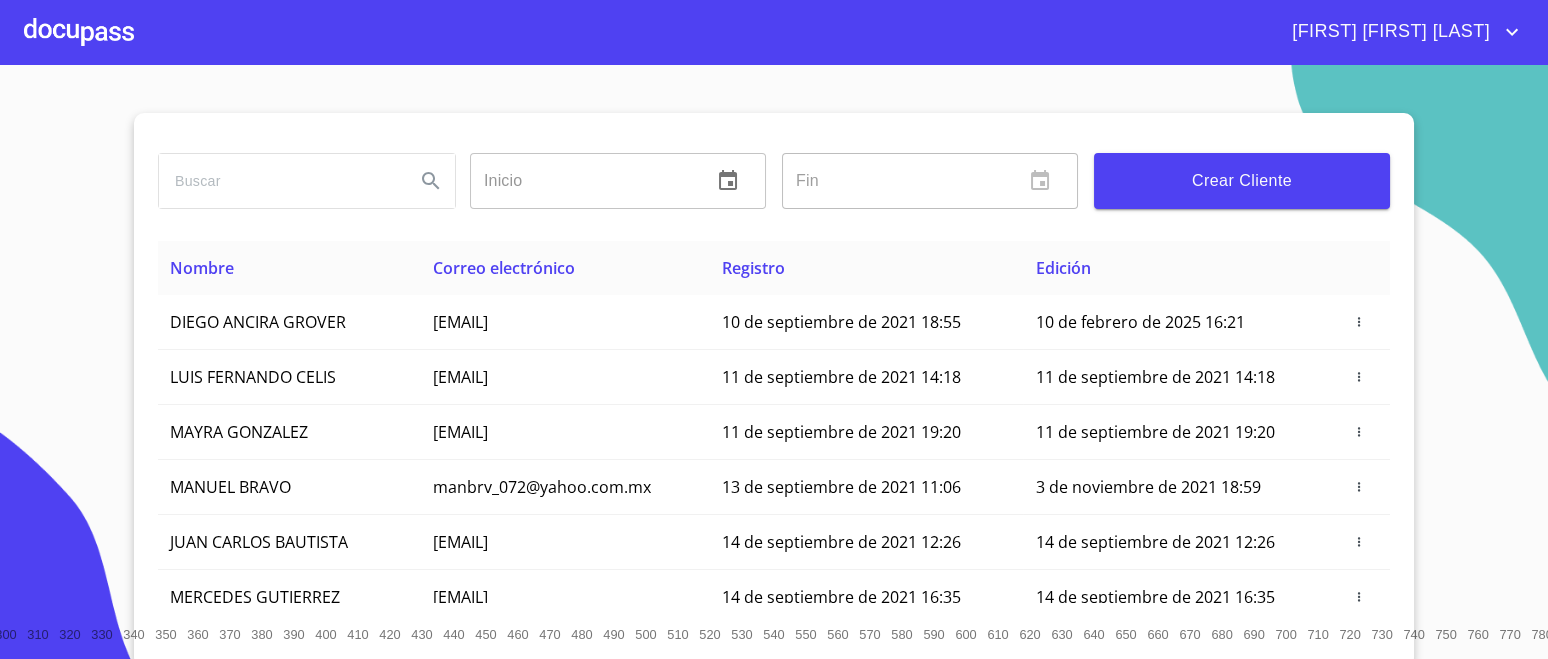 click on "Crear Cliente" at bounding box center (1242, 181) 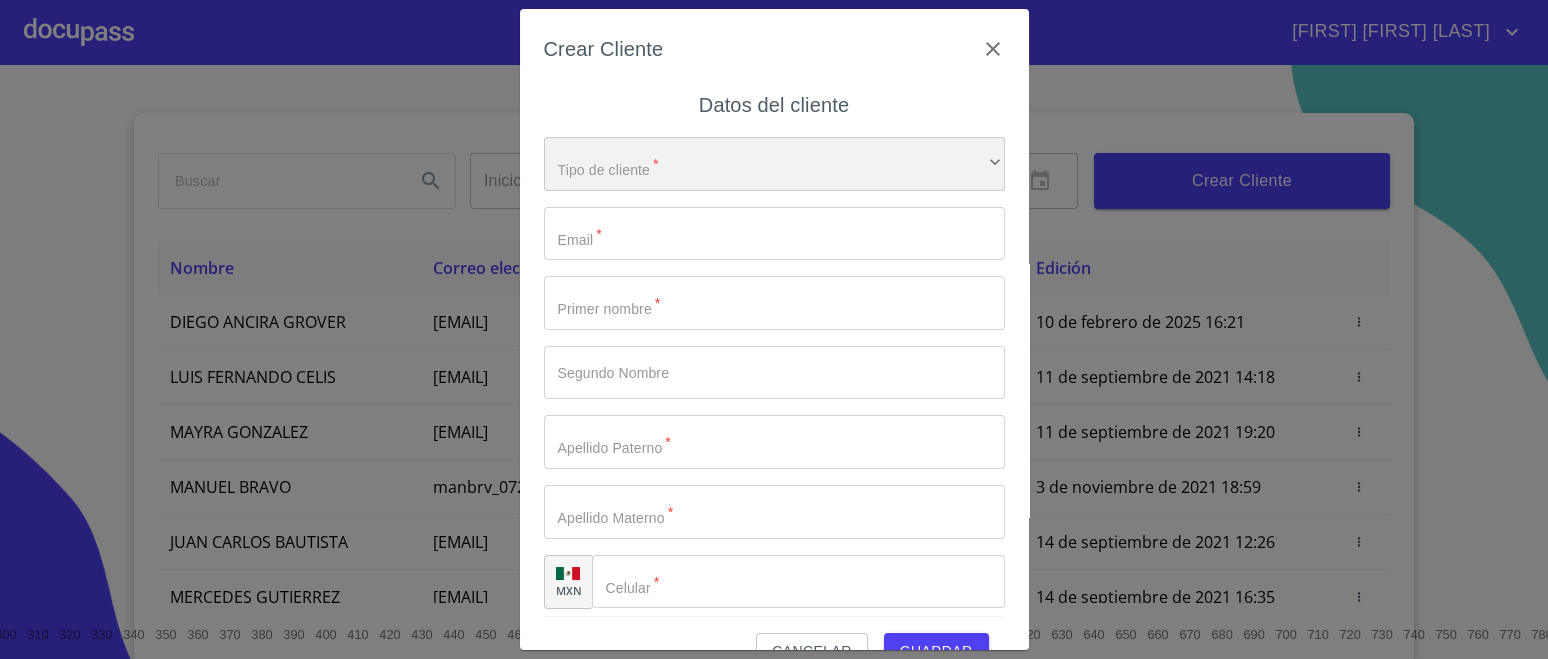 click on "​" at bounding box center [774, 164] 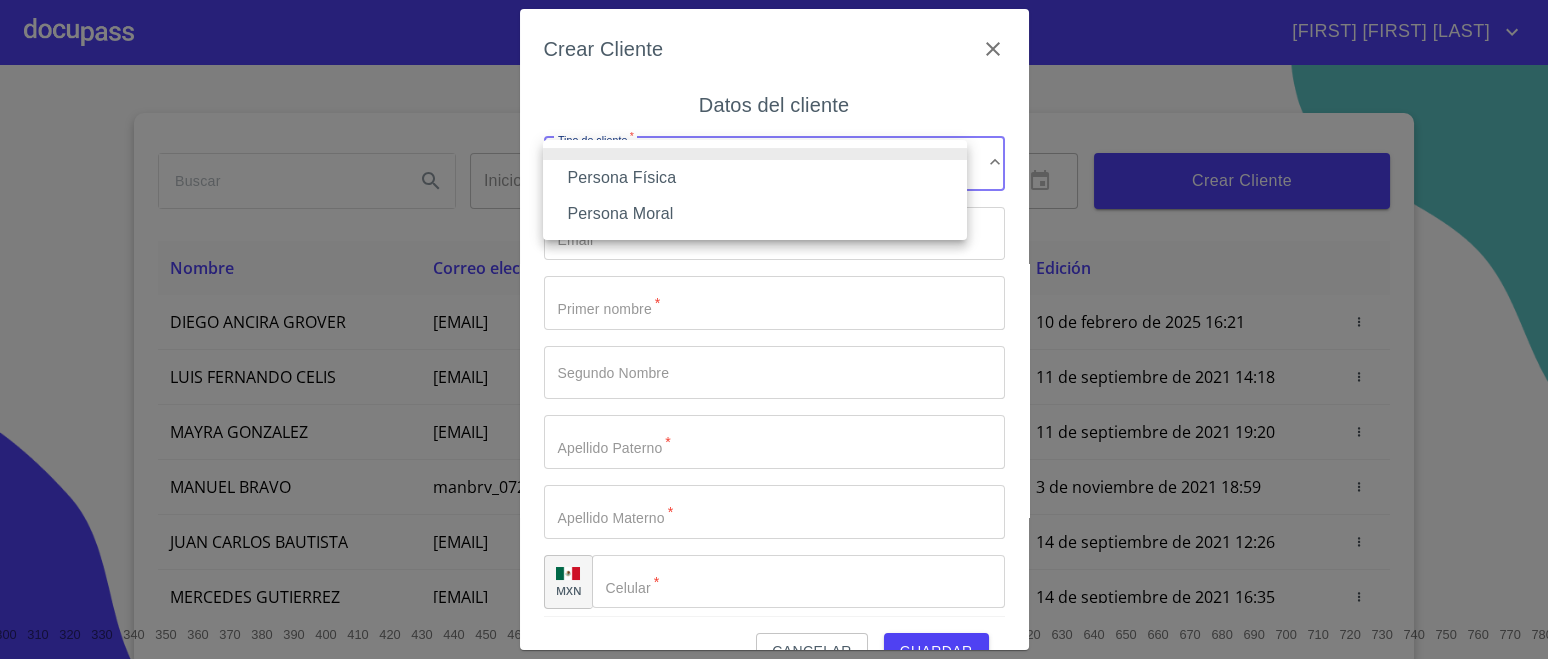 click on "Persona Física" at bounding box center [755, 178] 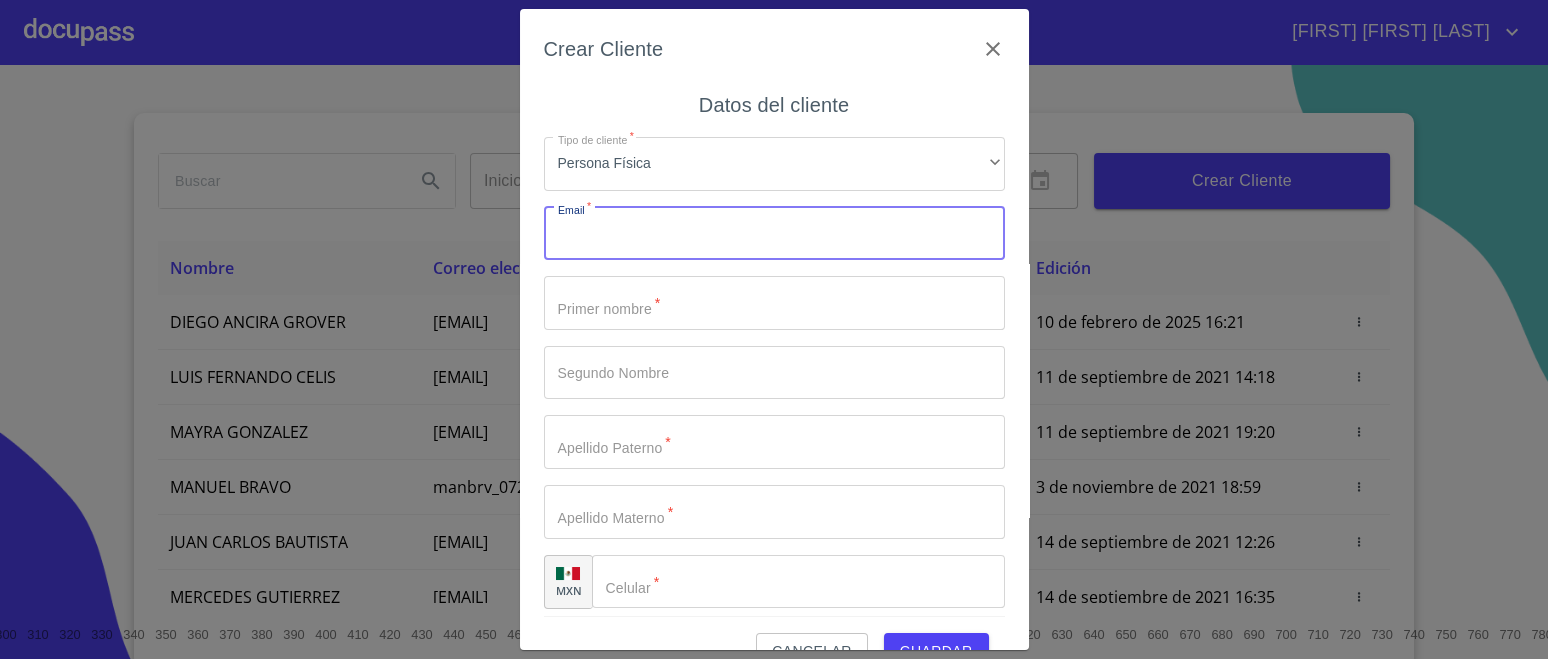 click on "Tipo de cliente   *" at bounding box center [774, 234] 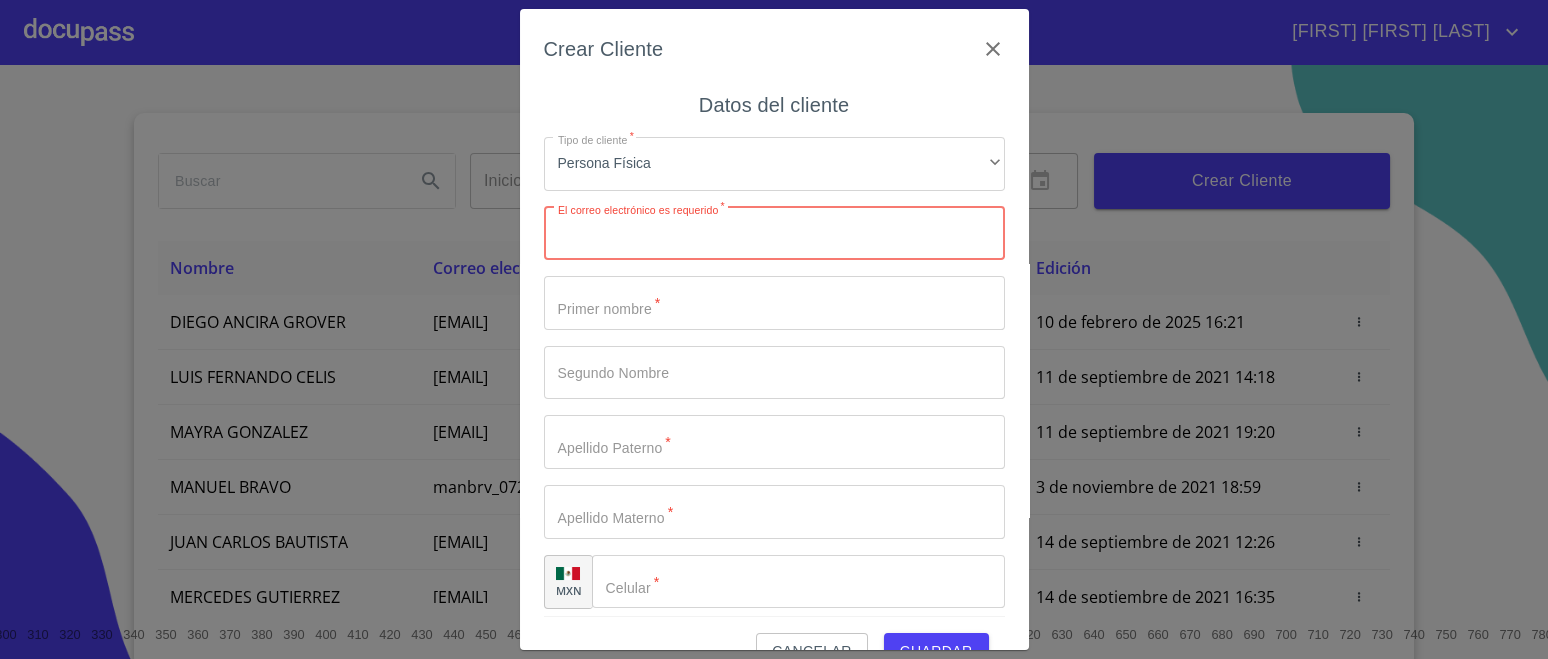 click on "Tipo de cliente   *" at bounding box center [774, 234] 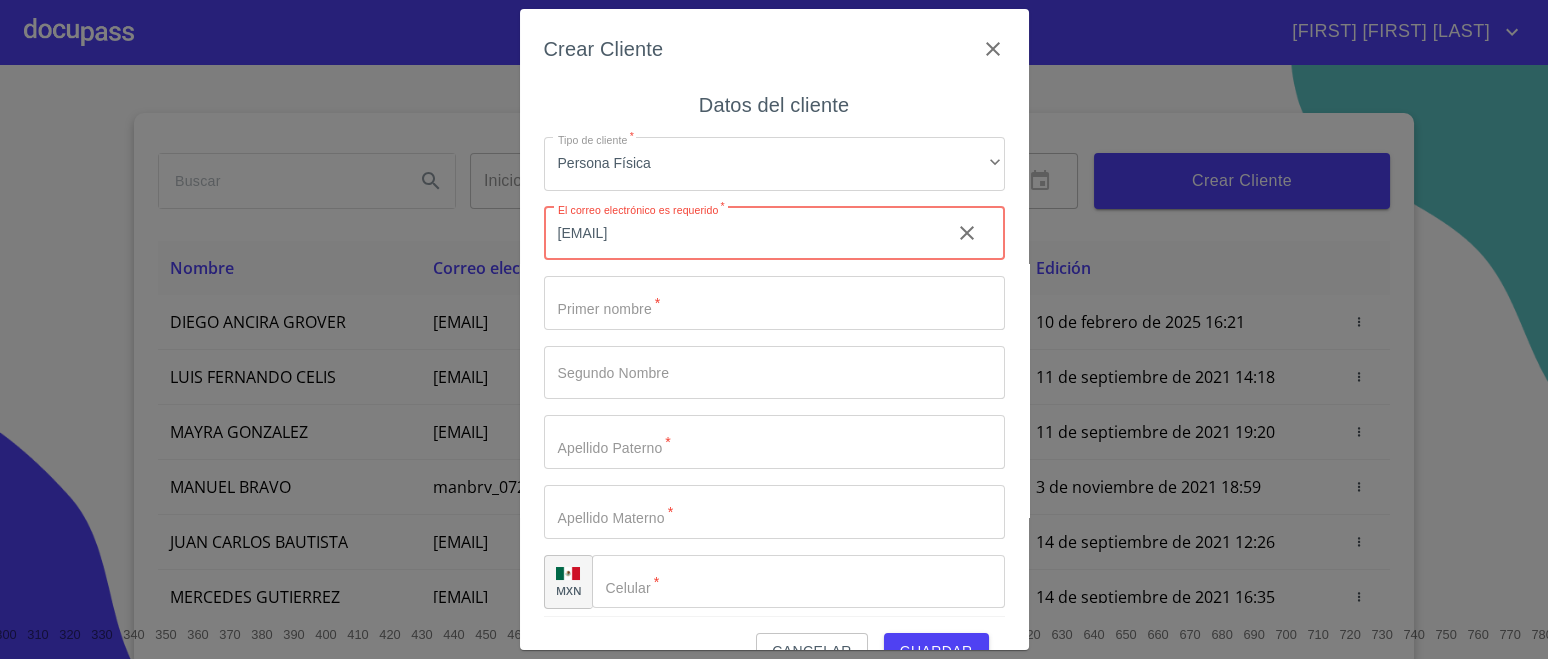 type on "[EMAIL]" 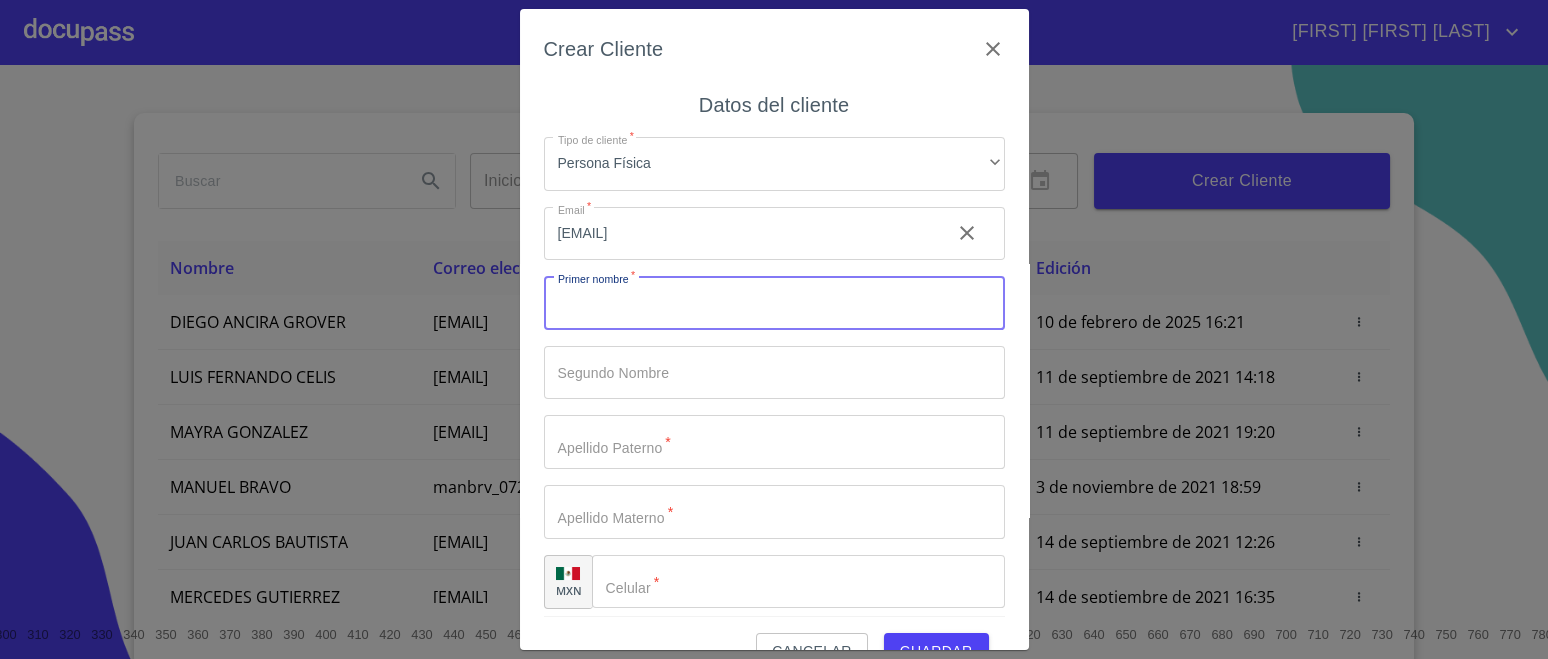 click on "Tipo de cliente   *" at bounding box center (774, 303) 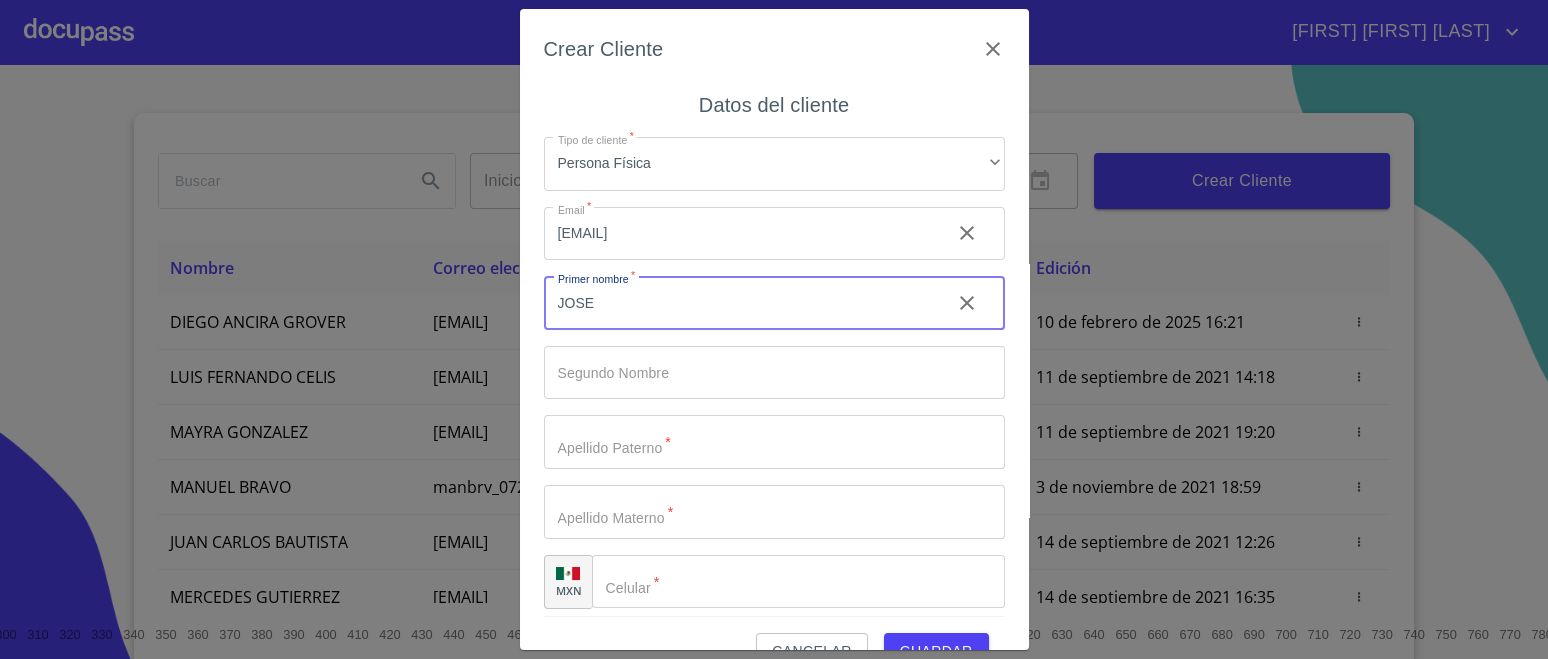type on "JOSE" 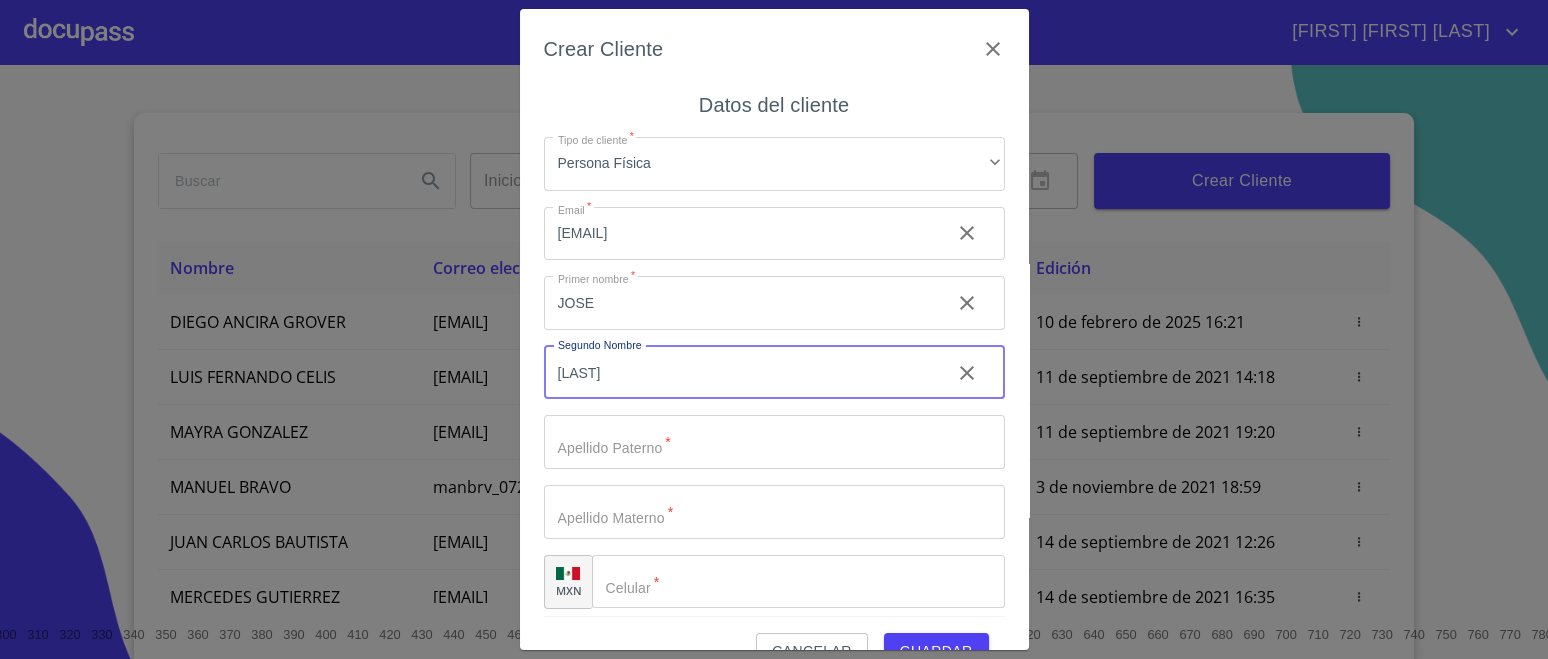 type on "[LAST]" 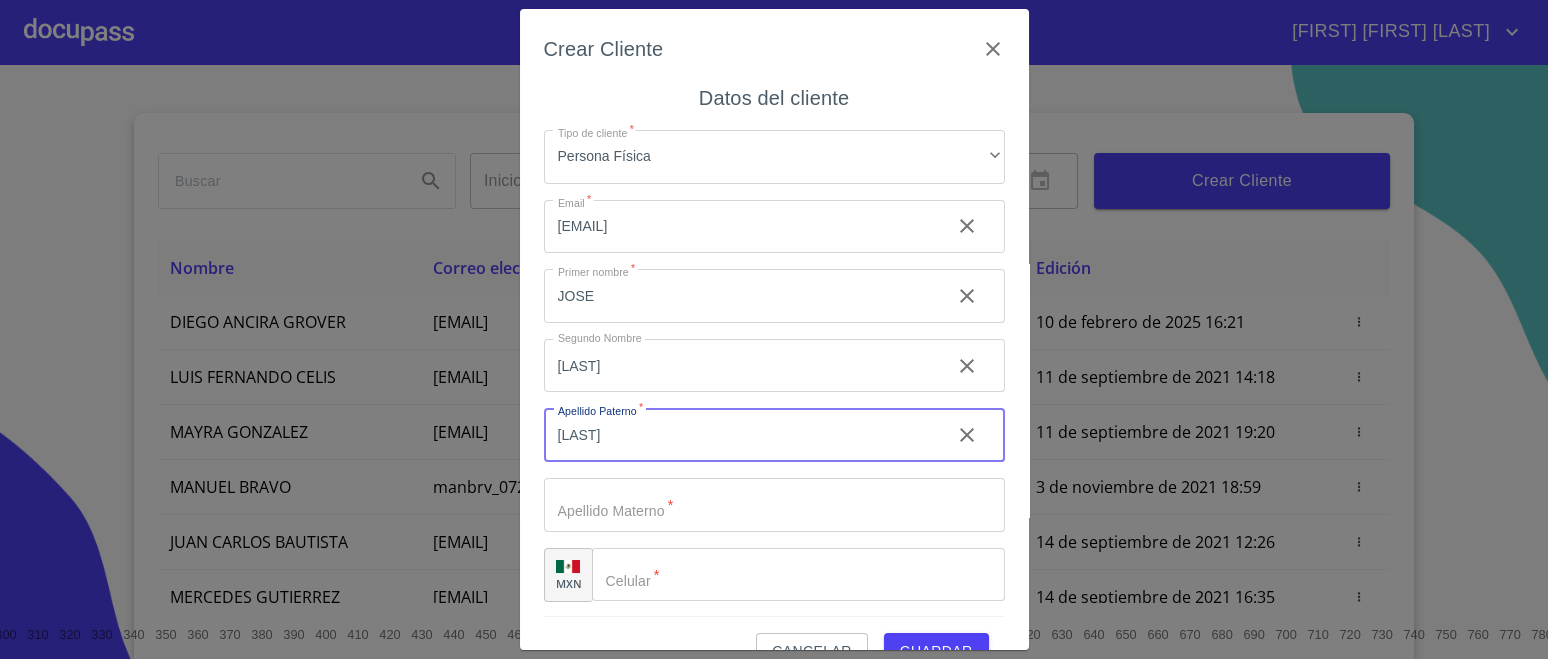 scroll, scrollTop: 8, scrollLeft: 0, axis: vertical 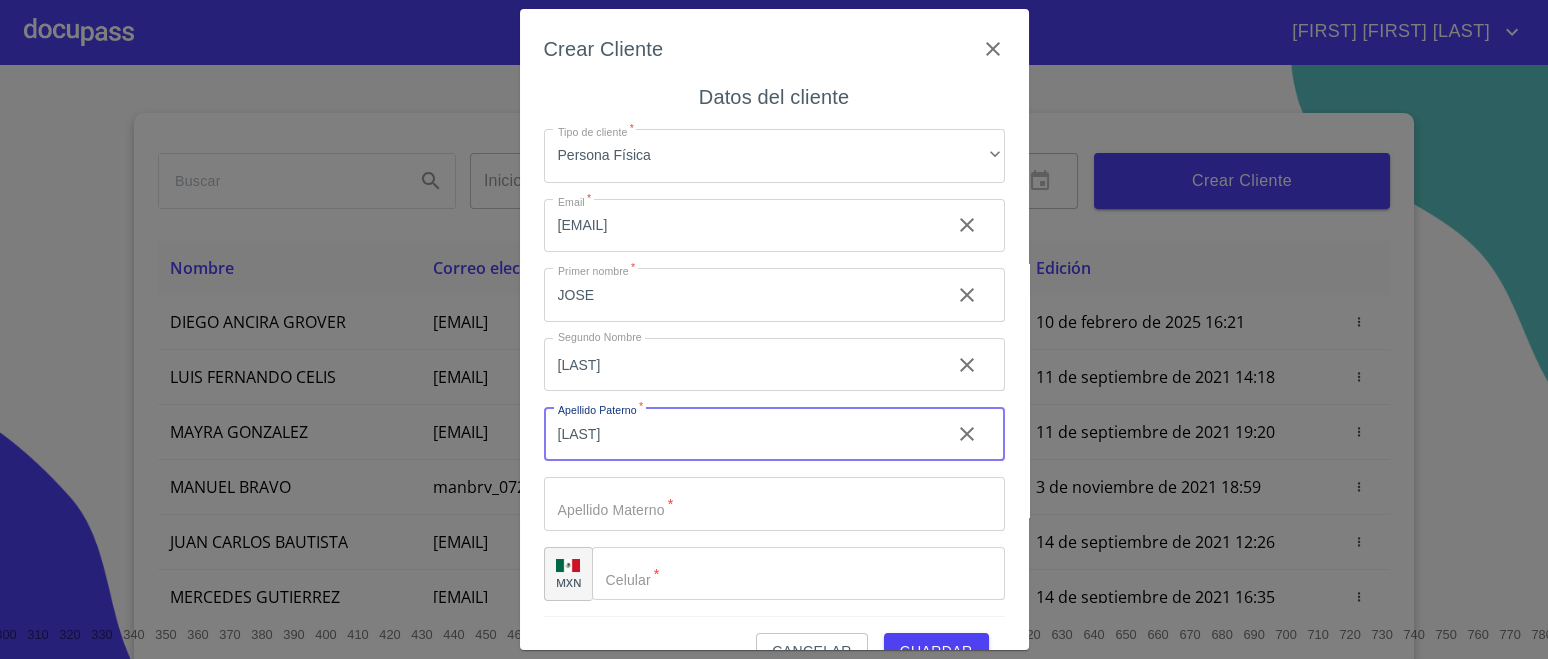 type on "[LAST]" 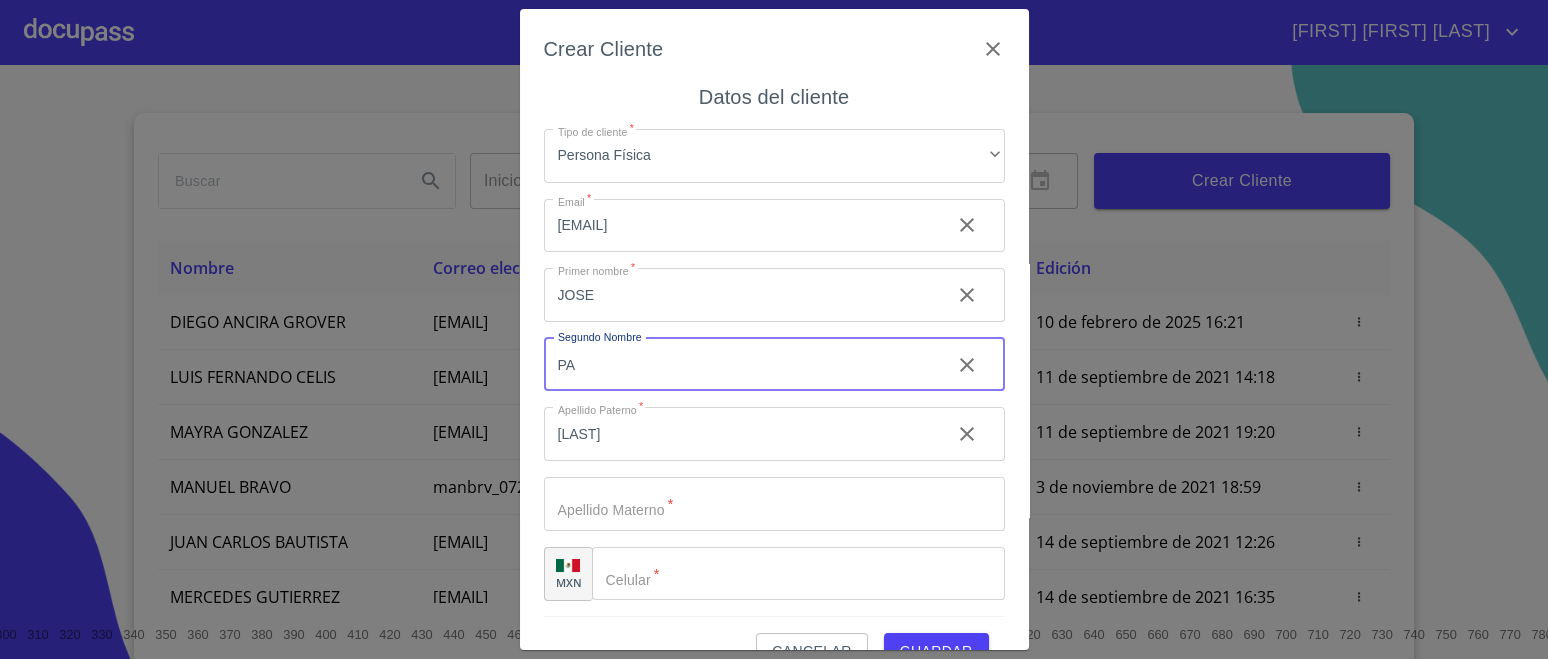 type on "P" 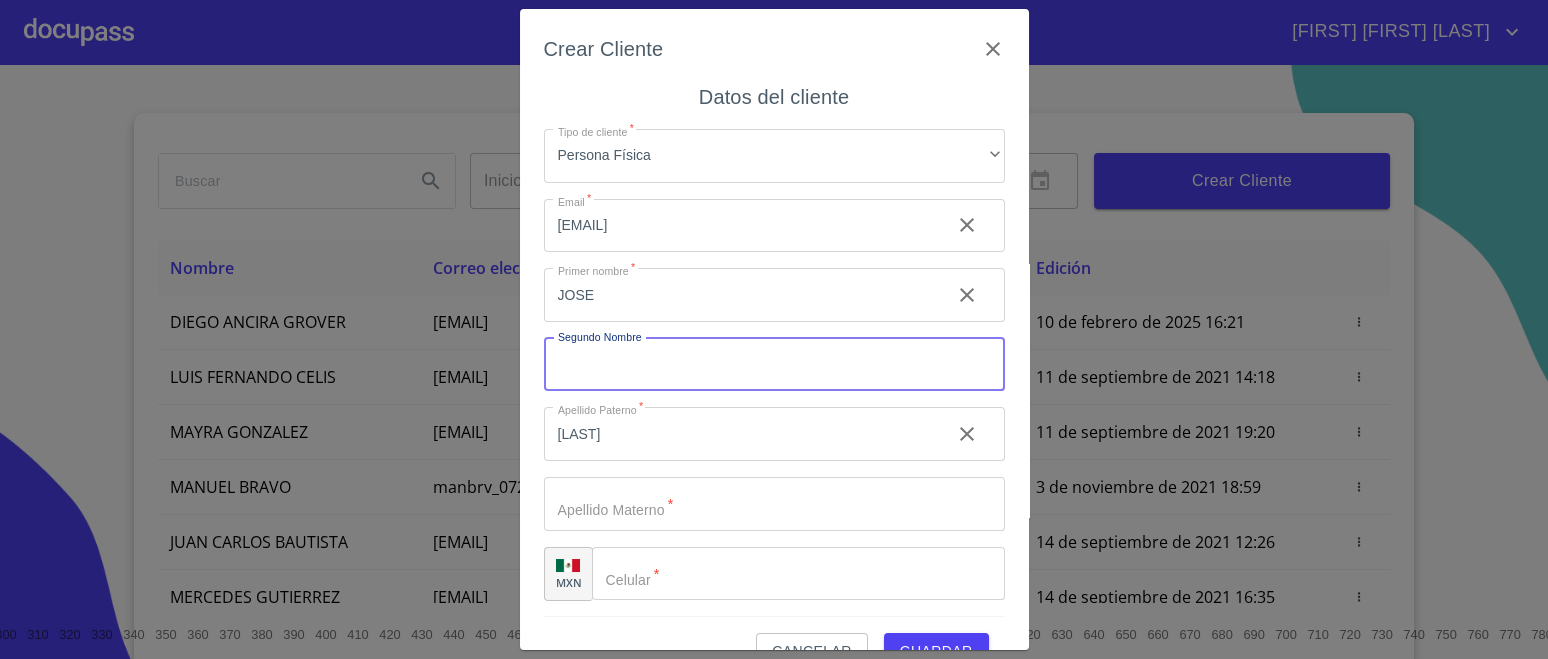 type 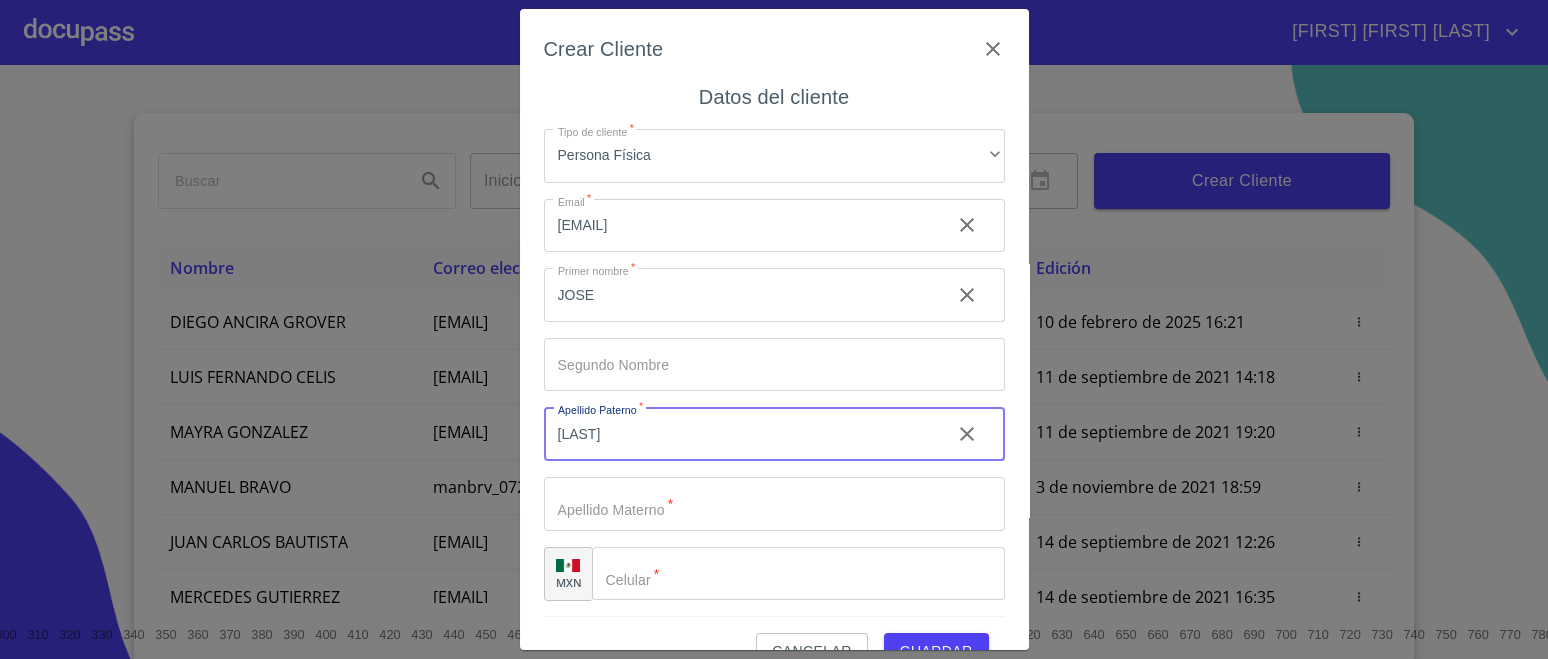 click on "[LAST]" at bounding box center (739, 434) 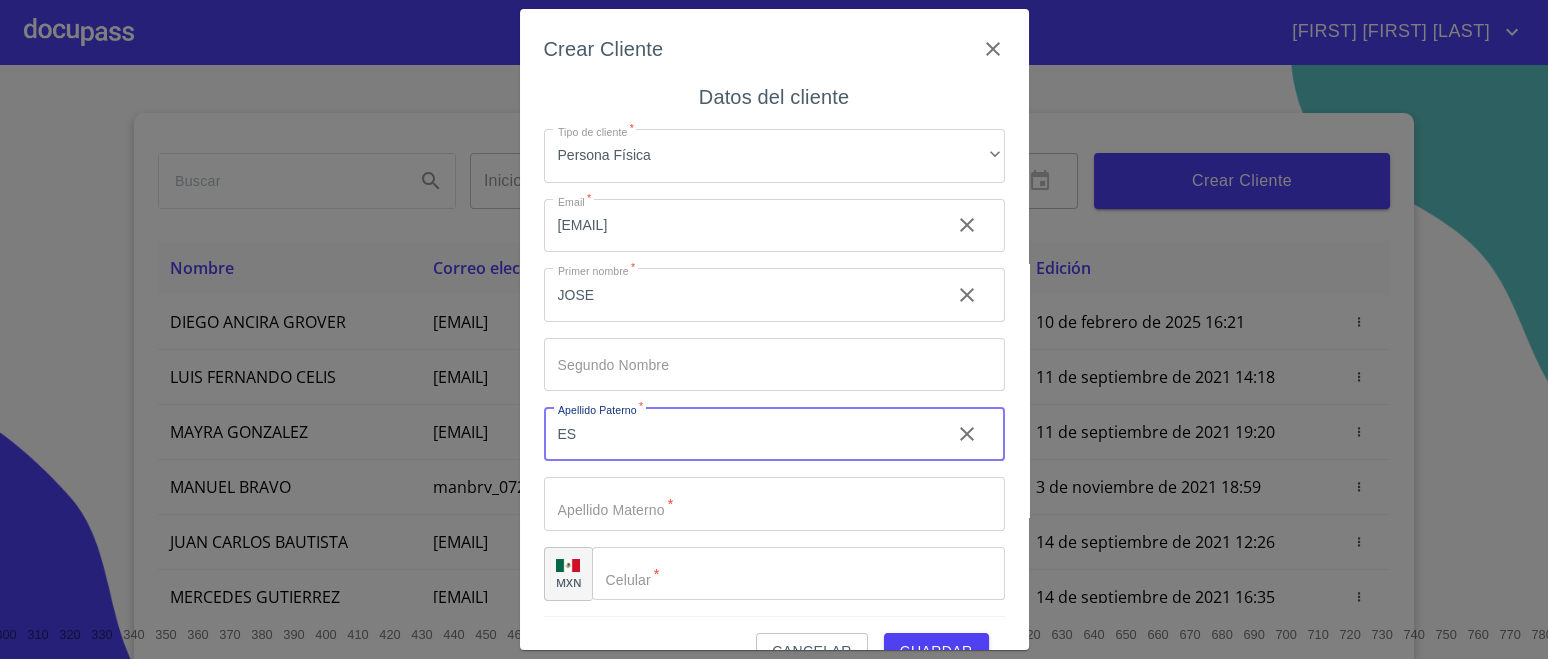 type on "E" 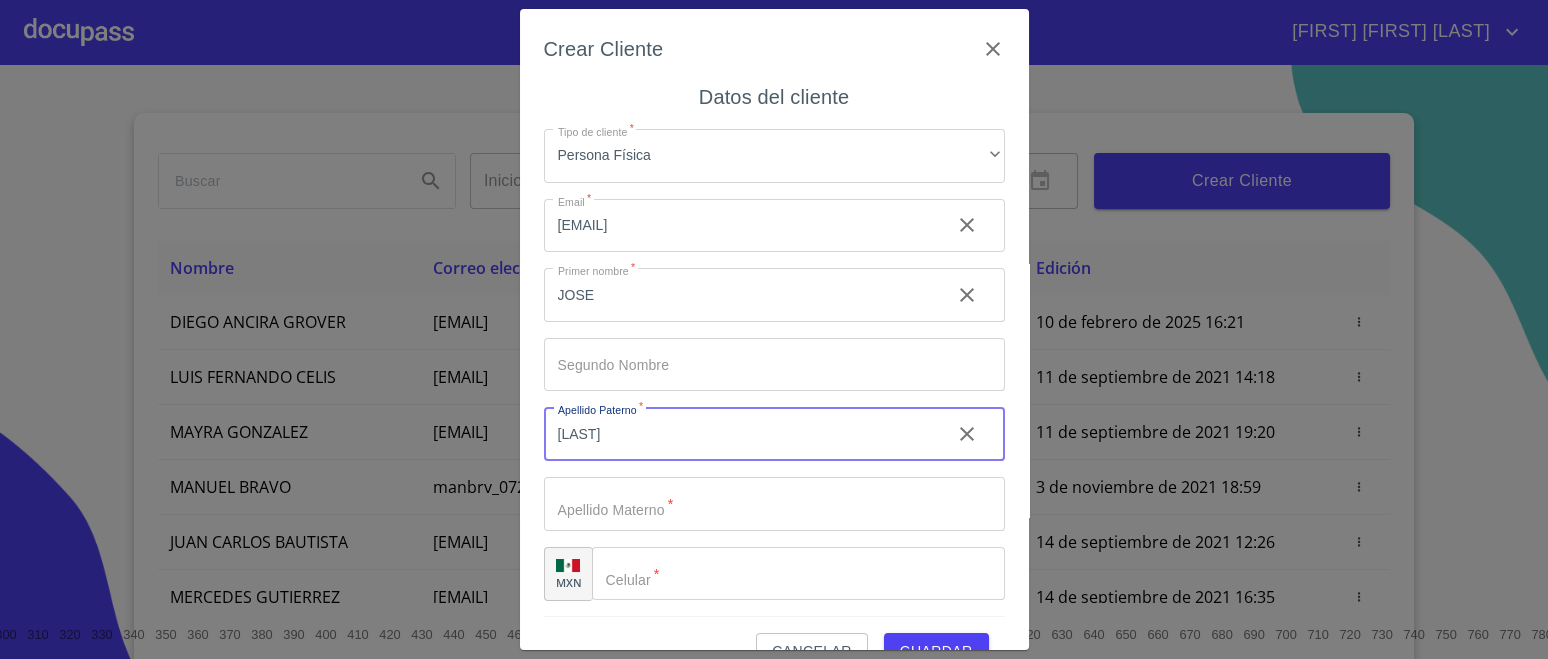 type on "[LAST]" 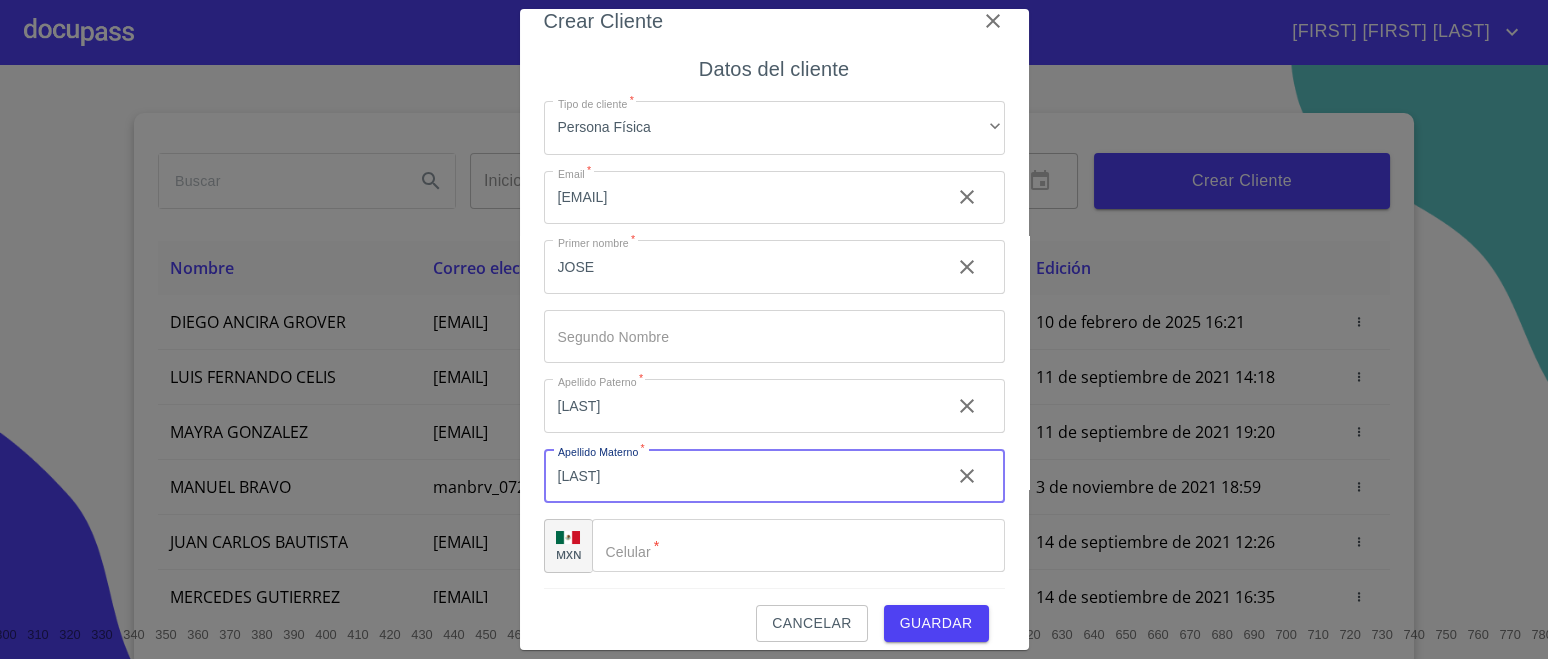 scroll, scrollTop: 43, scrollLeft: 0, axis: vertical 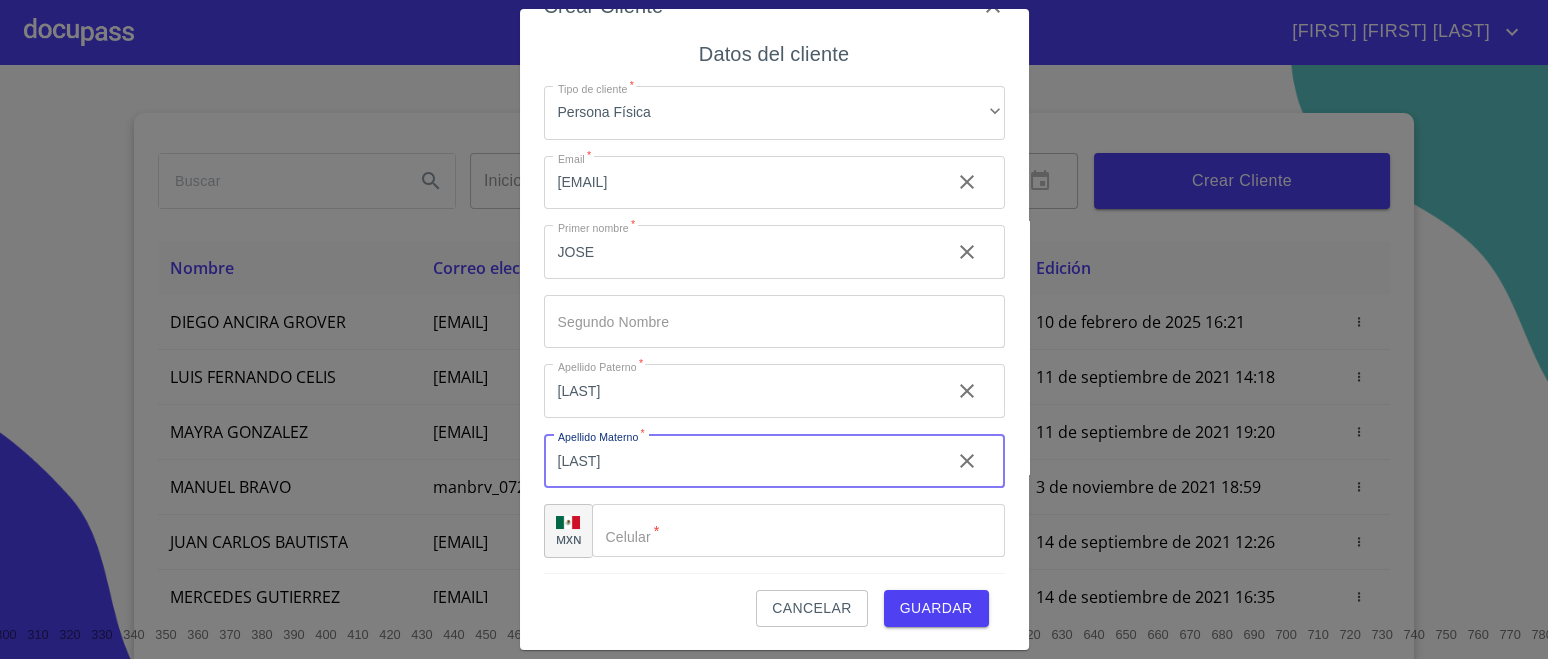 type on "[LAST]" 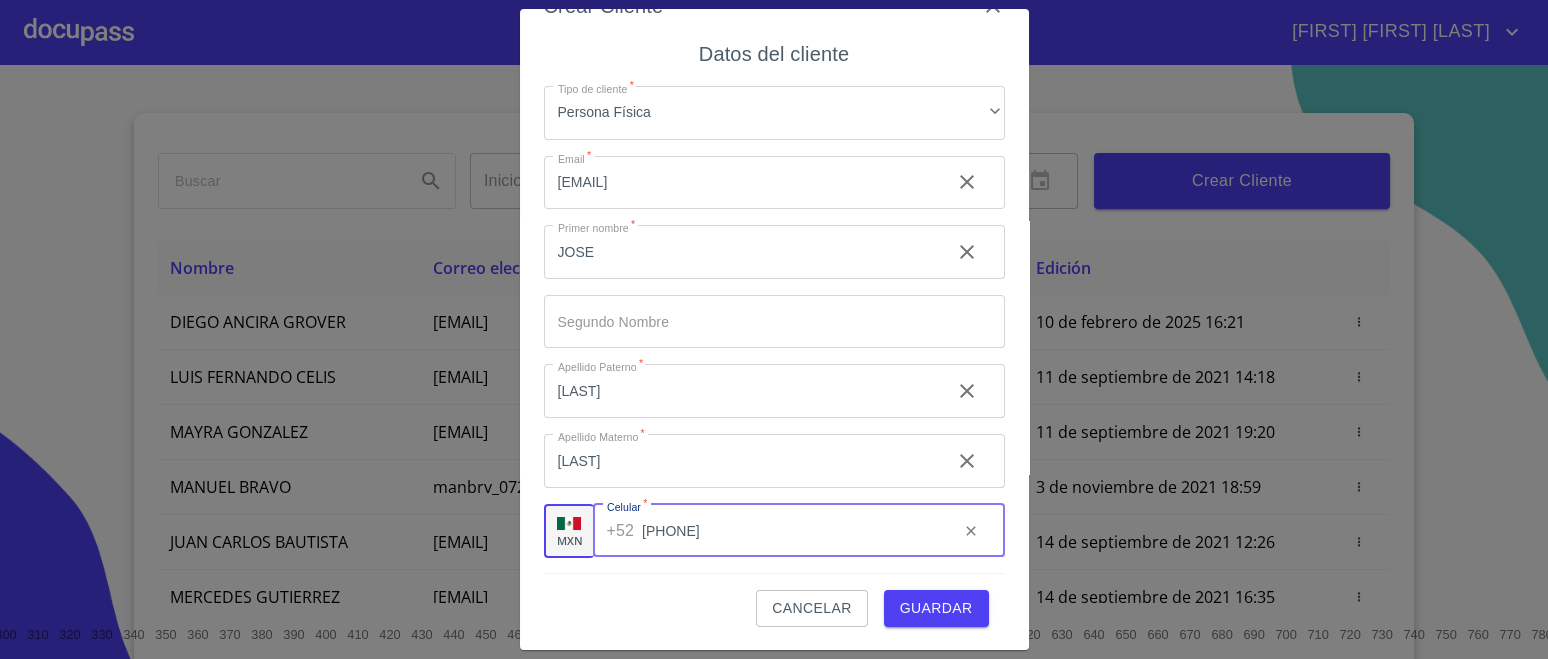 type on "[PHONE]" 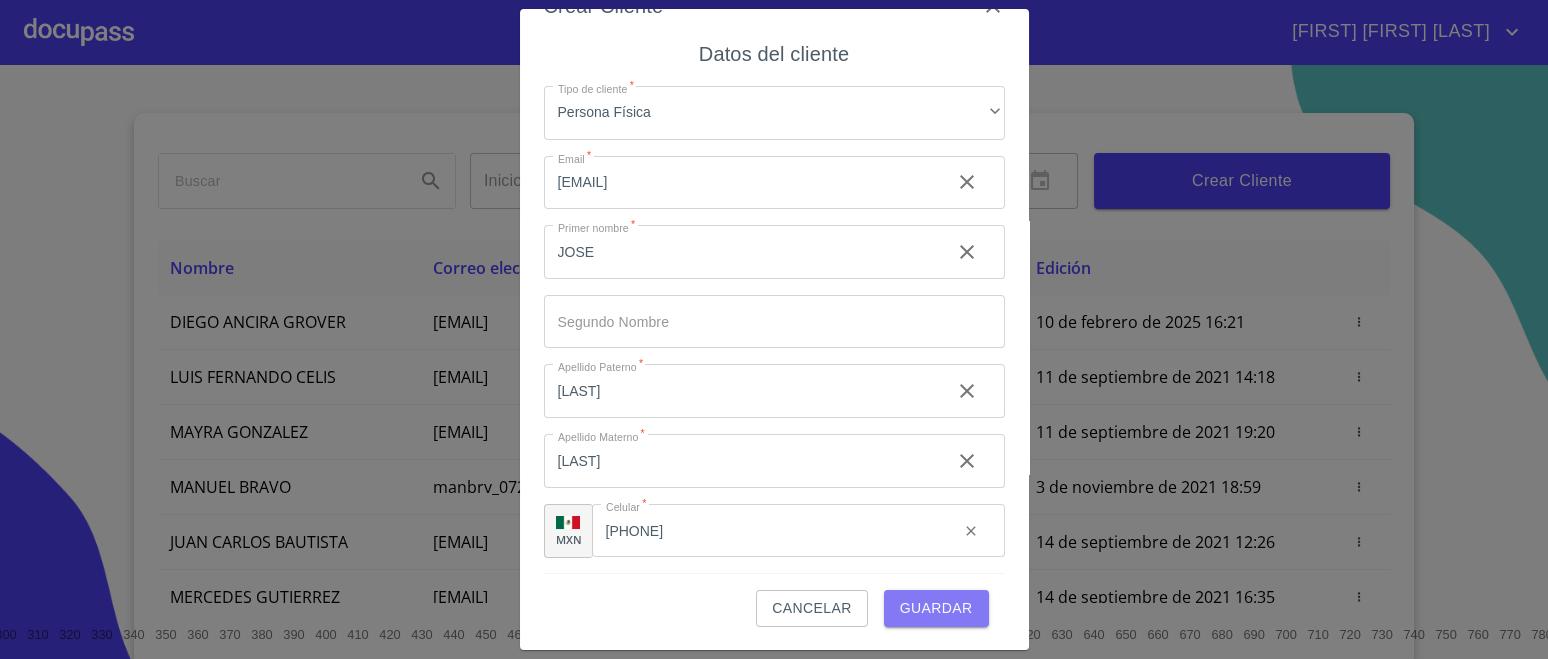 click on "Guardar" at bounding box center [936, 608] 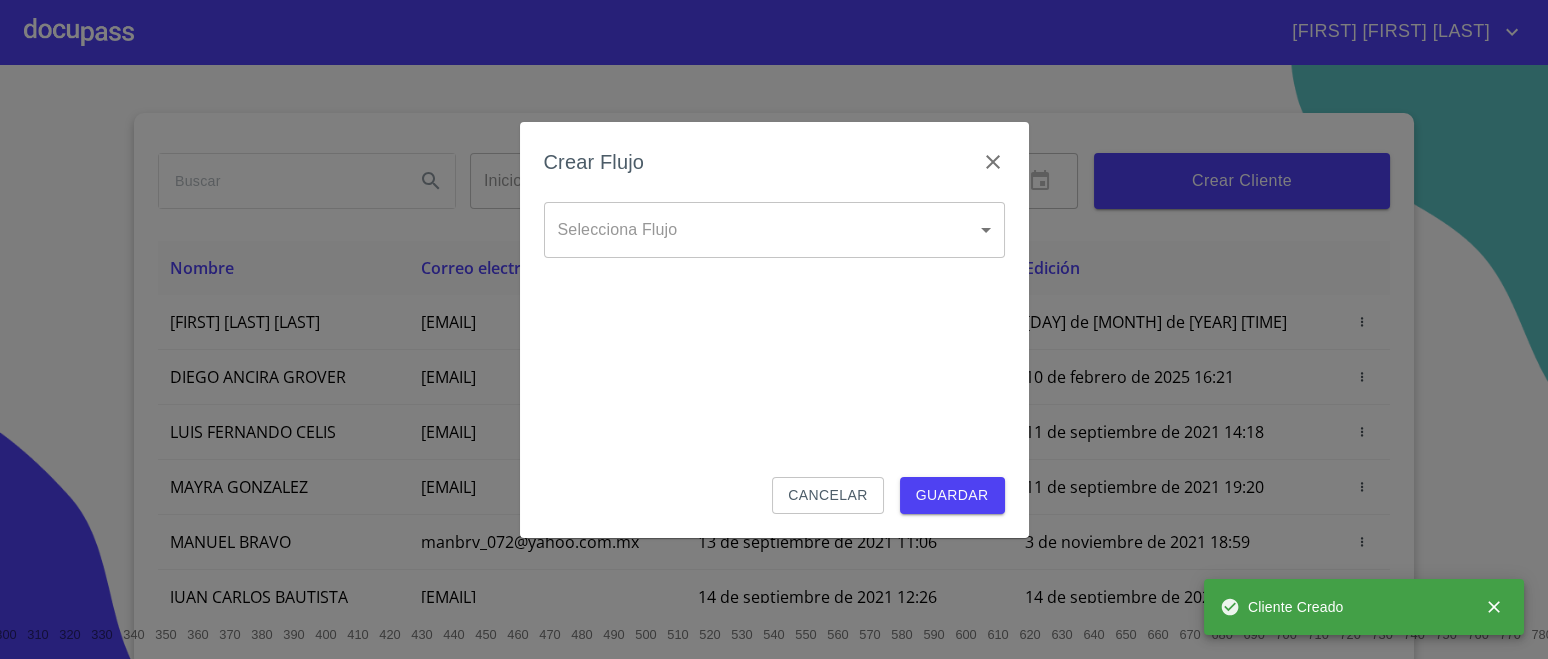 click on "Inicio ​ Fin ​ Crear Cliente Nombre   Correo electrónico   Registro   Edición     [FIRST] [LAST] [LAST] [EMAIL] [DAY] de [MONTH] de [YEAR] [TIME] [DAY] de [MONTH] de [YEAR] [TIME] [FIRST] [LAST] [EMAIL] [DAY] de [MONTH] de [YEAR] [TIME] [DAY] de [MONTH] de [YEAR] [TIME] [FIRST] [LAST] [EMAIL] [DAY] de [MONTH] de [YEAR] [TIME] [DAY] de [MONTH] de [YEAR] [TIME] [FIRST] [LAST] [EMAIL] [DAY] de [MONTH] de [YEAR] [TIME] [DAY] de [MONTH] de [YEAR] [TIME] [FIRST] [LAST] [EMAIL] [DAY] de [MONTH] de [YEAR] [TIME] [DAY] de [MONTH] de [YEAR] [TIME] [FIRST] [LAST] [EMAIL] [DAY] de [MONTH] de [YEAR] [TIME] [DAY] de [MONTH] de [YEAR] [TIME]" at bounding box center [774, 329] 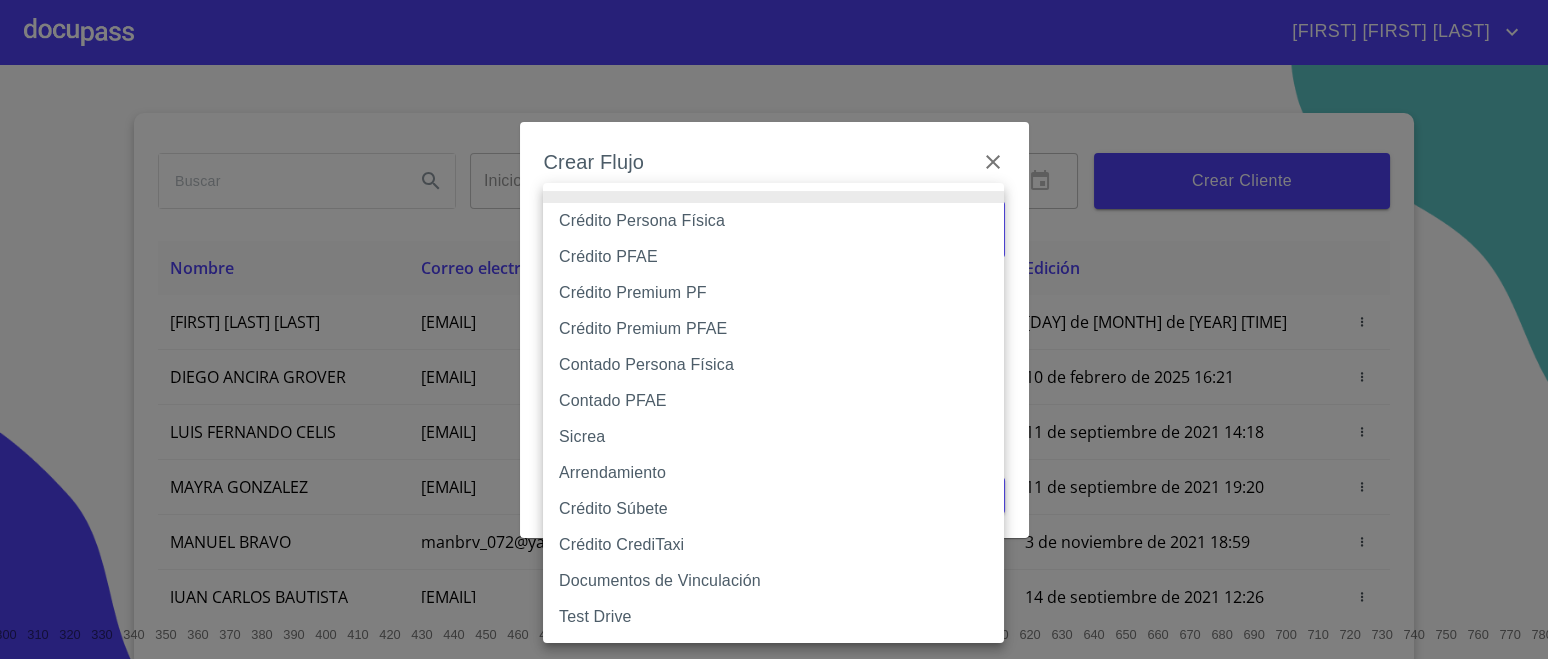click on "Crédito Persona Física" at bounding box center (773, 221) 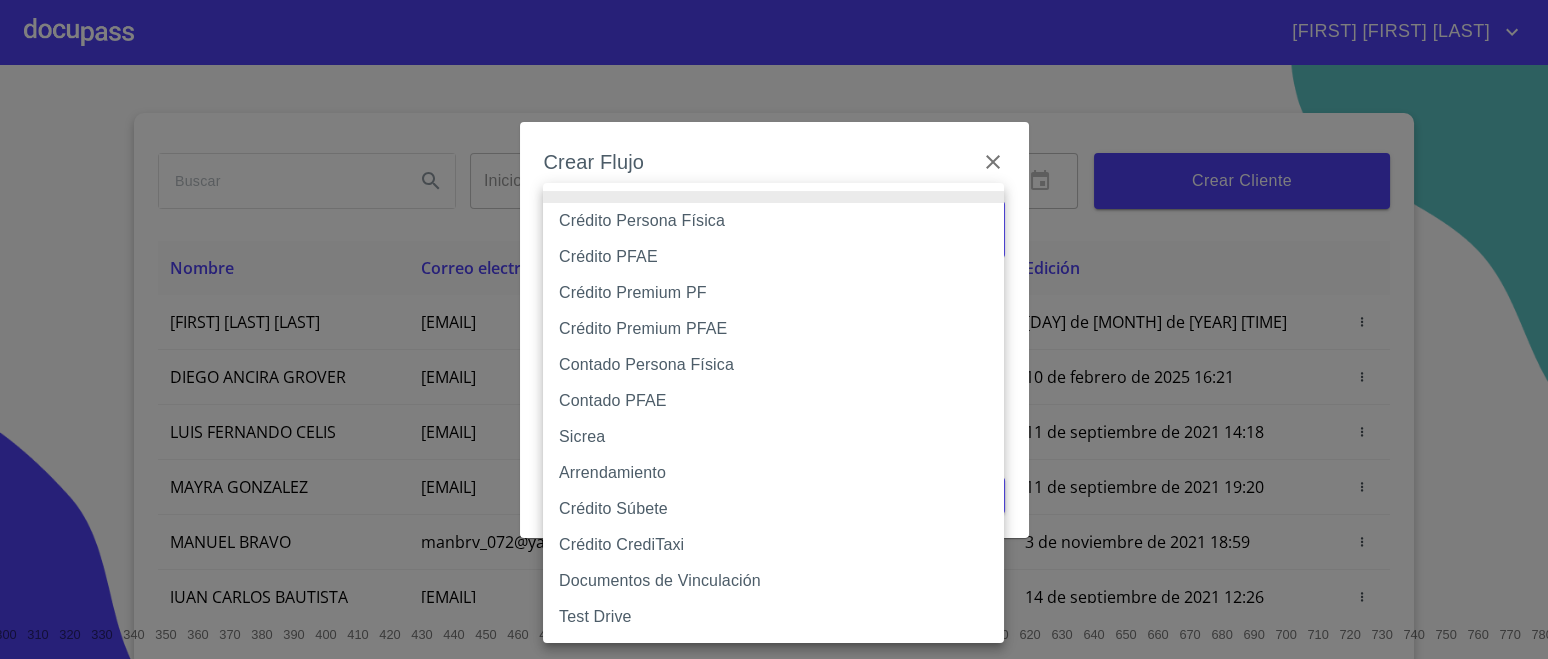 type on "6009fb3c7d1714eb8809aa97" 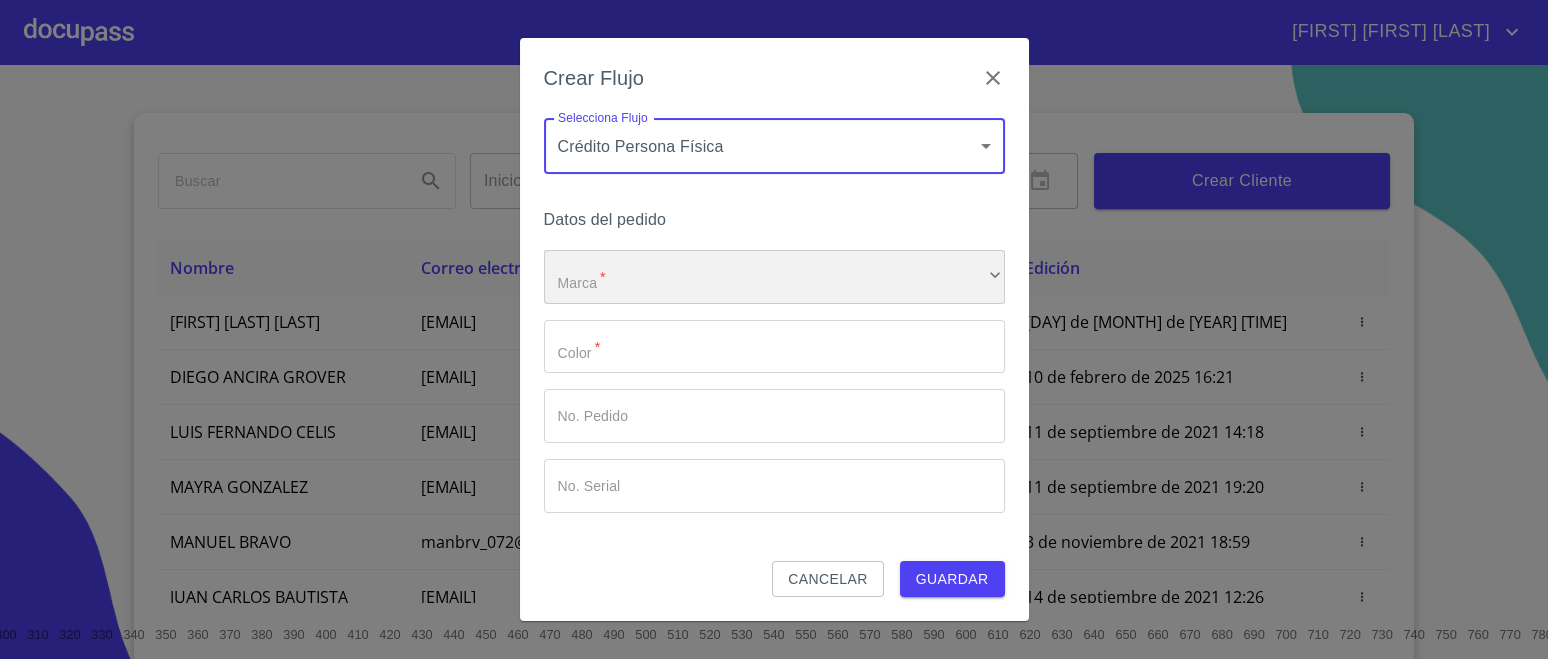 click on "​" at bounding box center (774, 277) 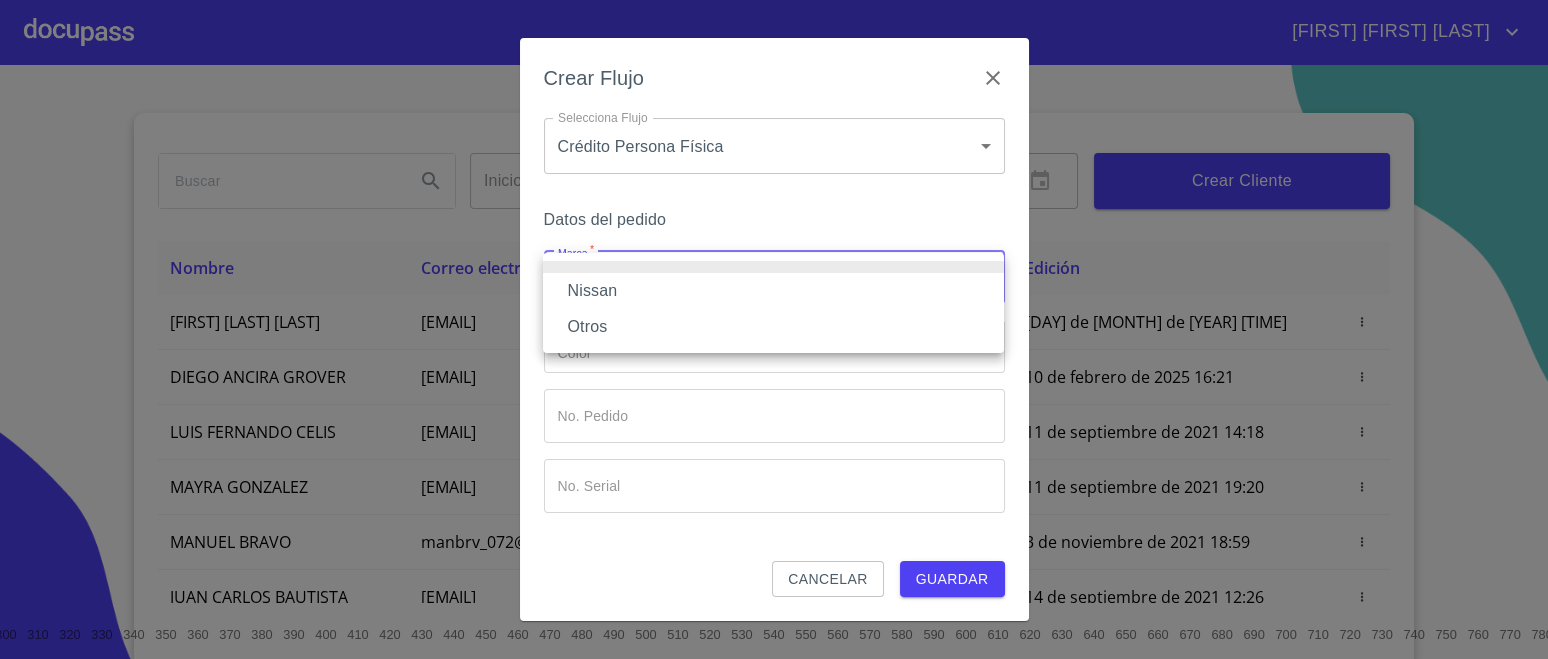 click on "Nissan" at bounding box center (773, 291) 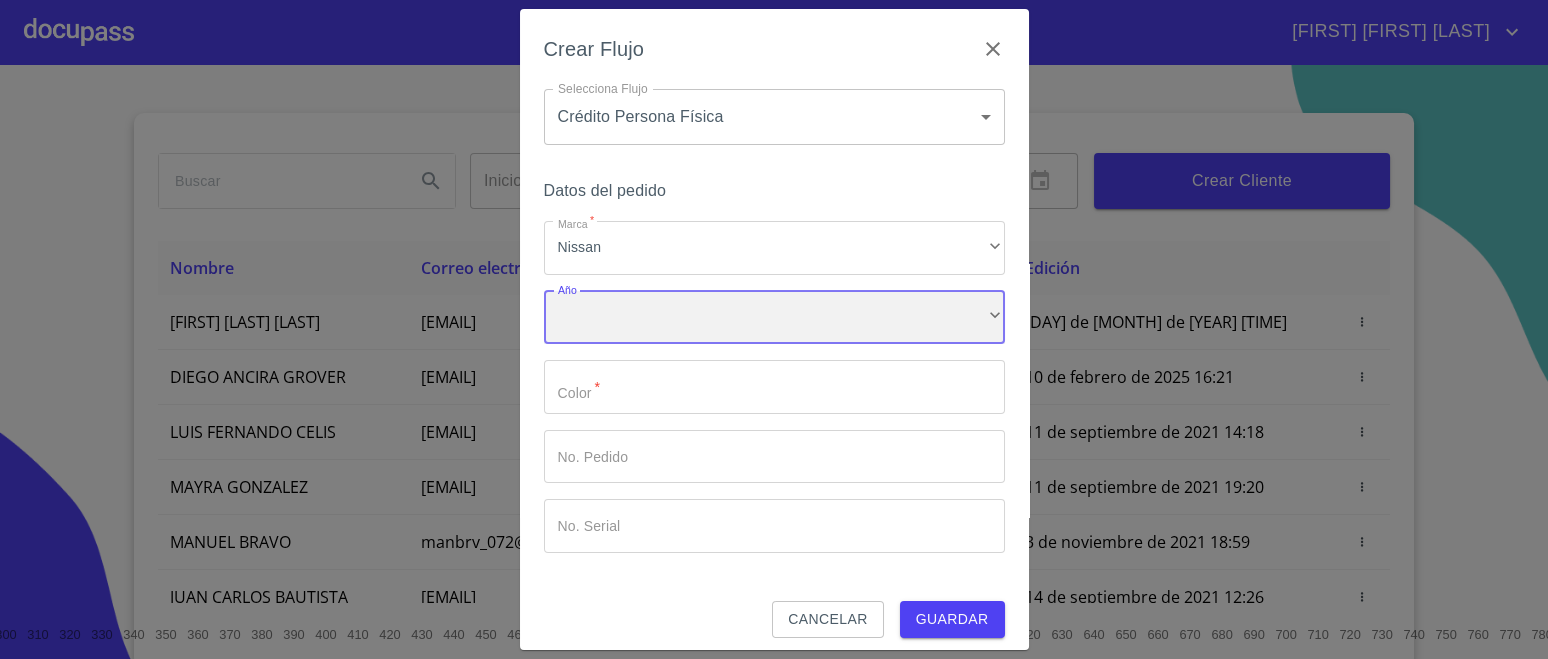 click on "​" at bounding box center (774, 318) 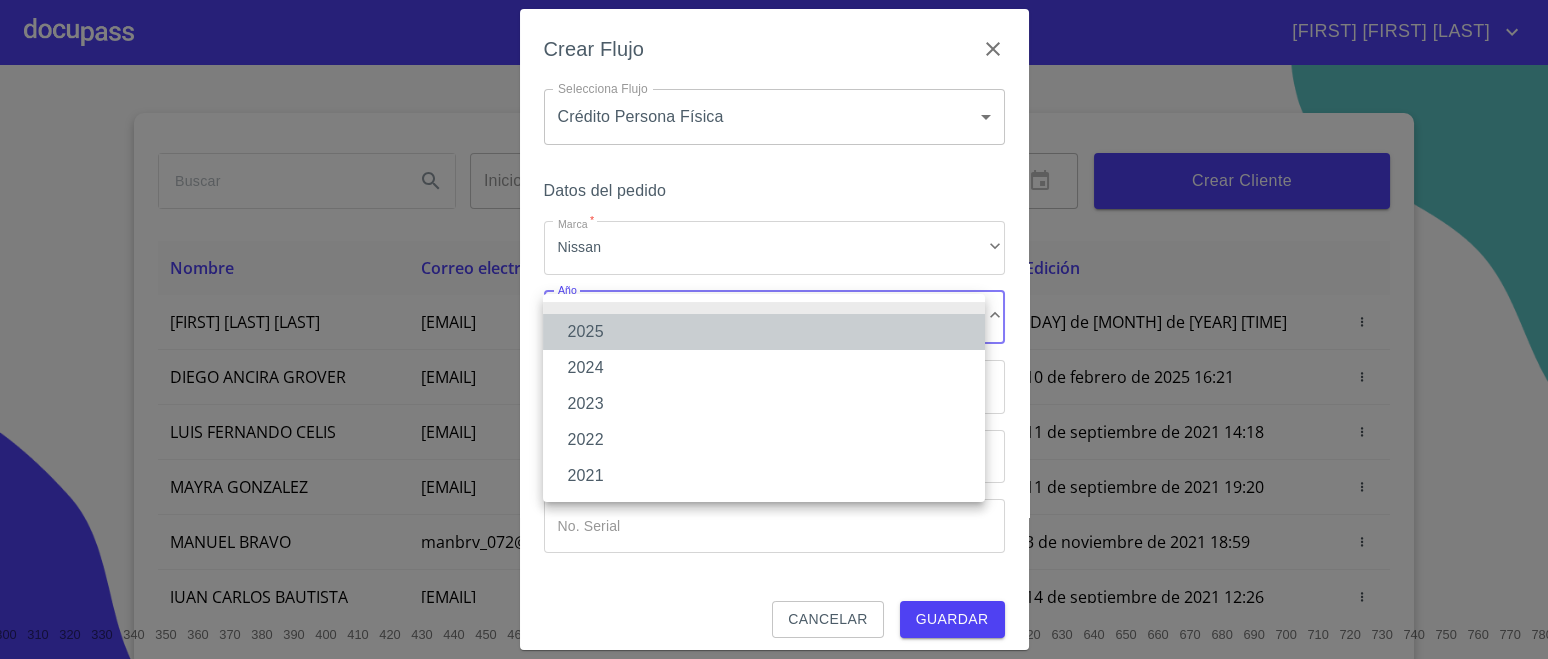 click on "2025" at bounding box center [764, 332] 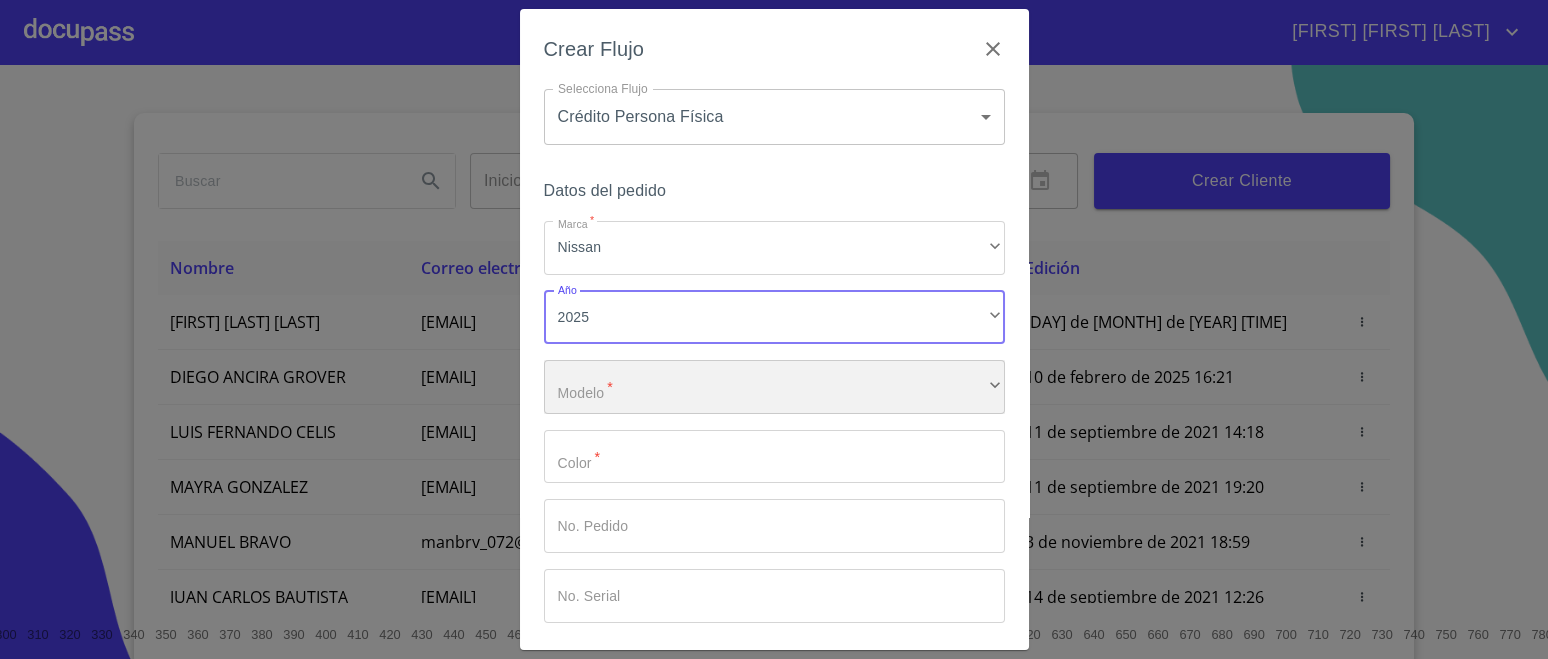 click on "​" at bounding box center (774, 387) 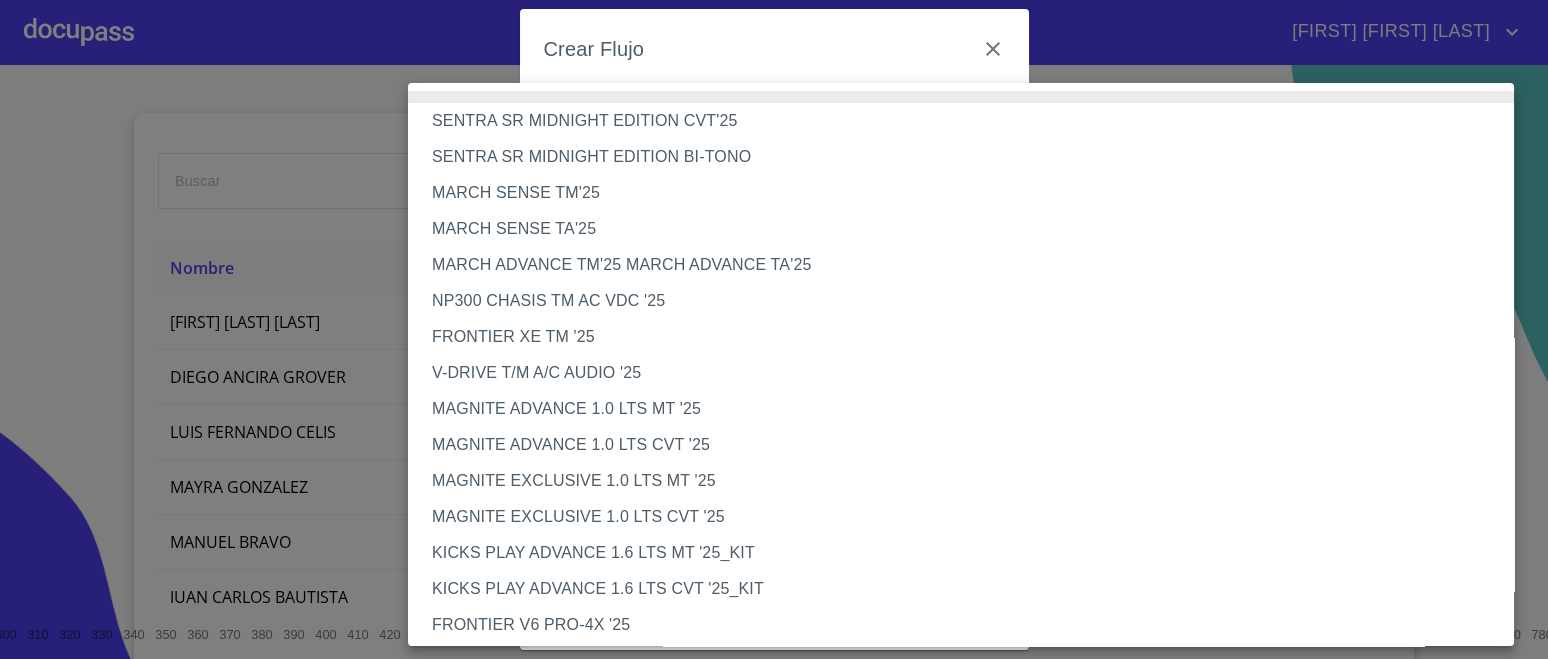 click on "V-DRIVE T/M A/C AUDIO '25" at bounding box center (970, 373) 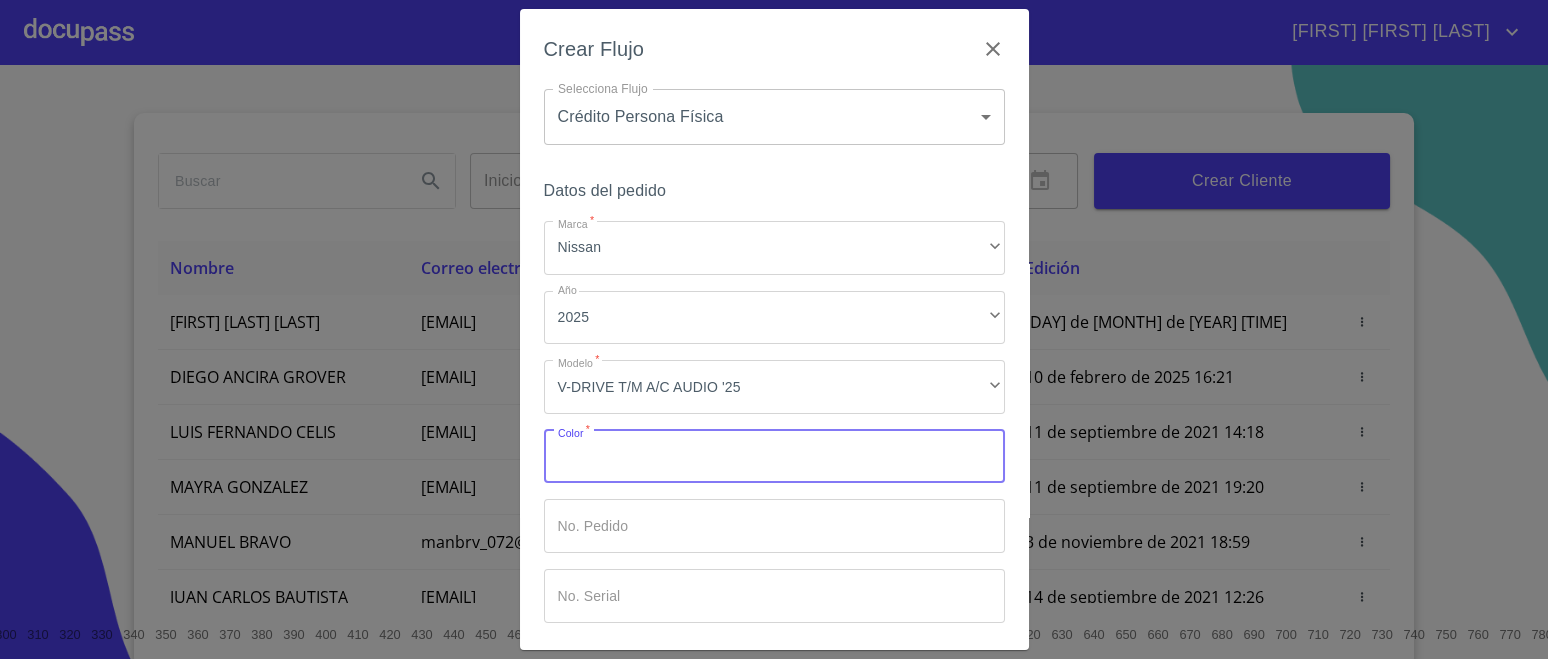 click on "Marca   *" at bounding box center (774, 457) 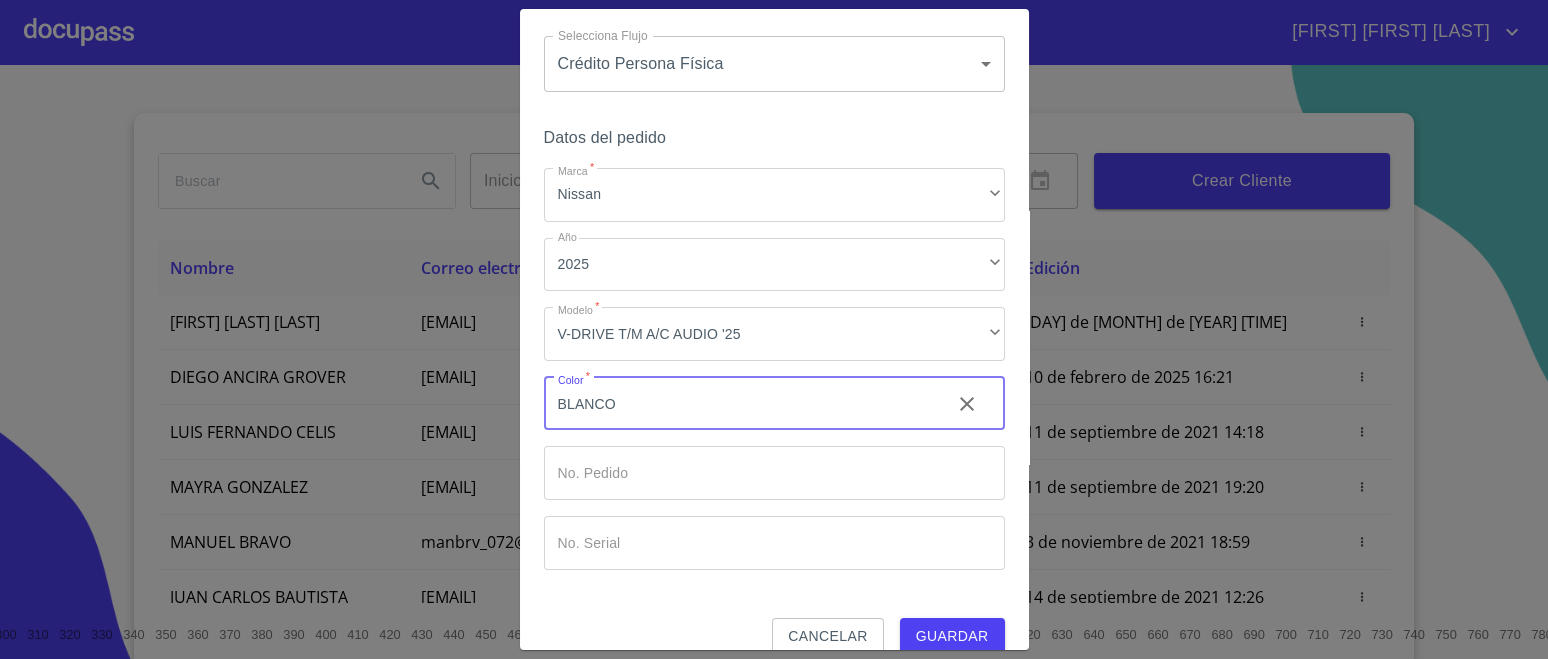 scroll, scrollTop: 81, scrollLeft: 0, axis: vertical 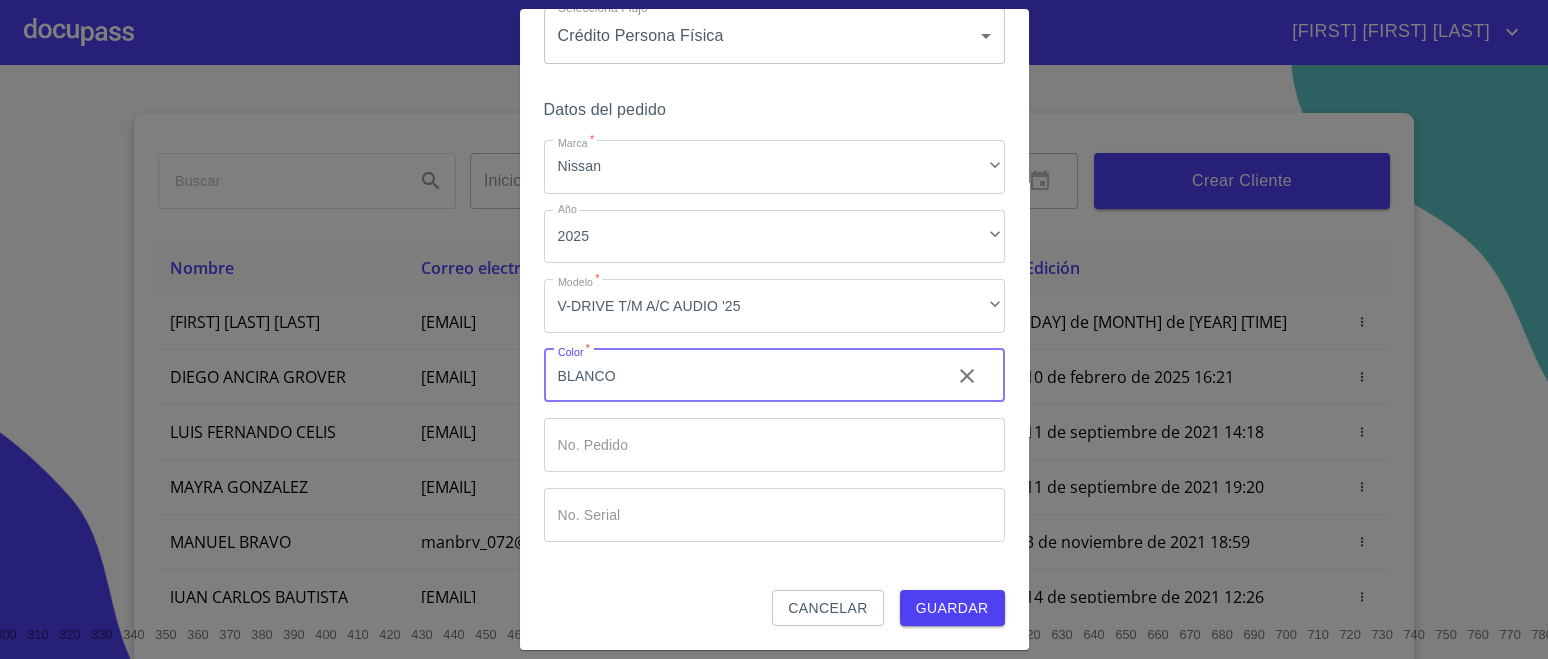 type on "BLANCO" 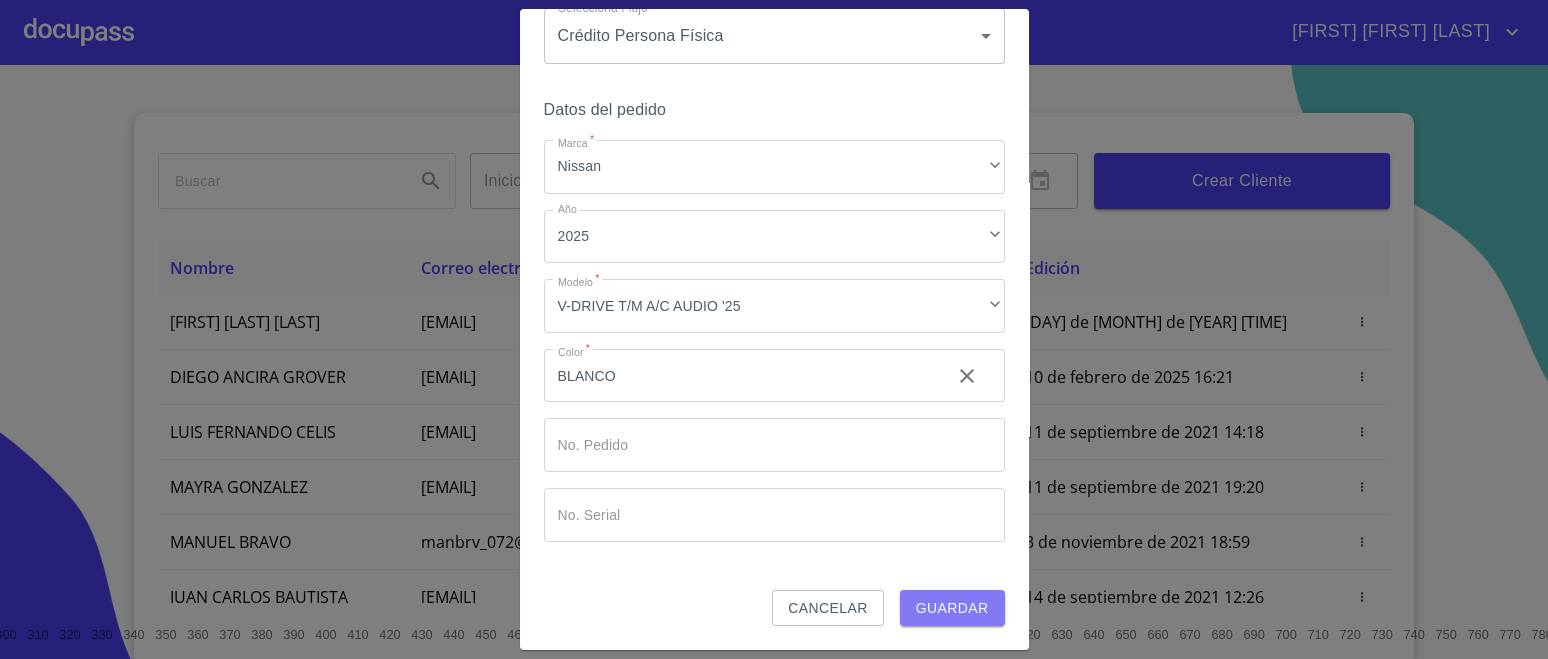 click on "Guardar" at bounding box center (952, 608) 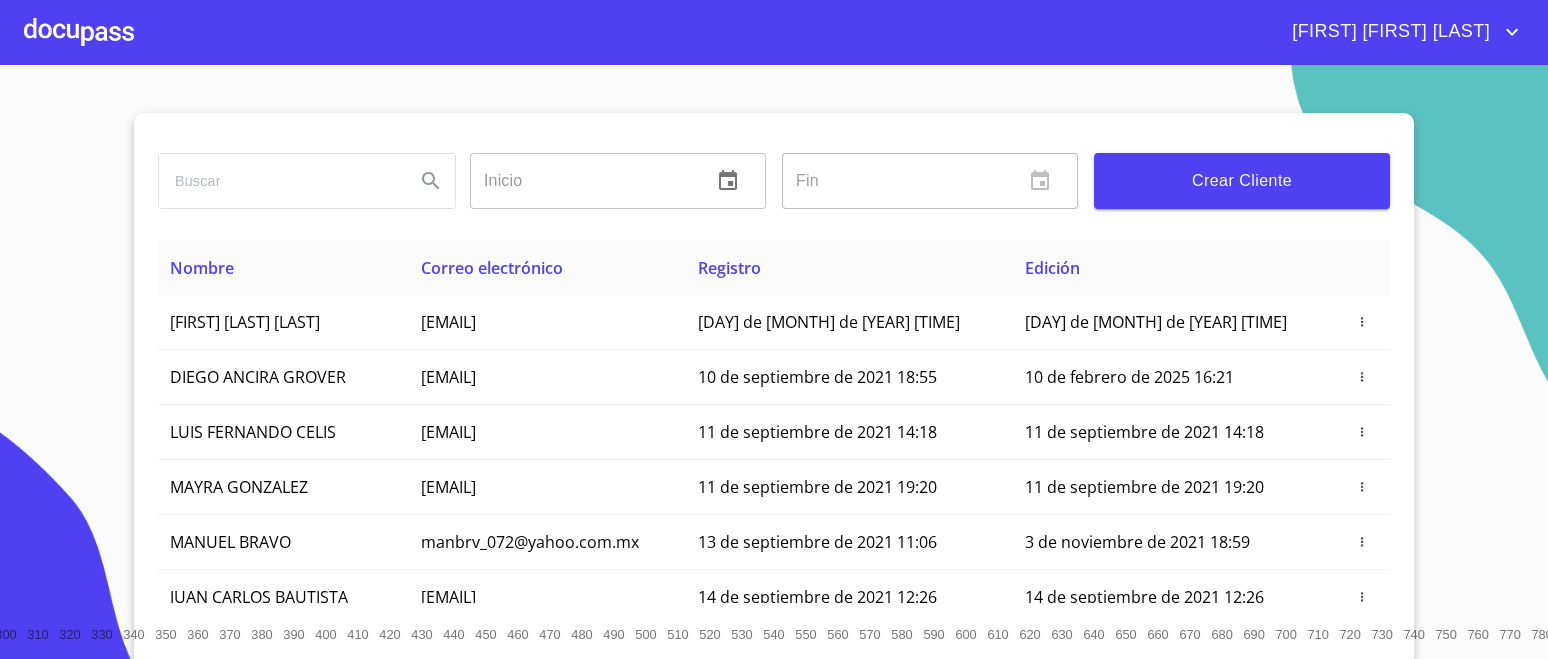 click at bounding box center (79, 32) 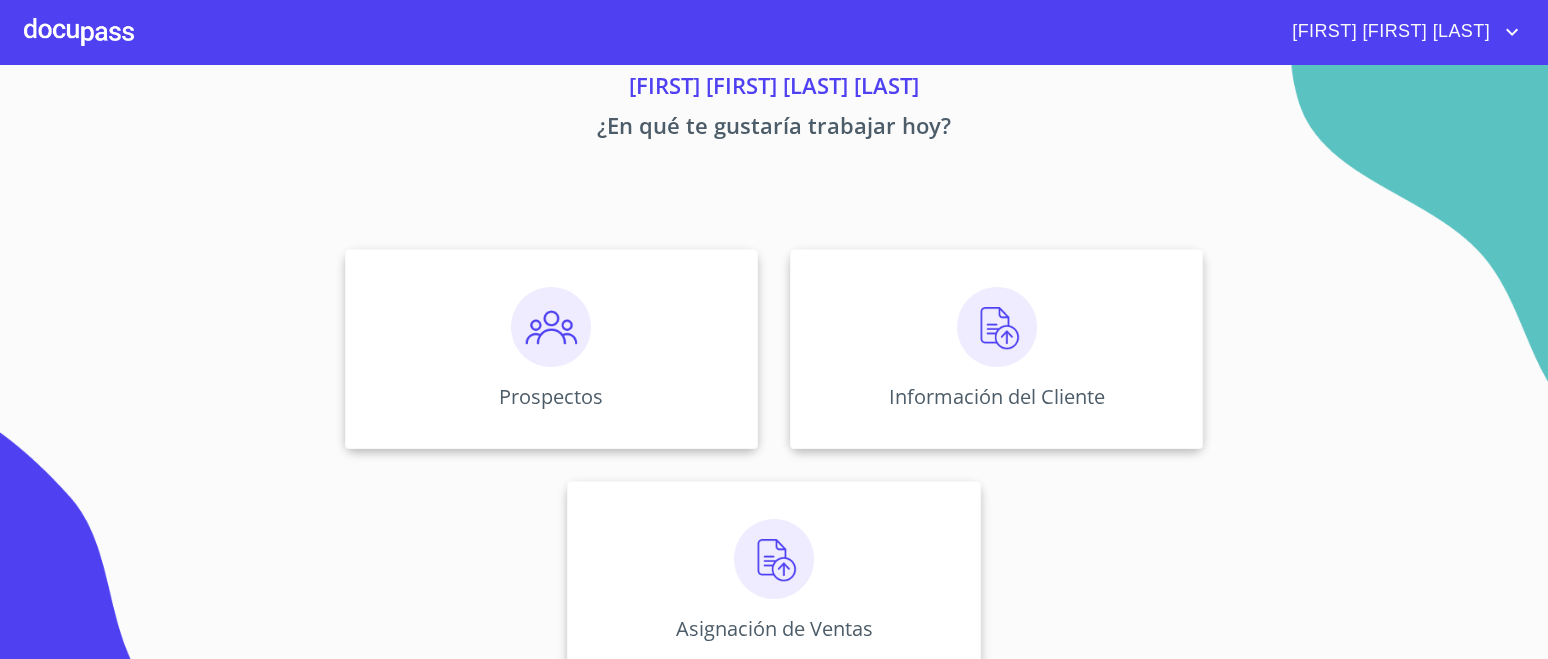 scroll, scrollTop: 113, scrollLeft: 0, axis: vertical 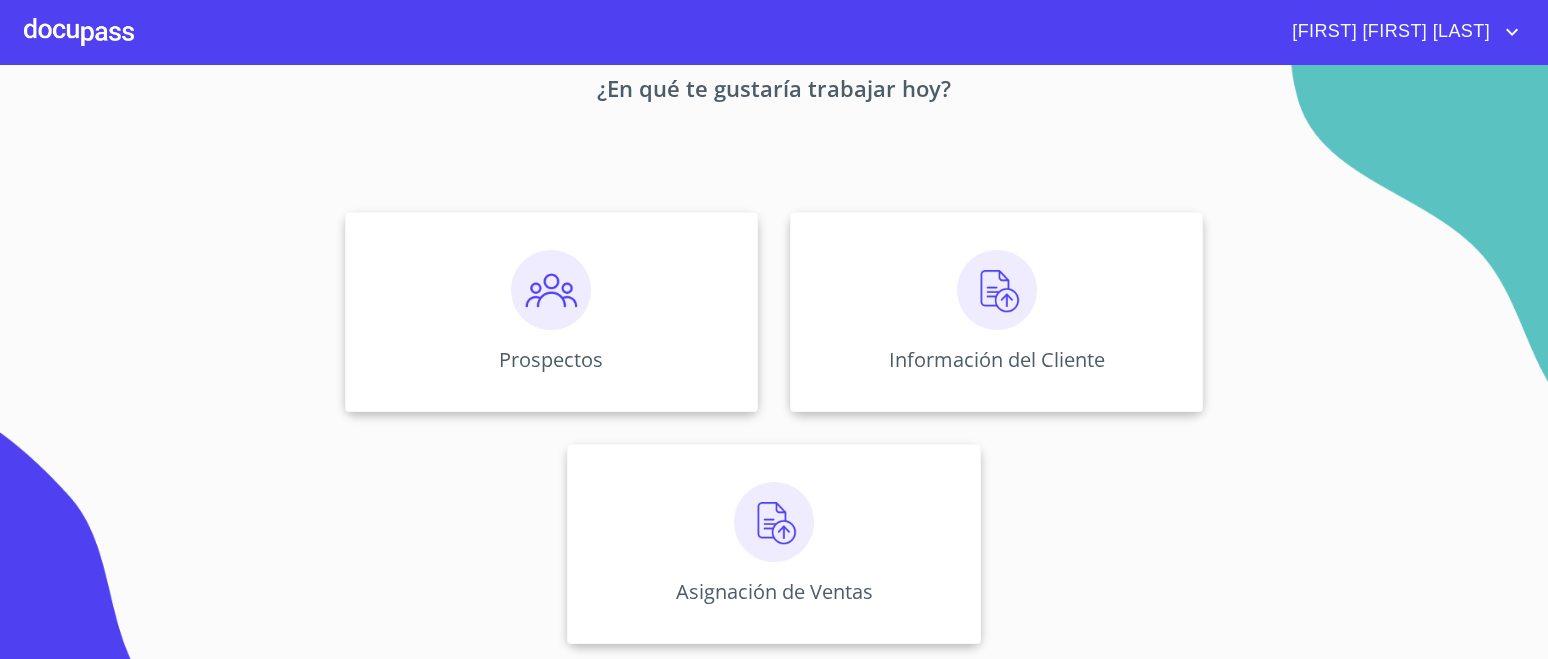 click at bounding box center (997, 290) 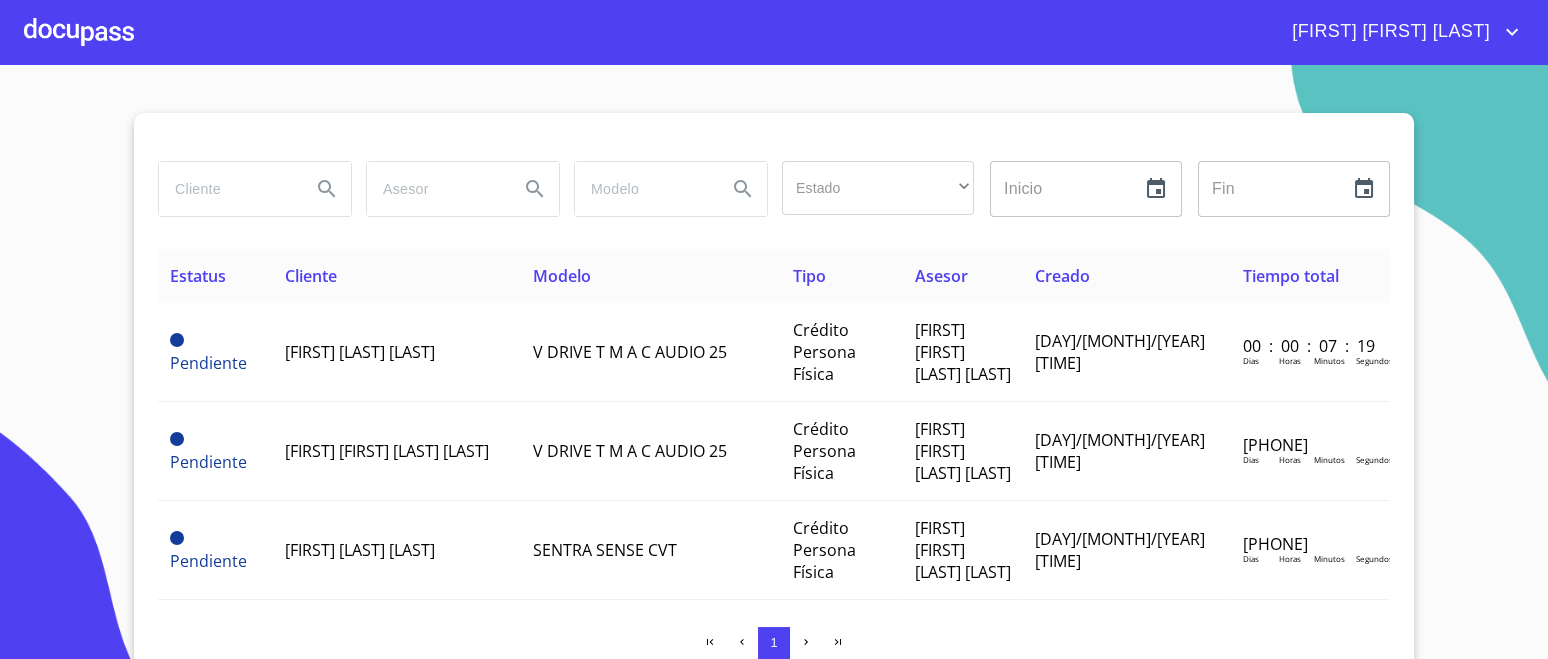 click on "[FIRST] [LAST] [LAST]" at bounding box center [360, 352] 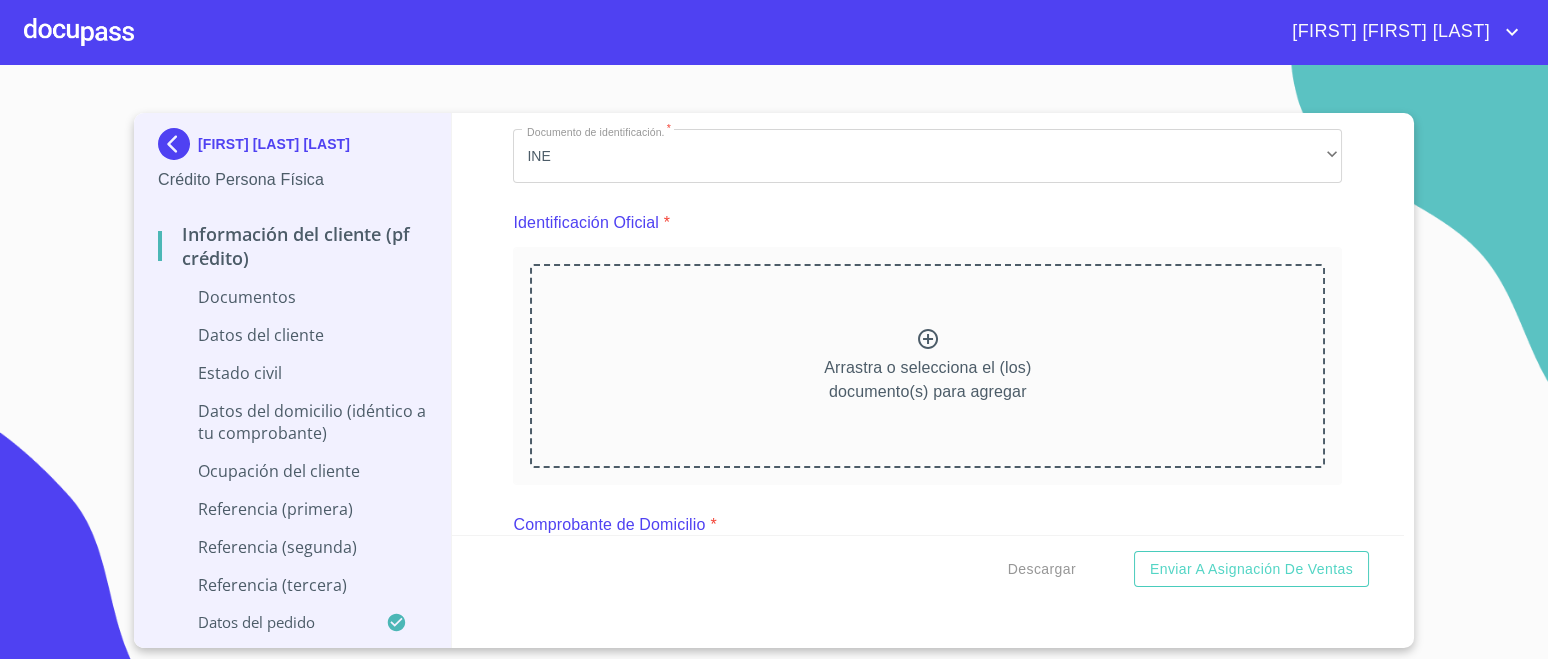 scroll, scrollTop: 124, scrollLeft: 0, axis: vertical 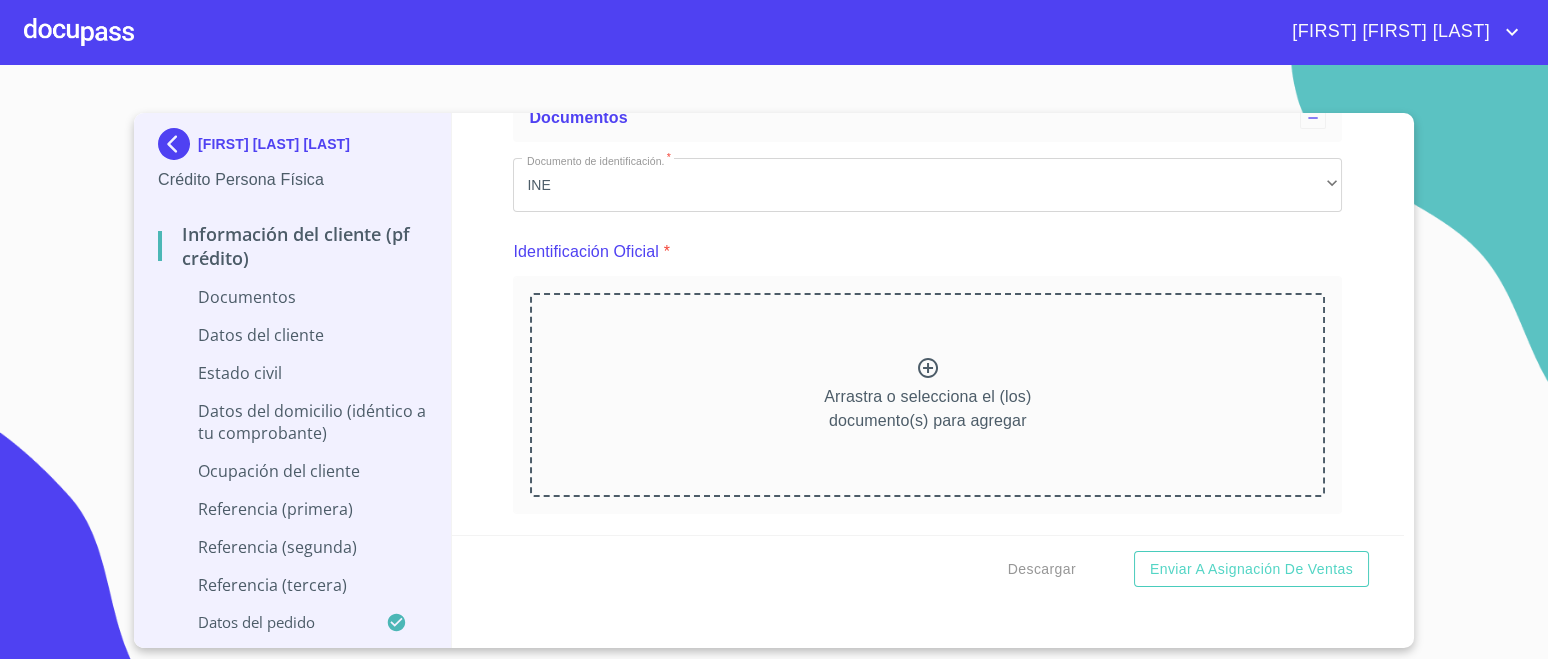click on "Arrastra o selecciona el (los) documento(s) para agregar" at bounding box center [927, 395] 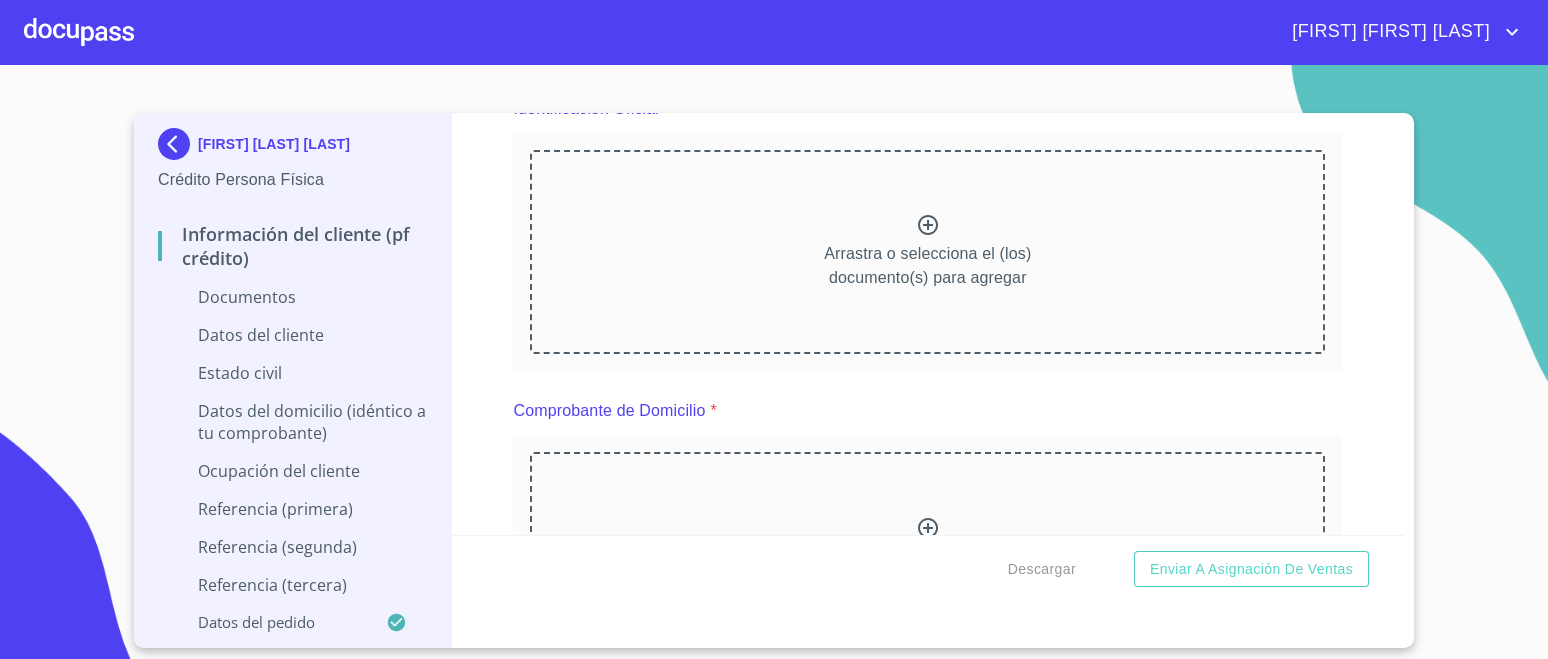 scroll, scrollTop: 124, scrollLeft: 0, axis: vertical 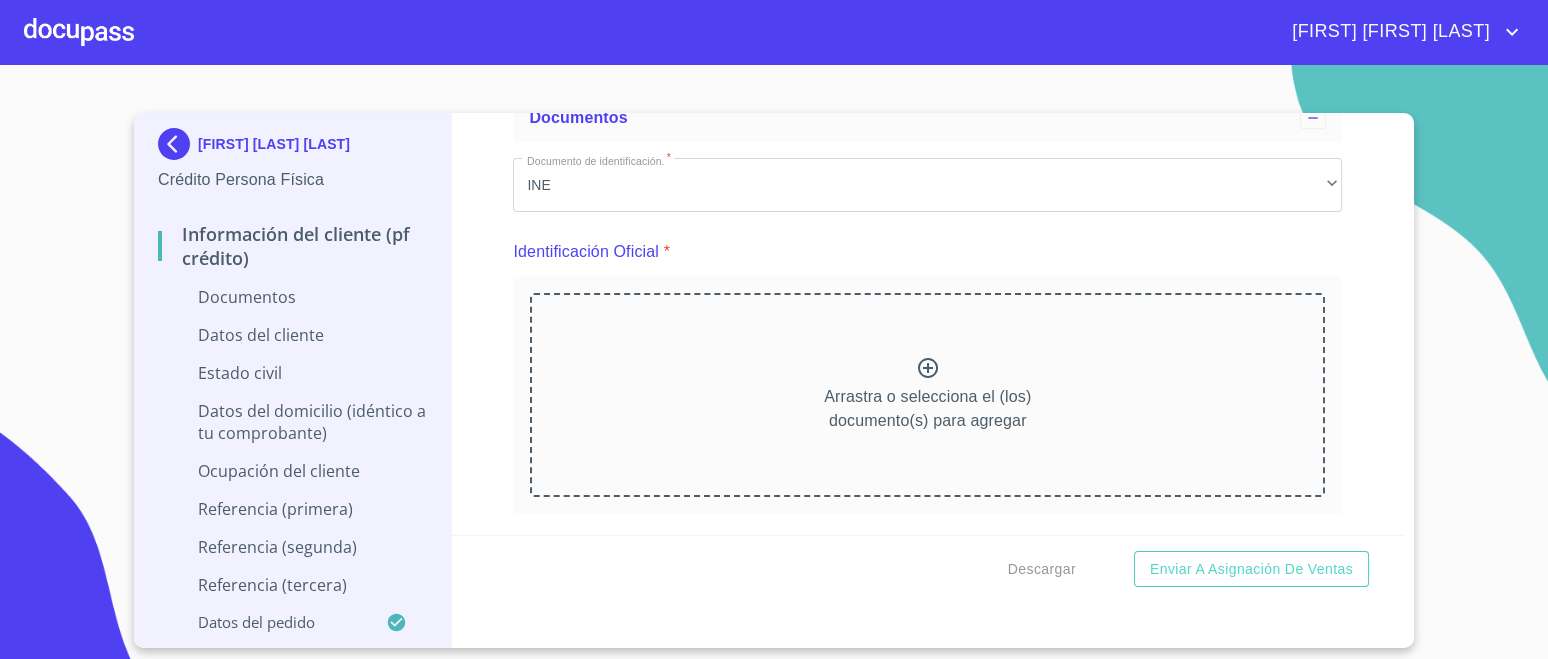 click 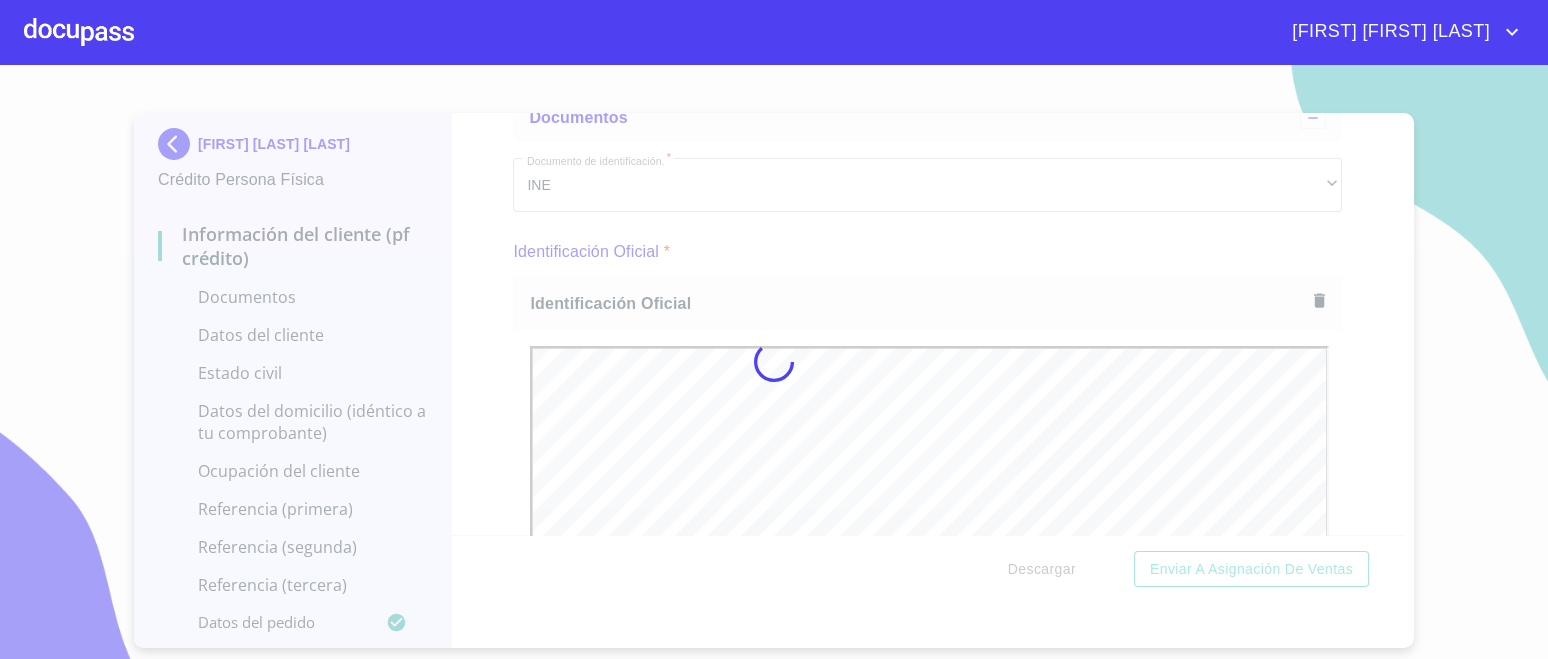 scroll, scrollTop: 0, scrollLeft: 0, axis: both 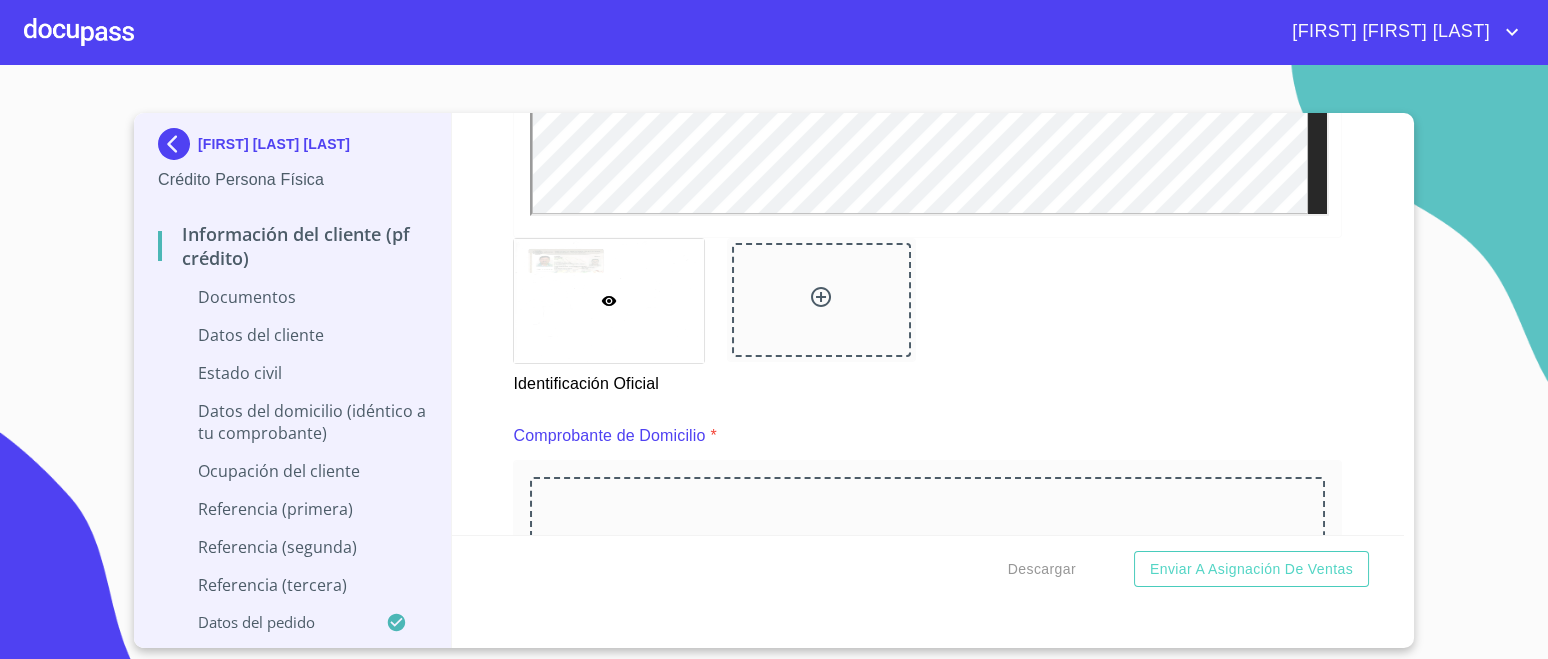 click at bounding box center [821, 300] 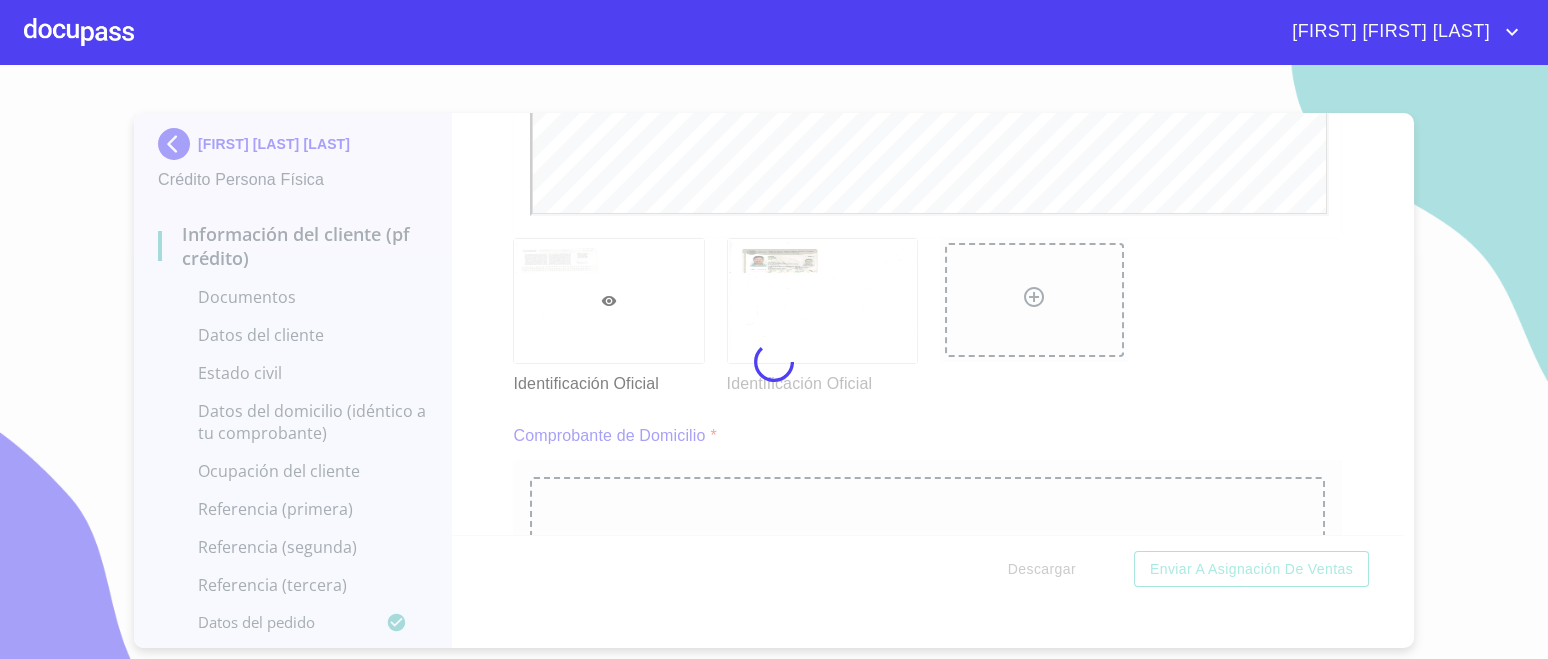 scroll, scrollTop: 0, scrollLeft: 0, axis: both 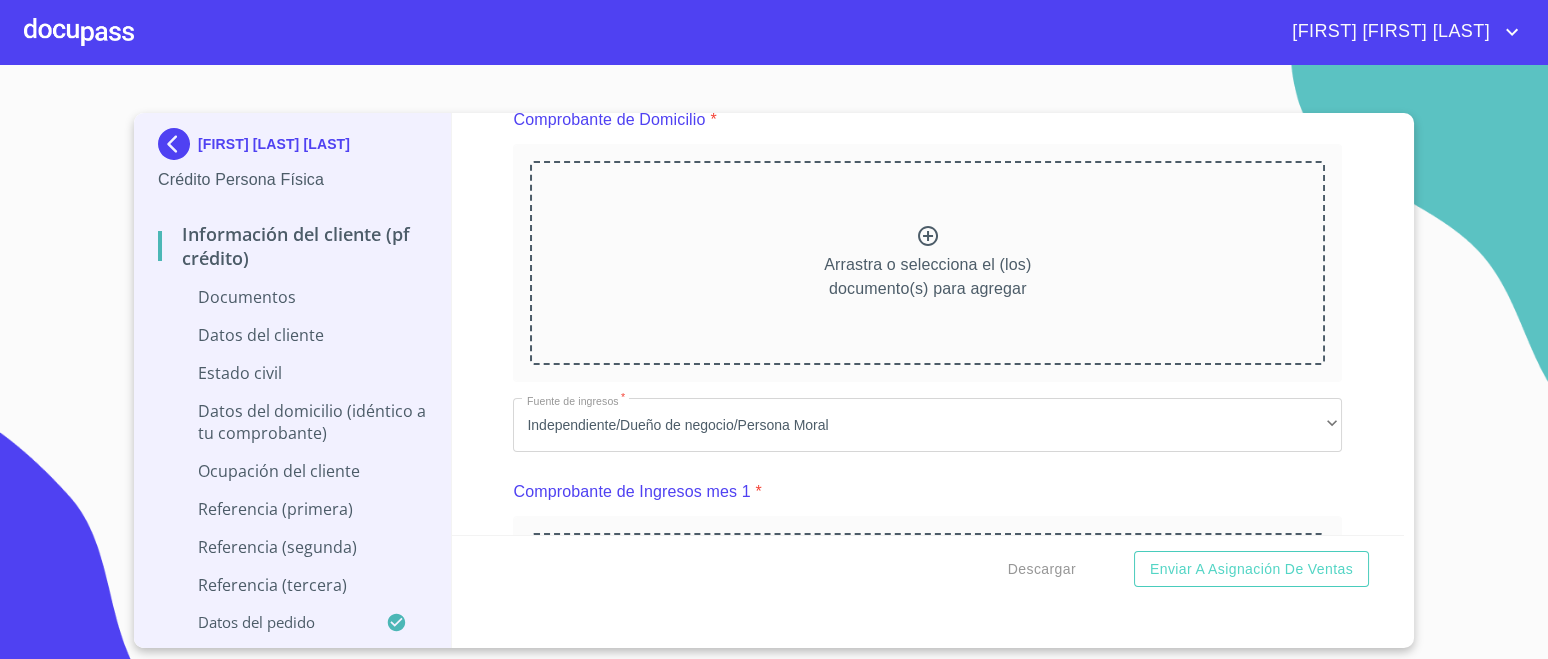 click on "Arrastra o selecciona el (los) documento(s) para agregar" at bounding box center [927, 277] 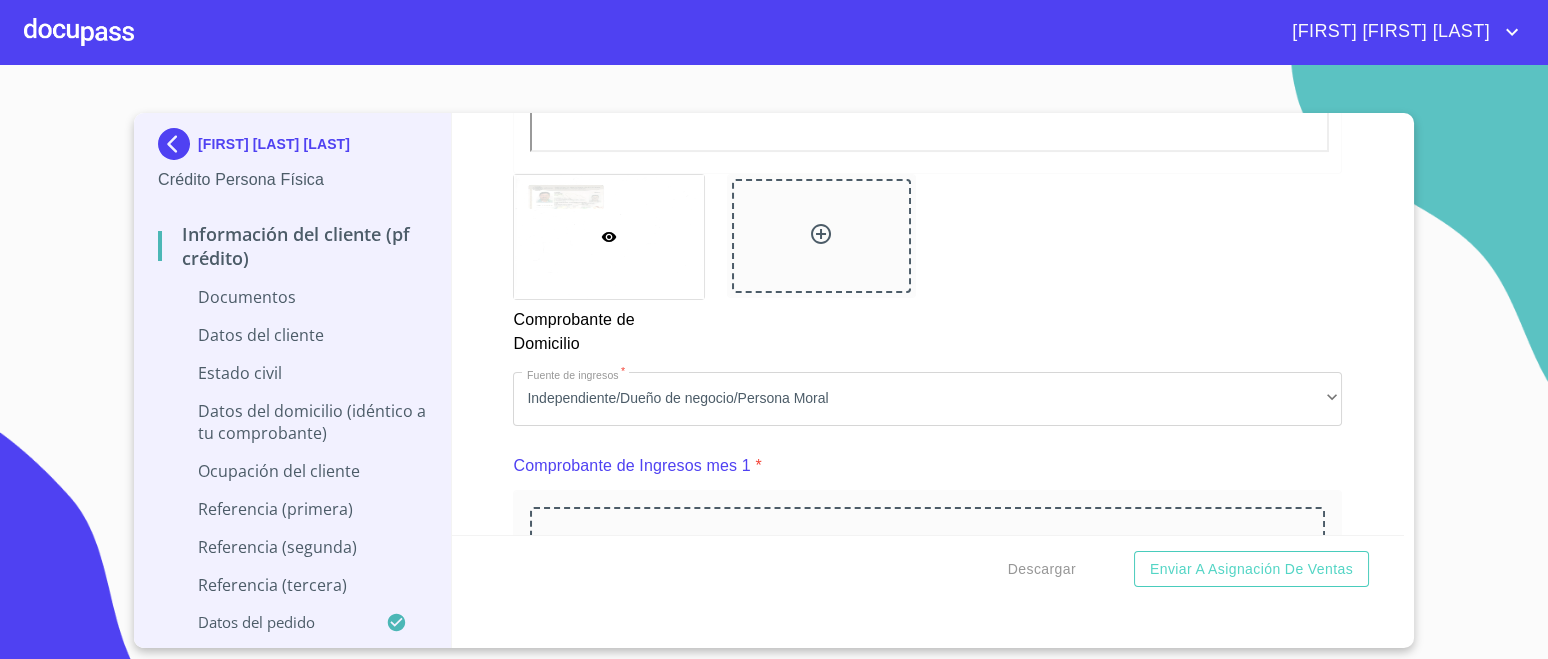 scroll, scrollTop: 1775, scrollLeft: 0, axis: vertical 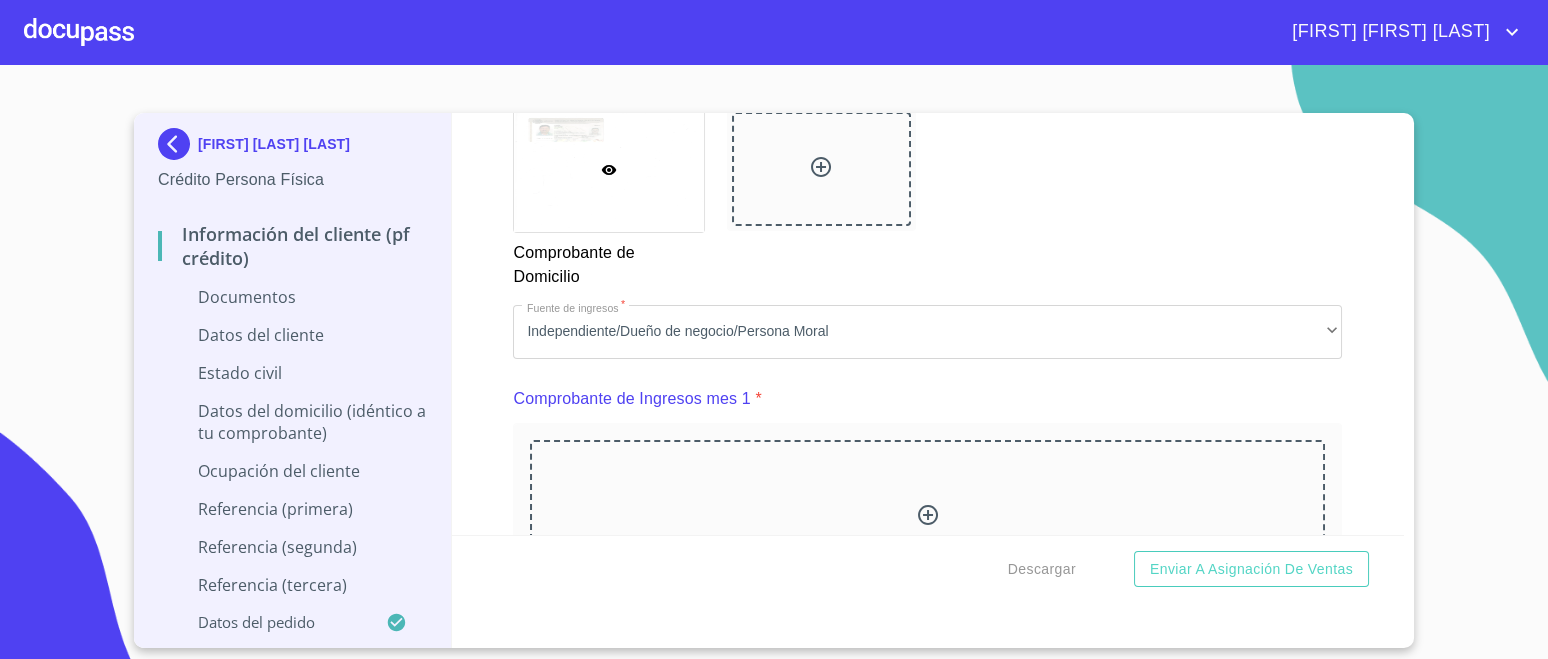 click at bounding box center [821, 169] 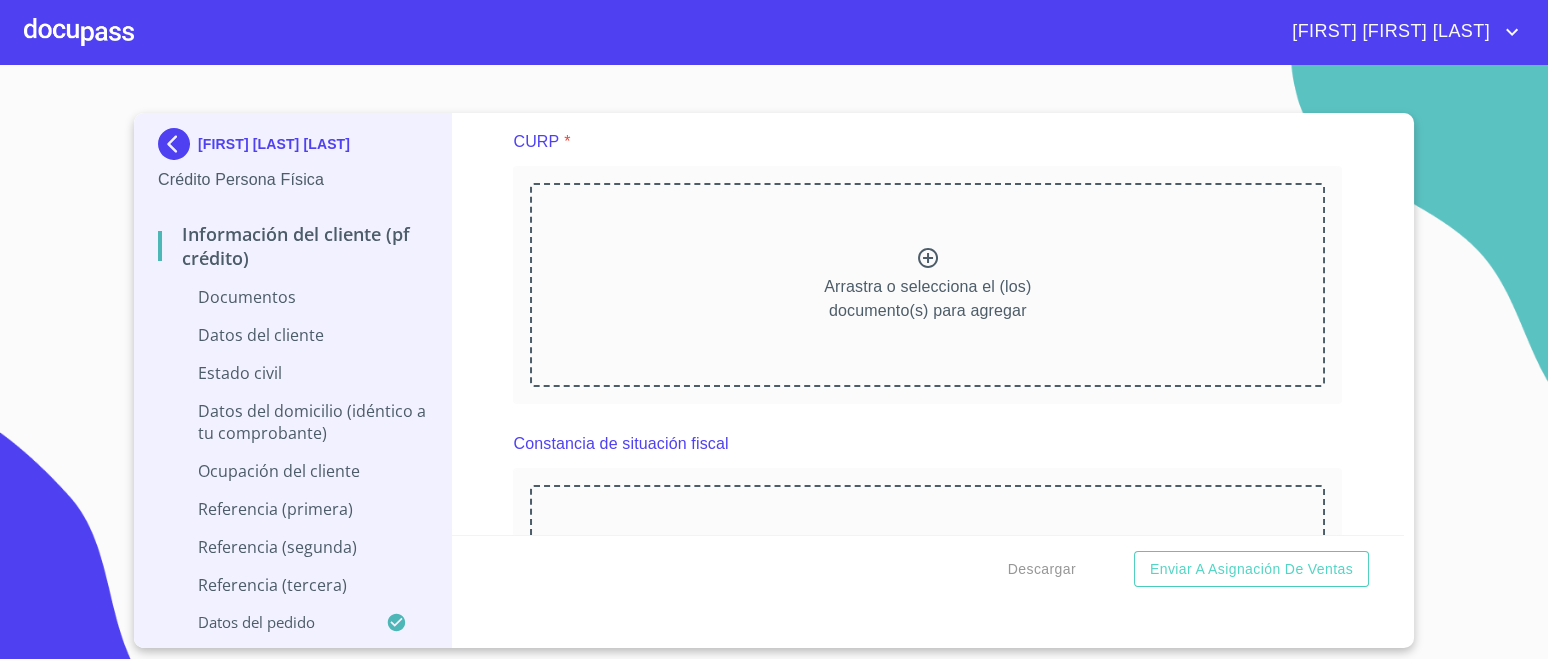 scroll, scrollTop: 2900, scrollLeft: 0, axis: vertical 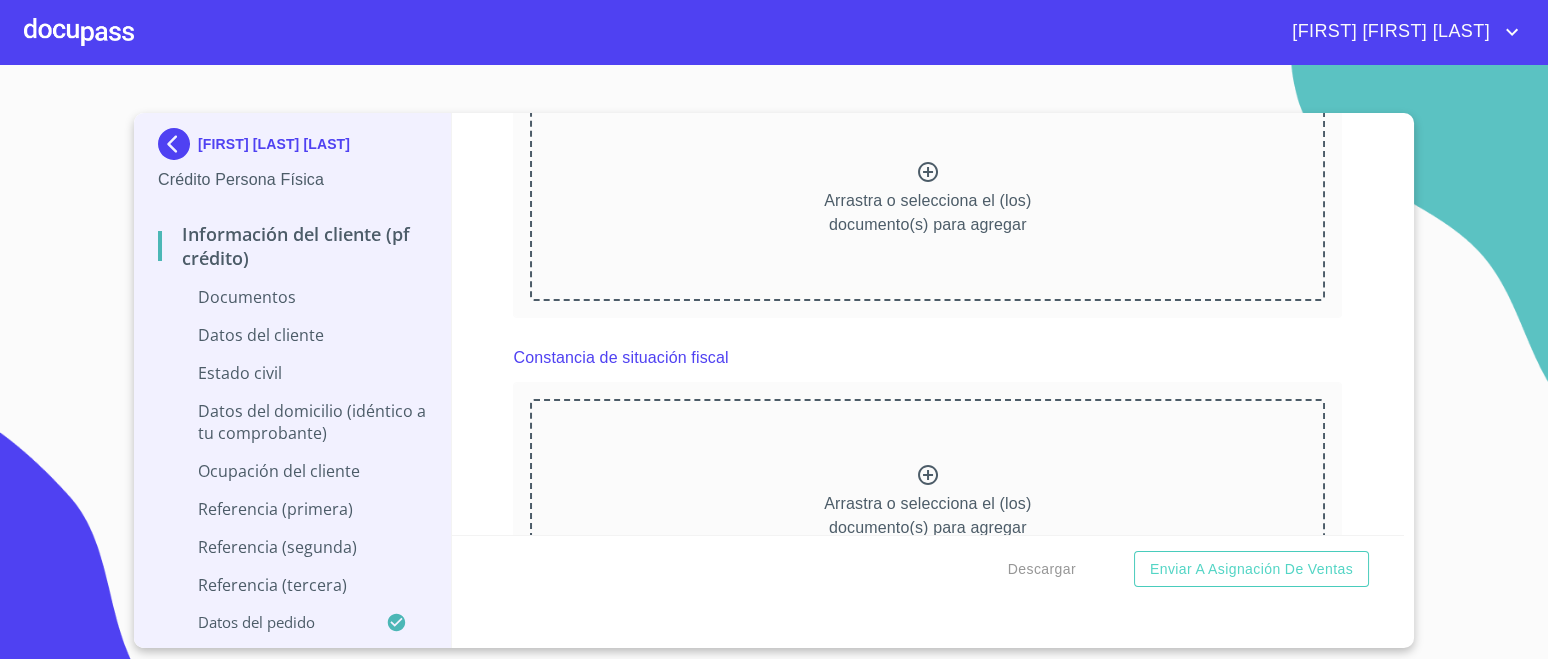 click on "Arrastra o selecciona el (los) documento(s) para agregar" at bounding box center [927, 213] 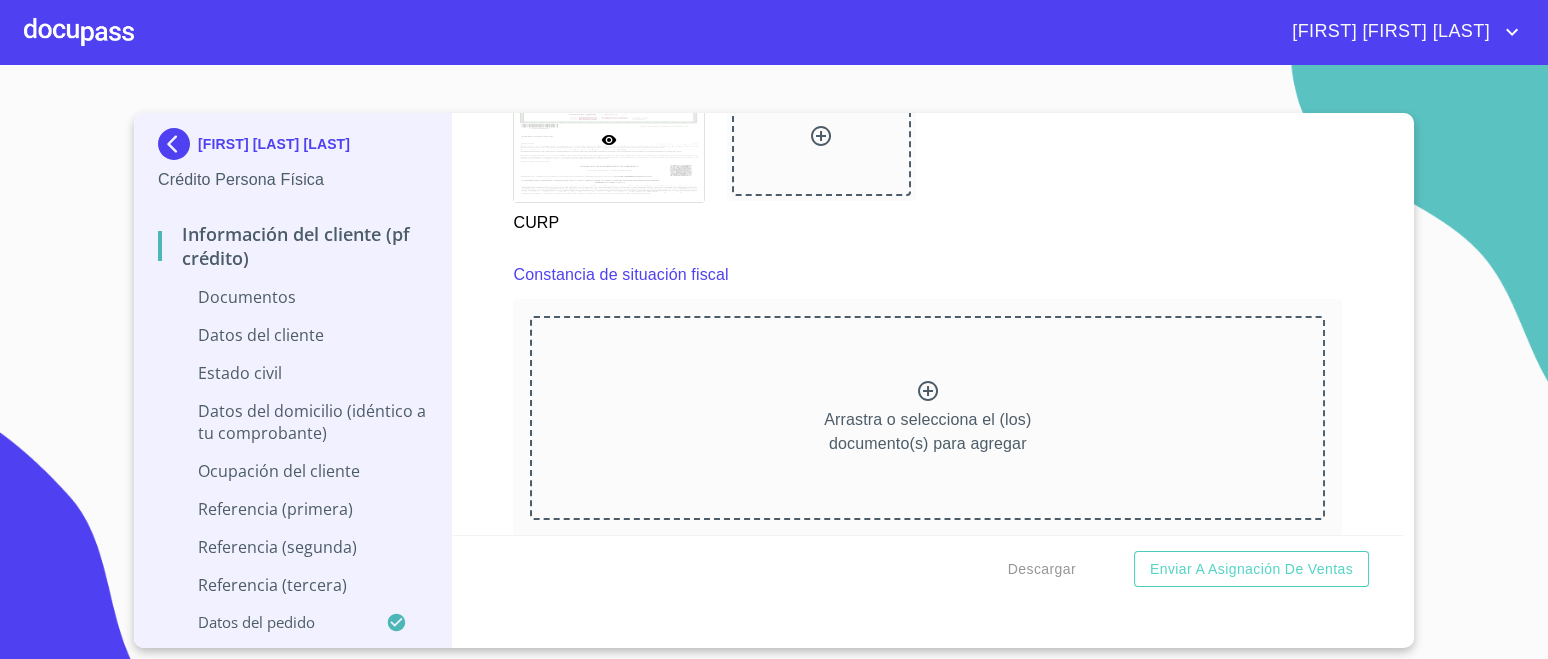 scroll, scrollTop: 3724, scrollLeft: 0, axis: vertical 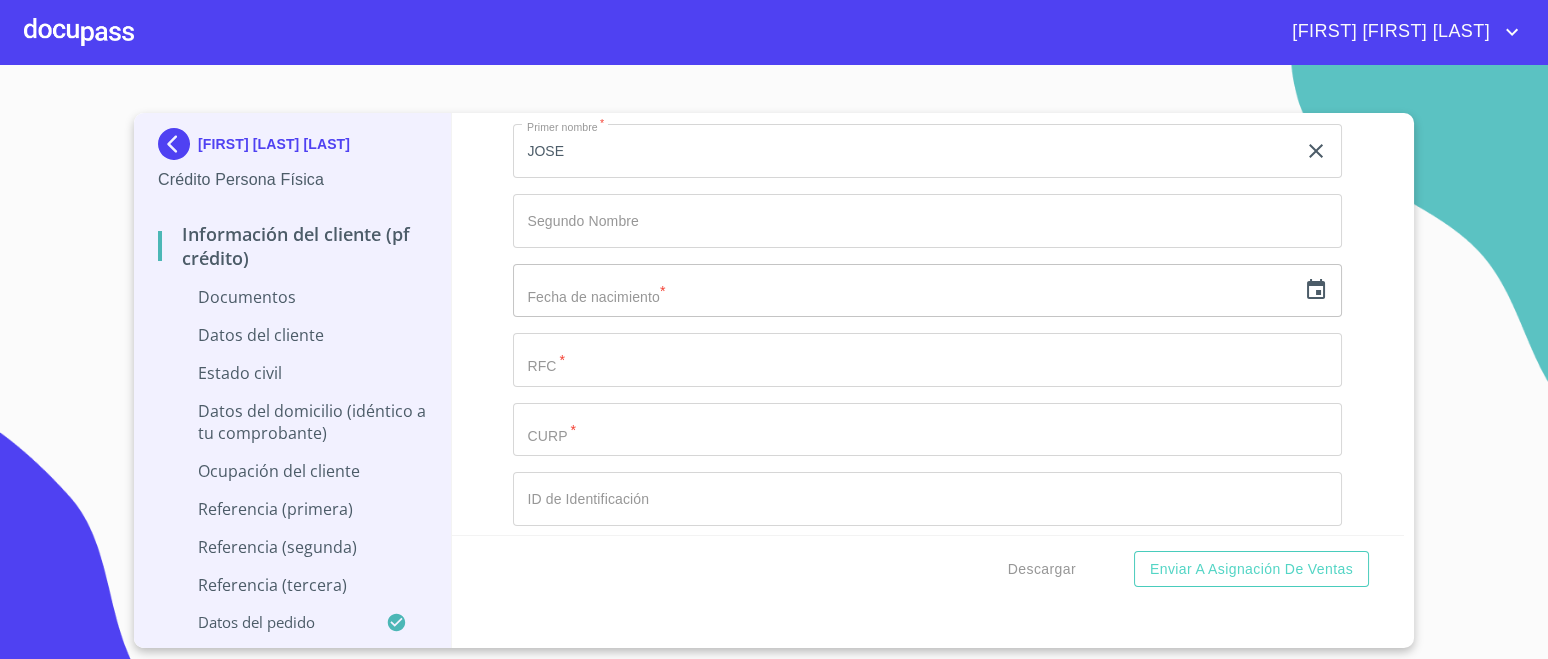 click at bounding box center [904, 291] 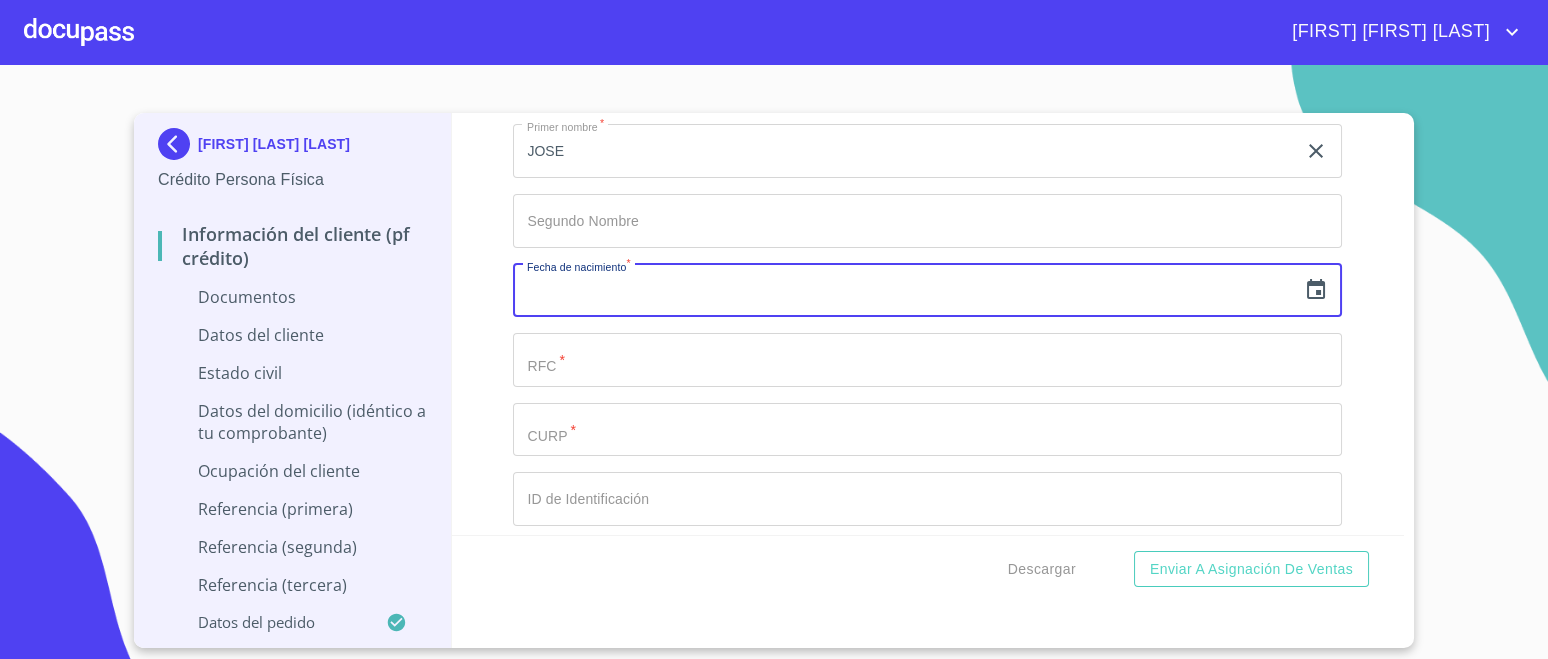 click 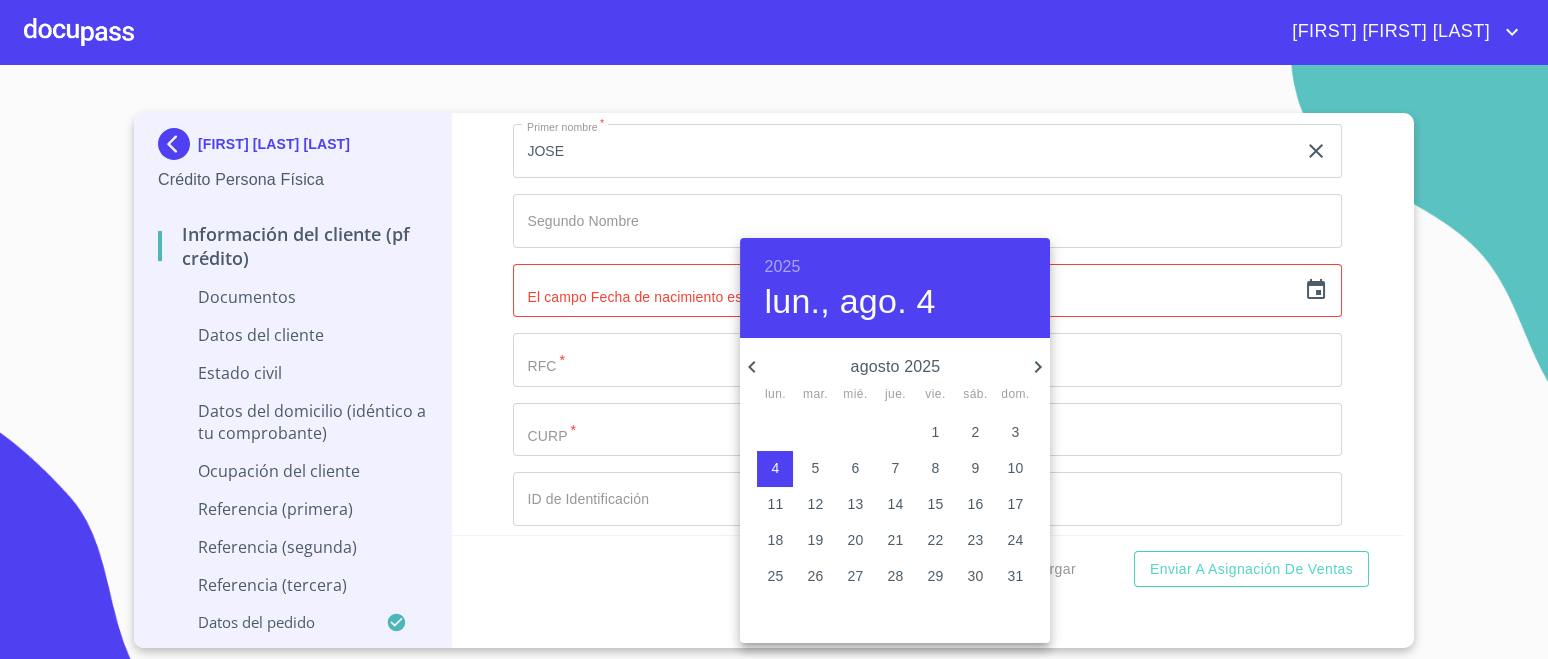 click on "2025" at bounding box center (782, 267) 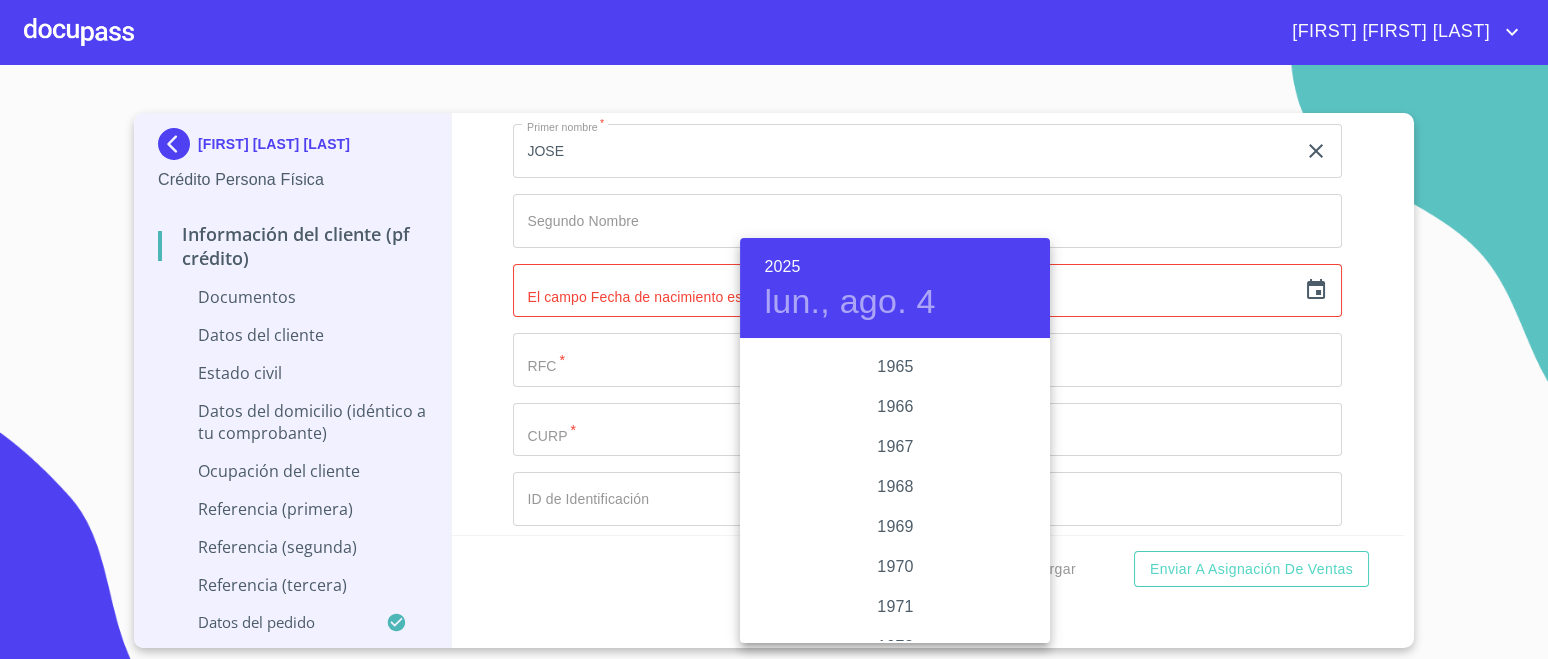 scroll, scrollTop: 1504, scrollLeft: 0, axis: vertical 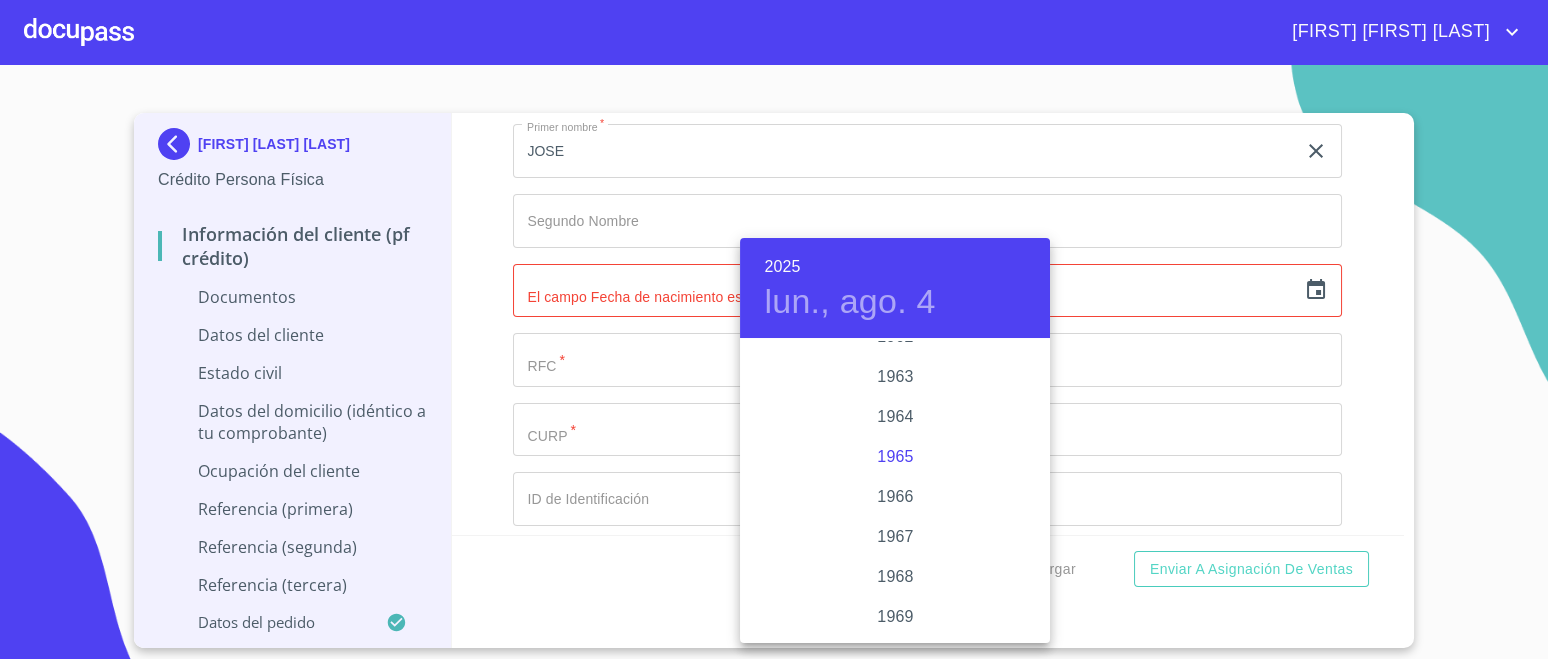 click on "1965" at bounding box center (895, 457) 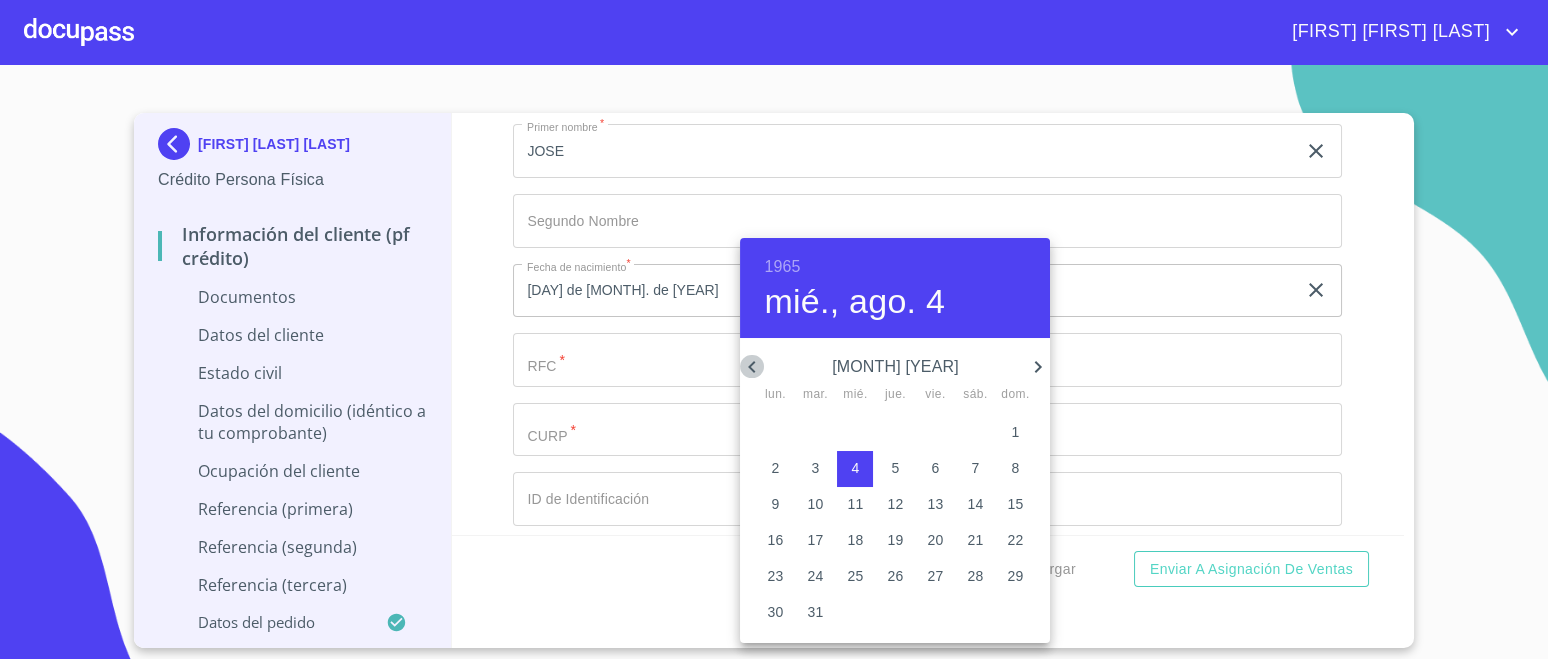 click 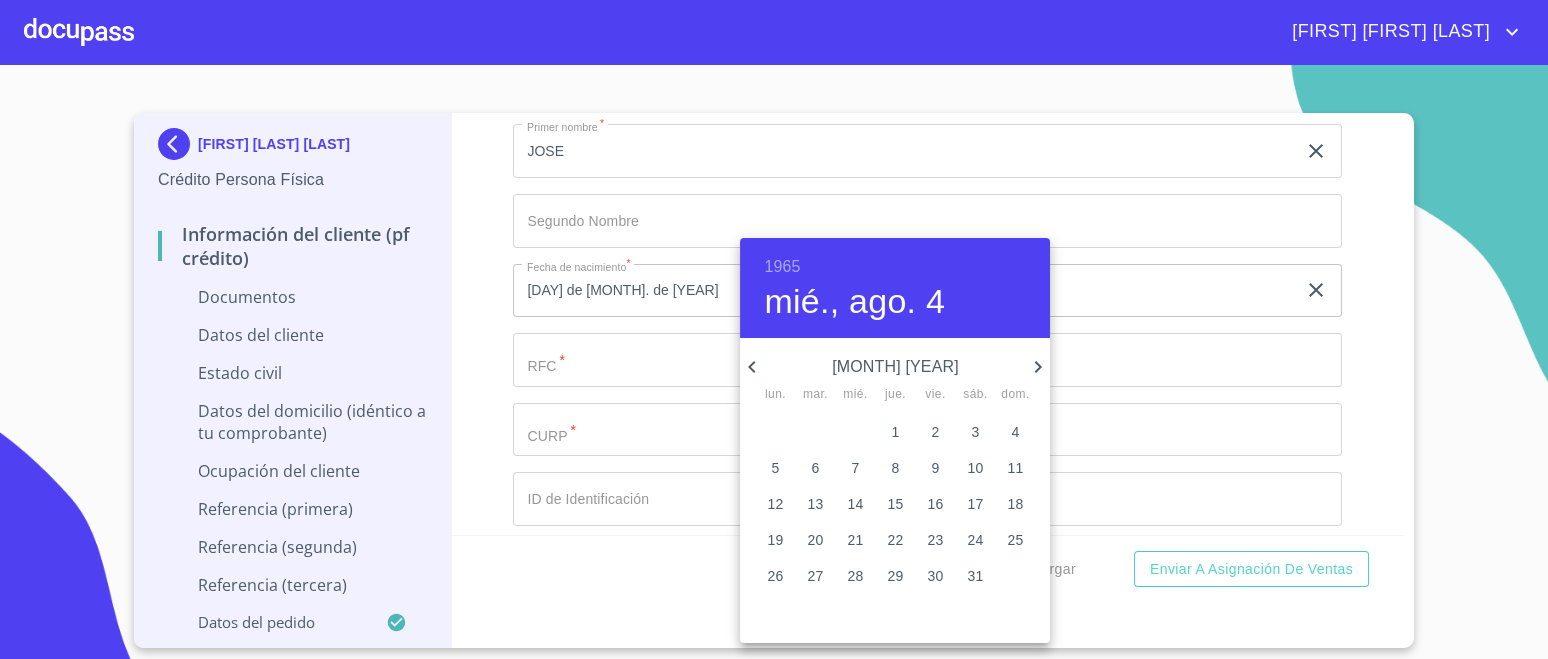 click 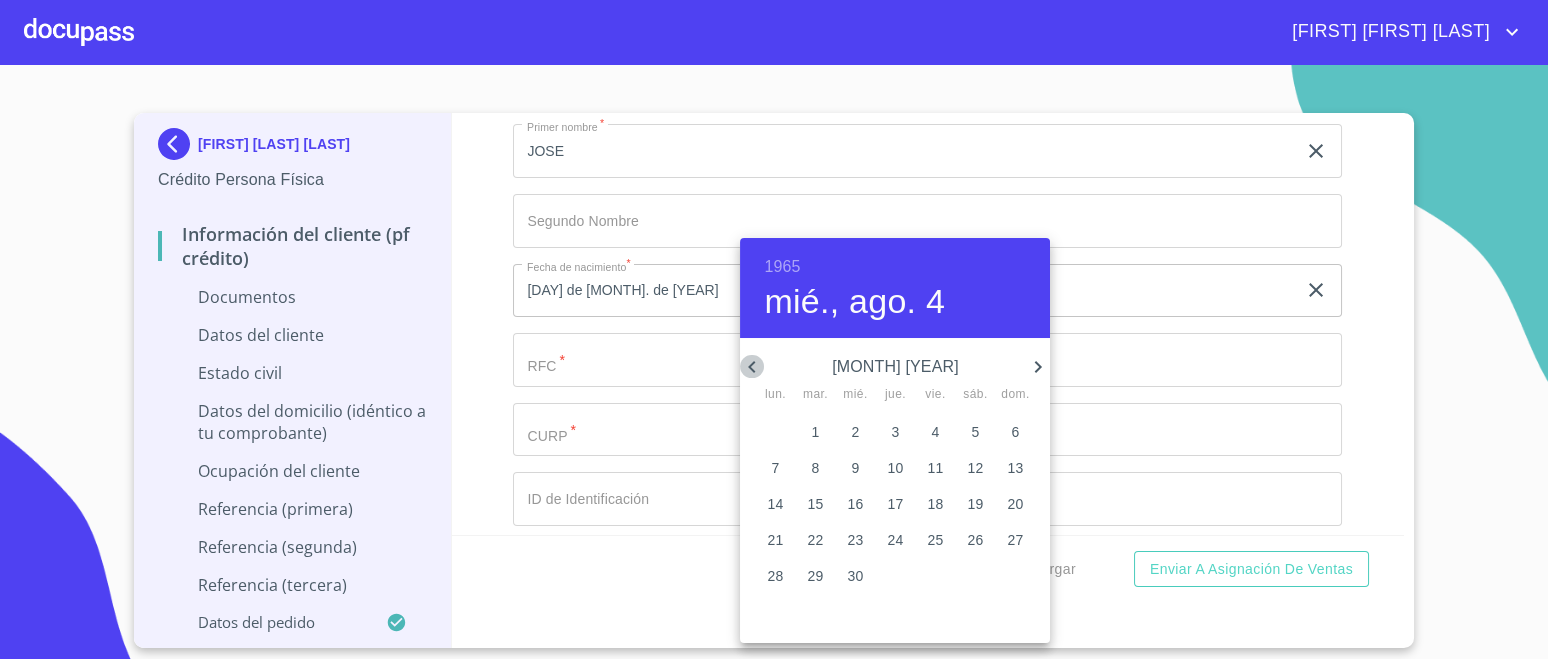 click 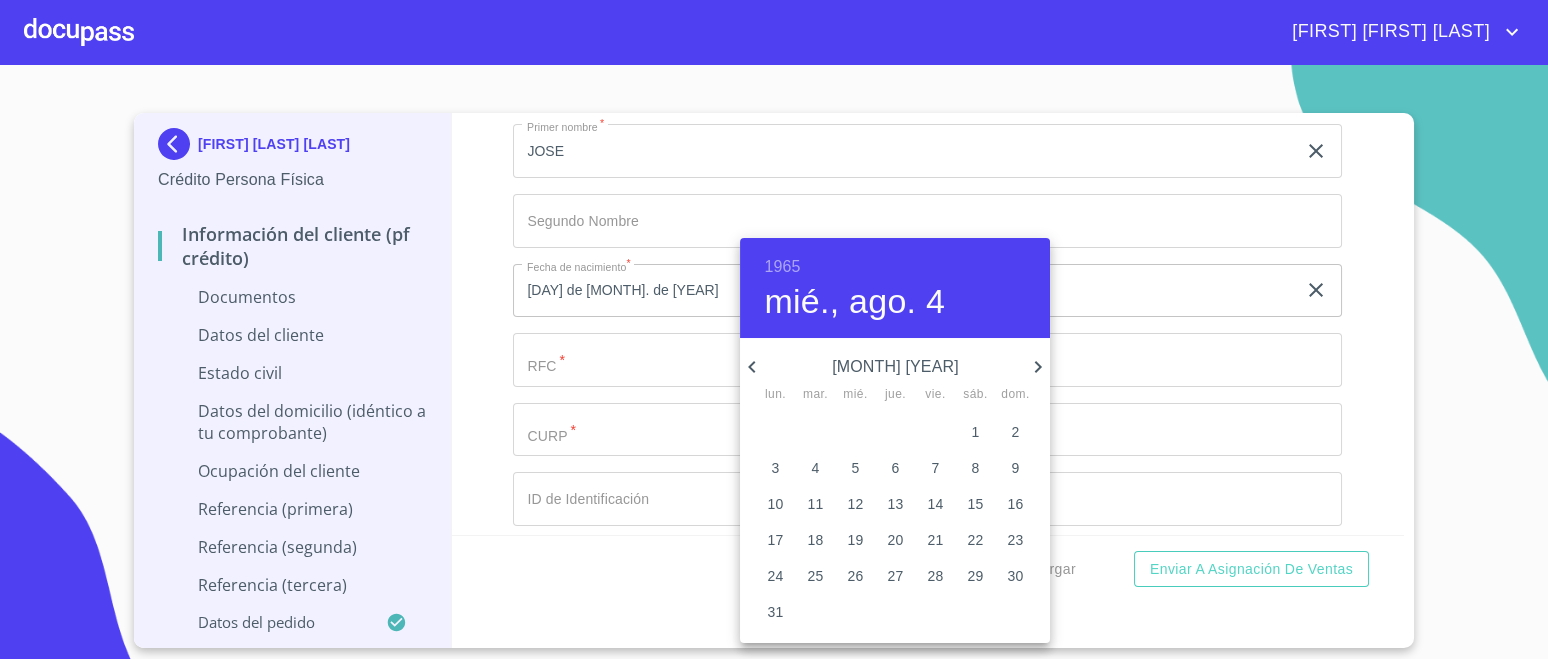 click 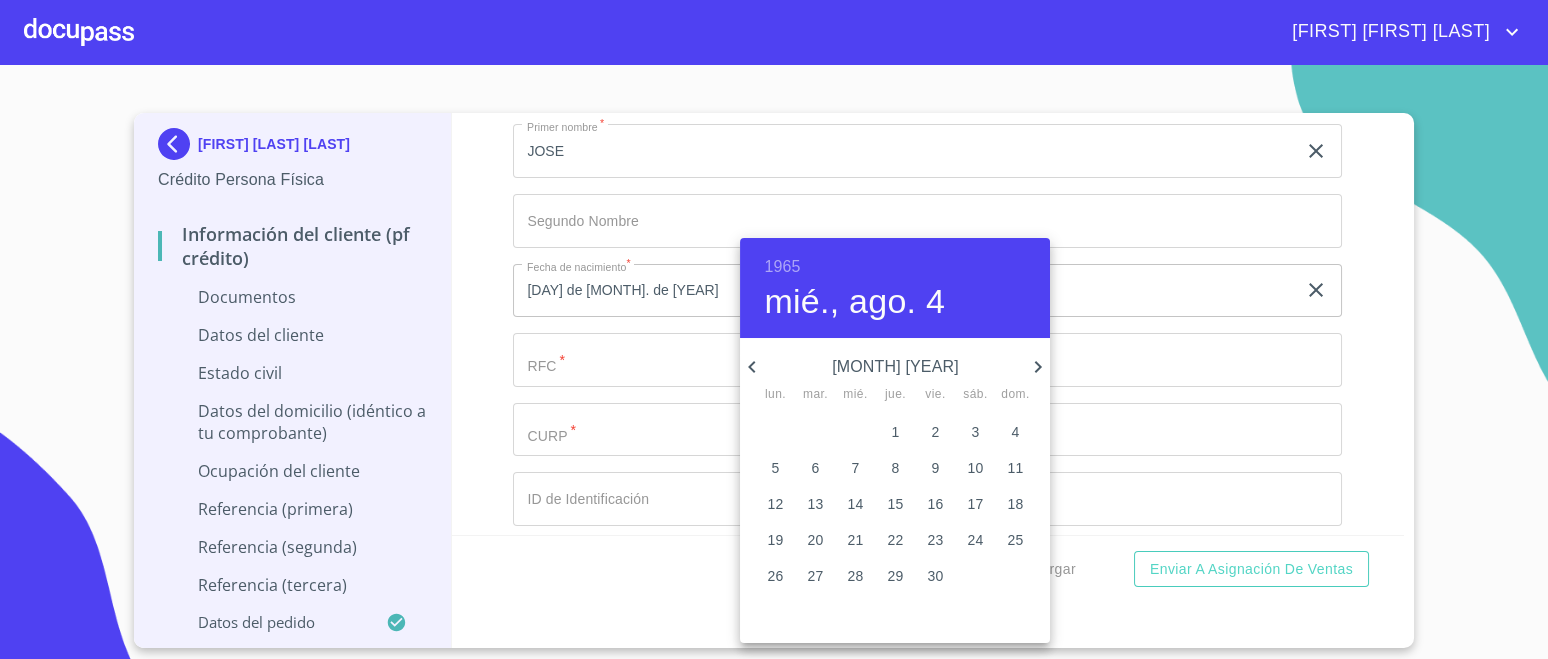 click 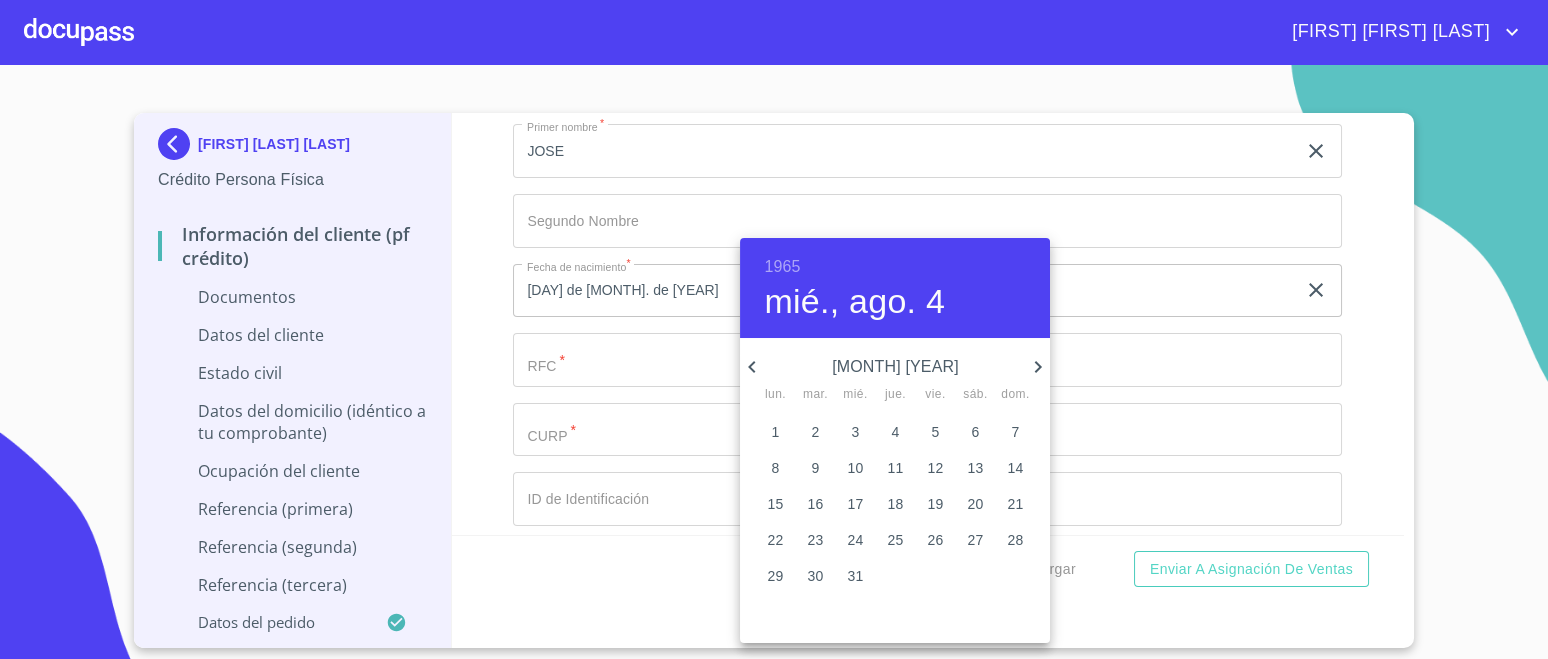 click on "11" at bounding box center [896, 468] 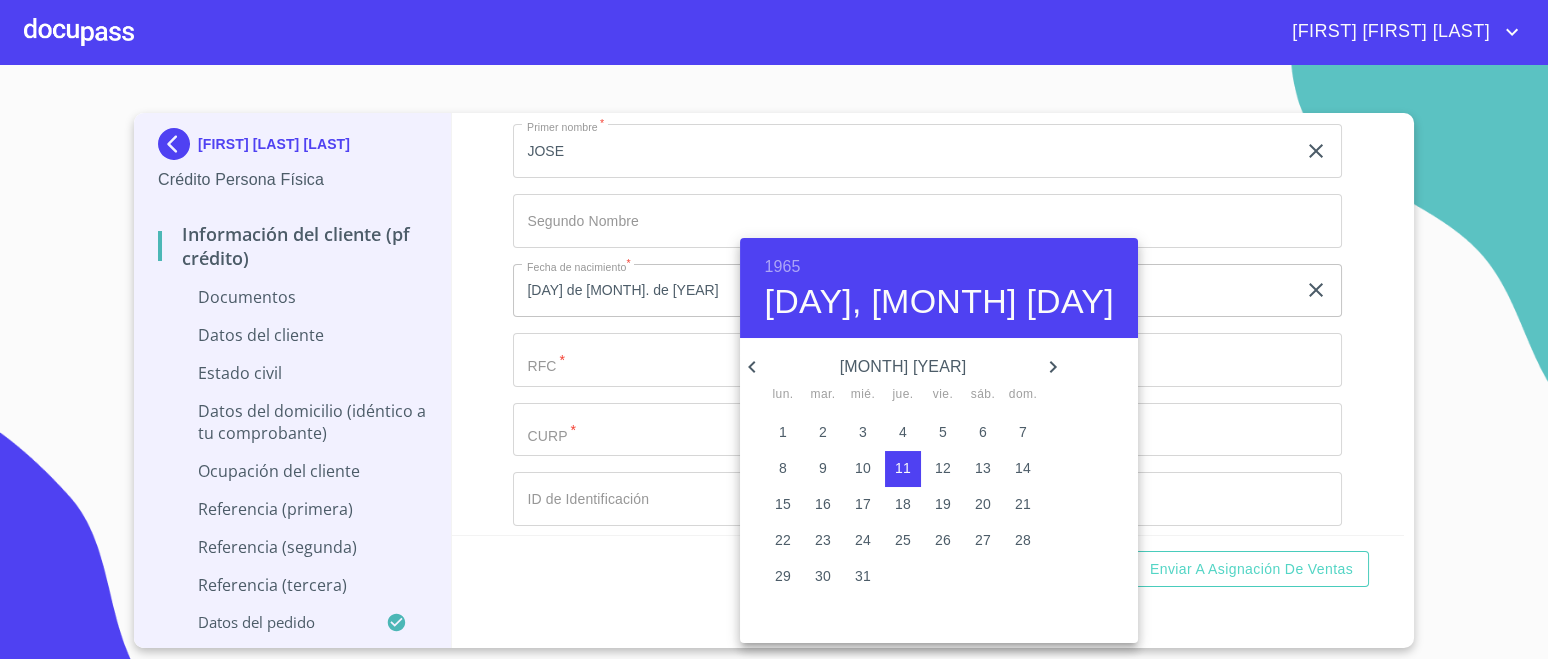 click at bounding box center [774, 329] 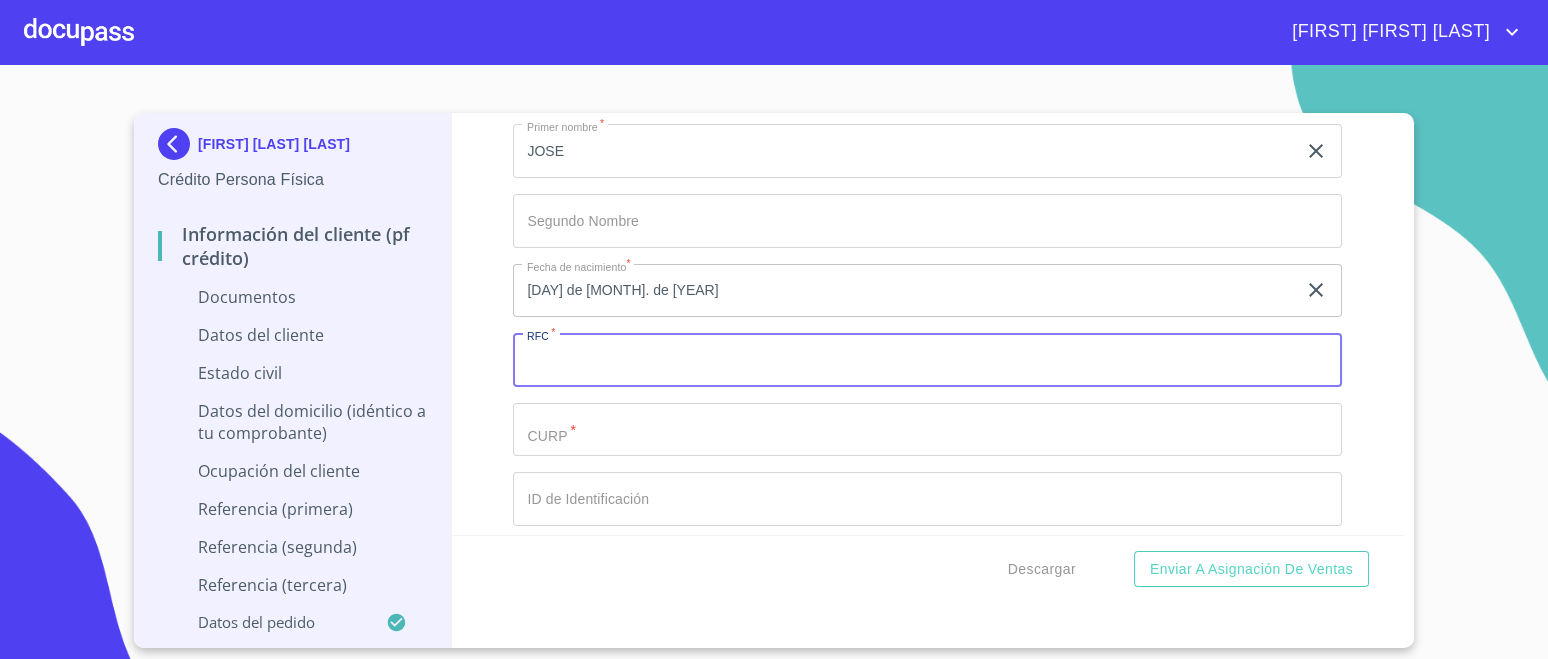 click on "Documento de identificación.   *" at bounding box center (927, 360) 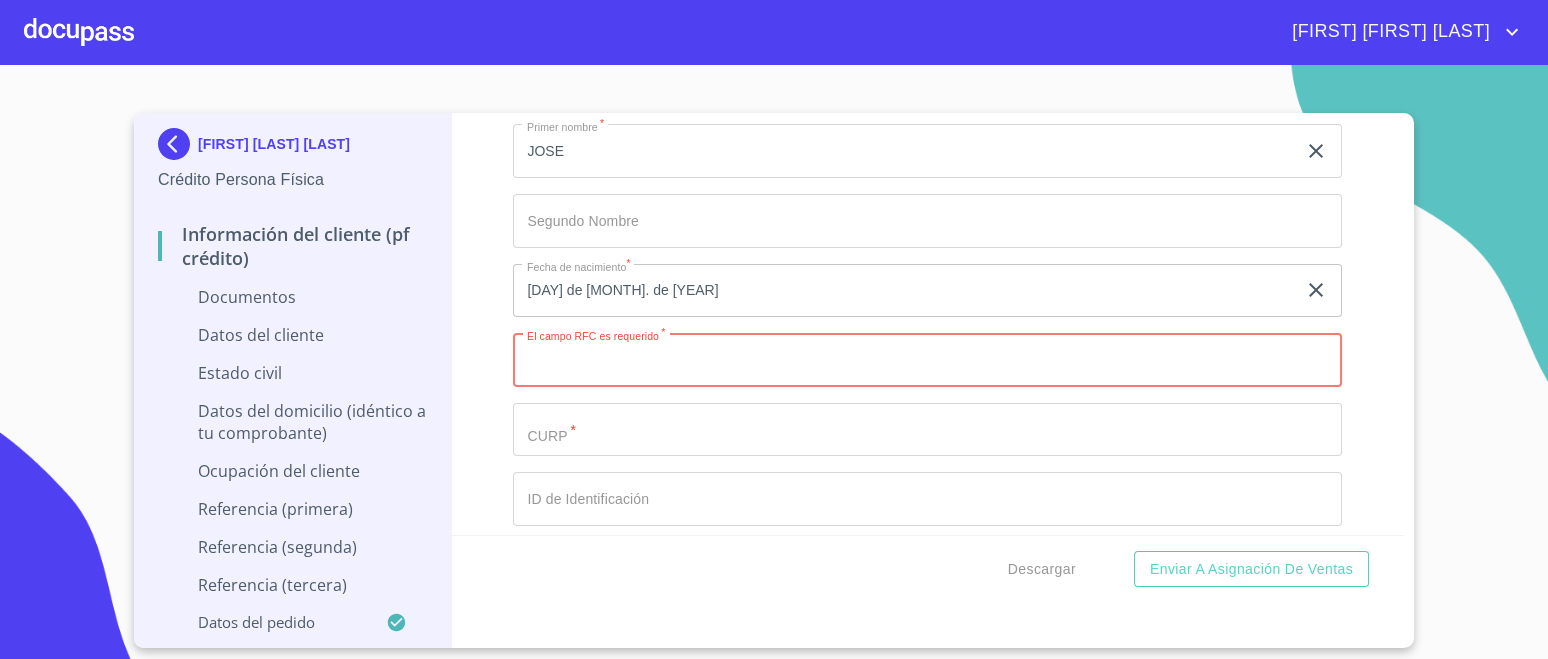 click on "Documento de identificación.   *" at bounding box center (904, 12) 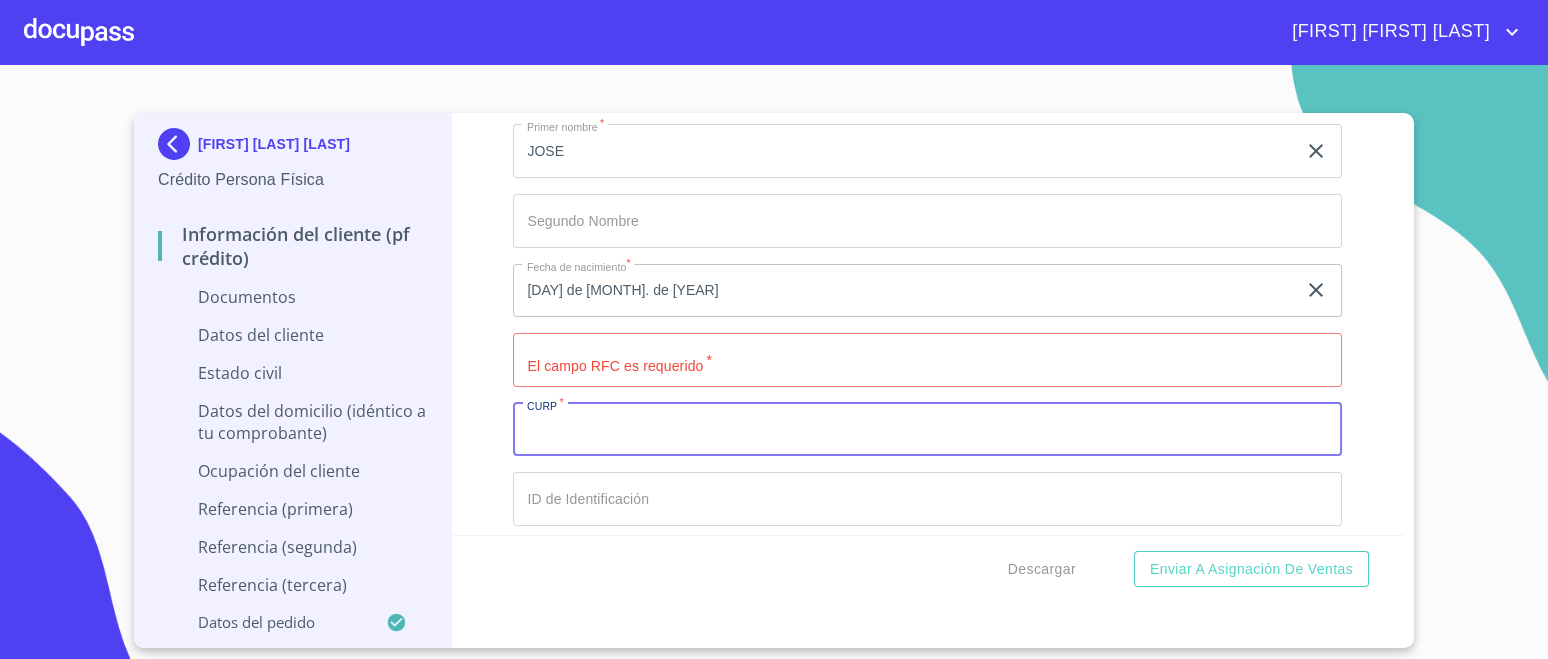 paste on "[CURP]" 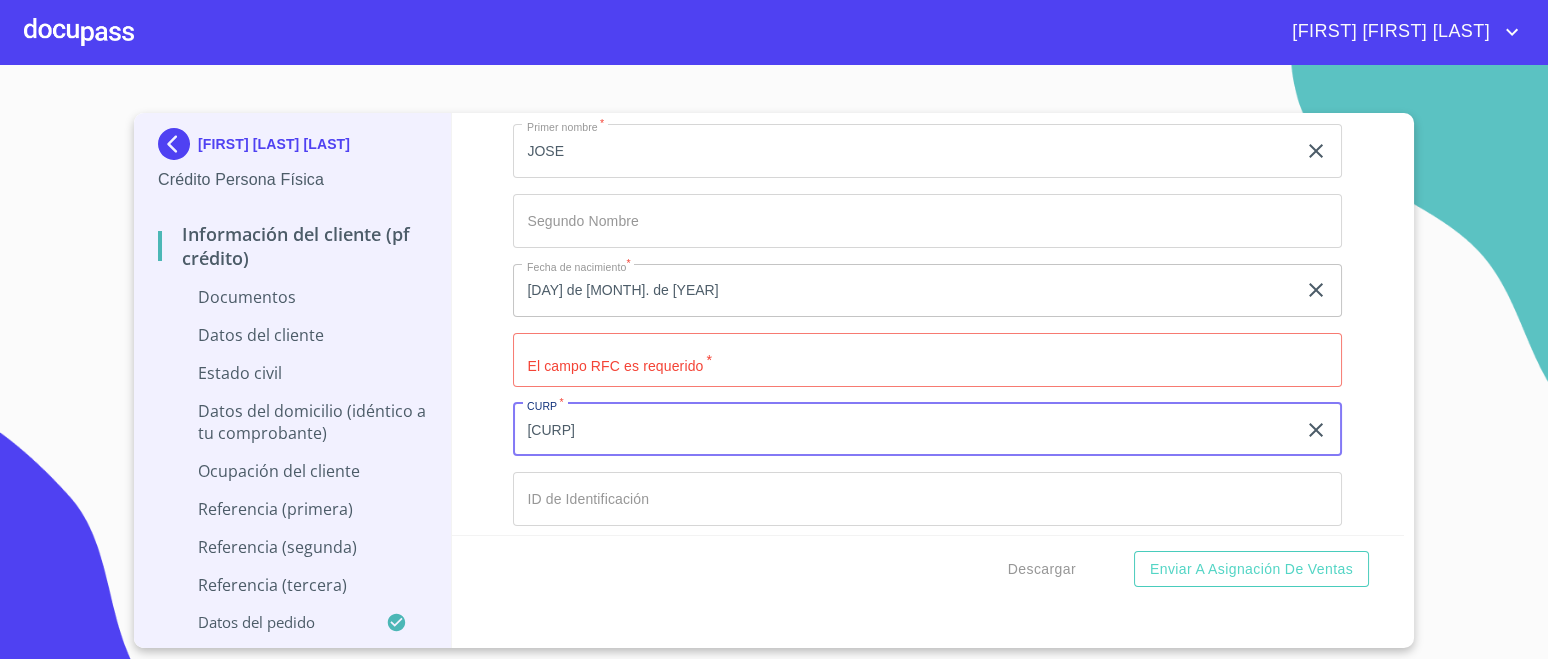 type on "[CURP]" 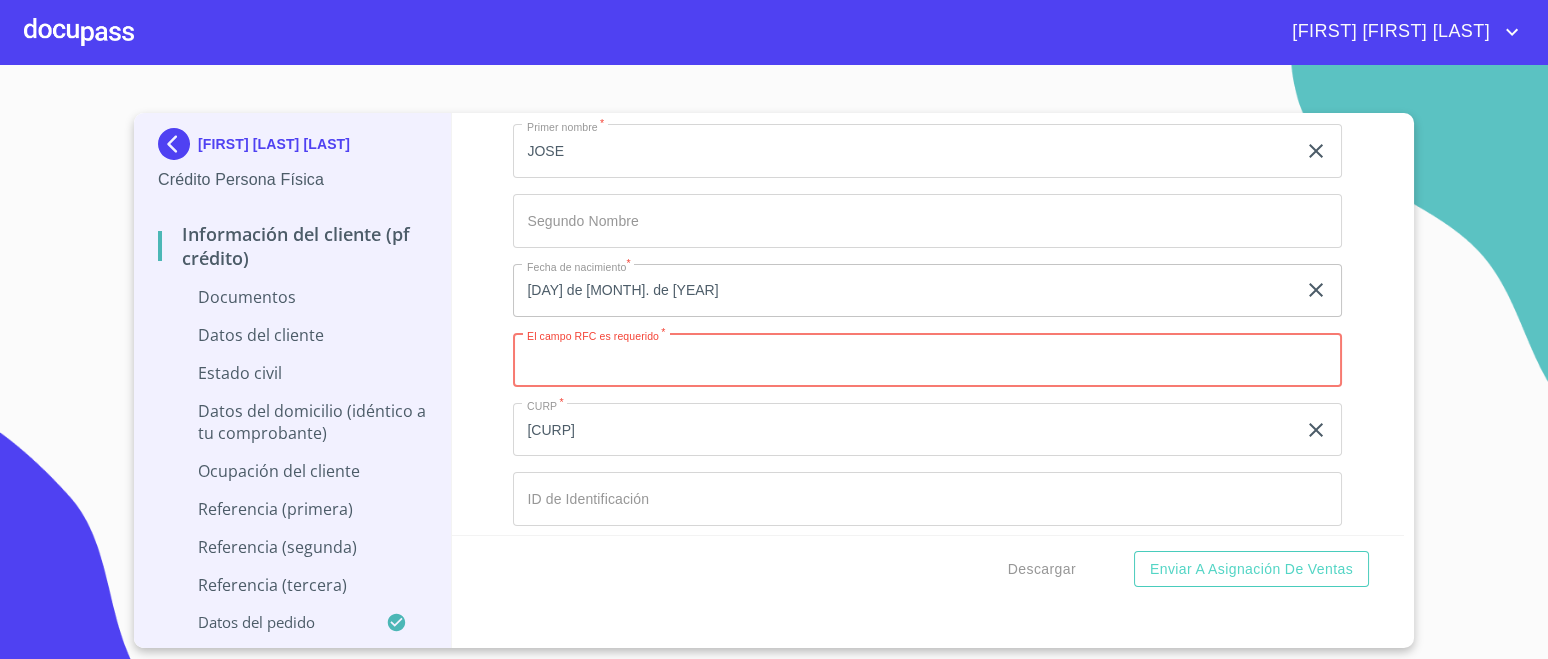 click on "Documento de identificación.   *" at bounding box center [927, 360] 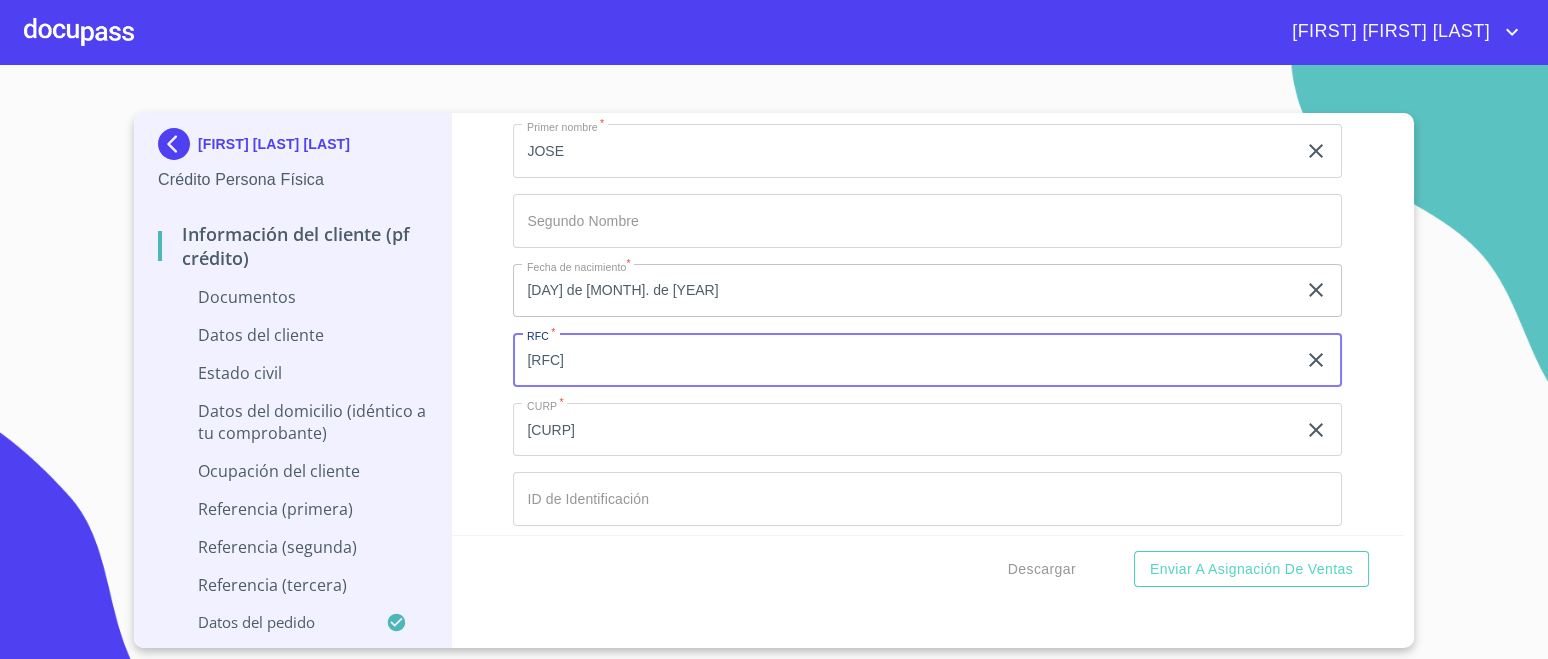 type on "[RFC]" 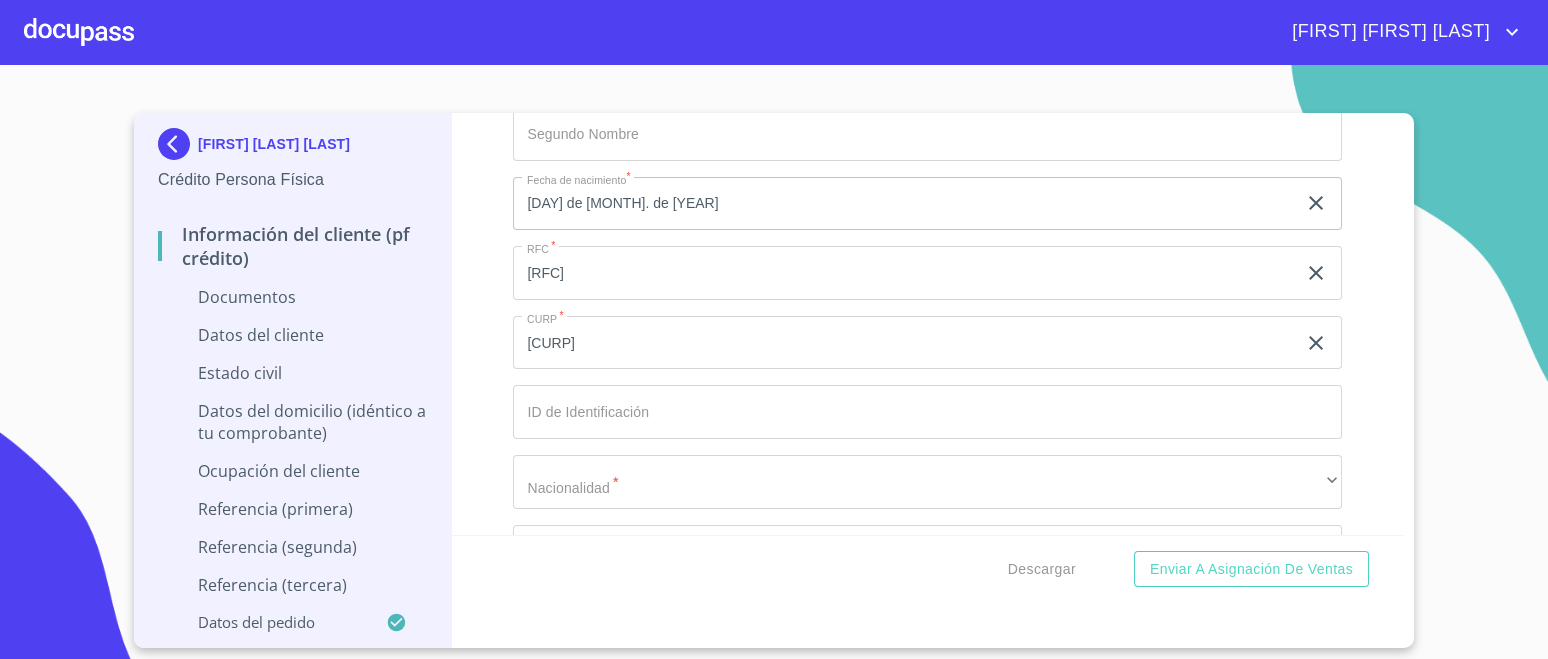 scroll, scrollTop: 4431, scrollLeft: 0, axis: vertical 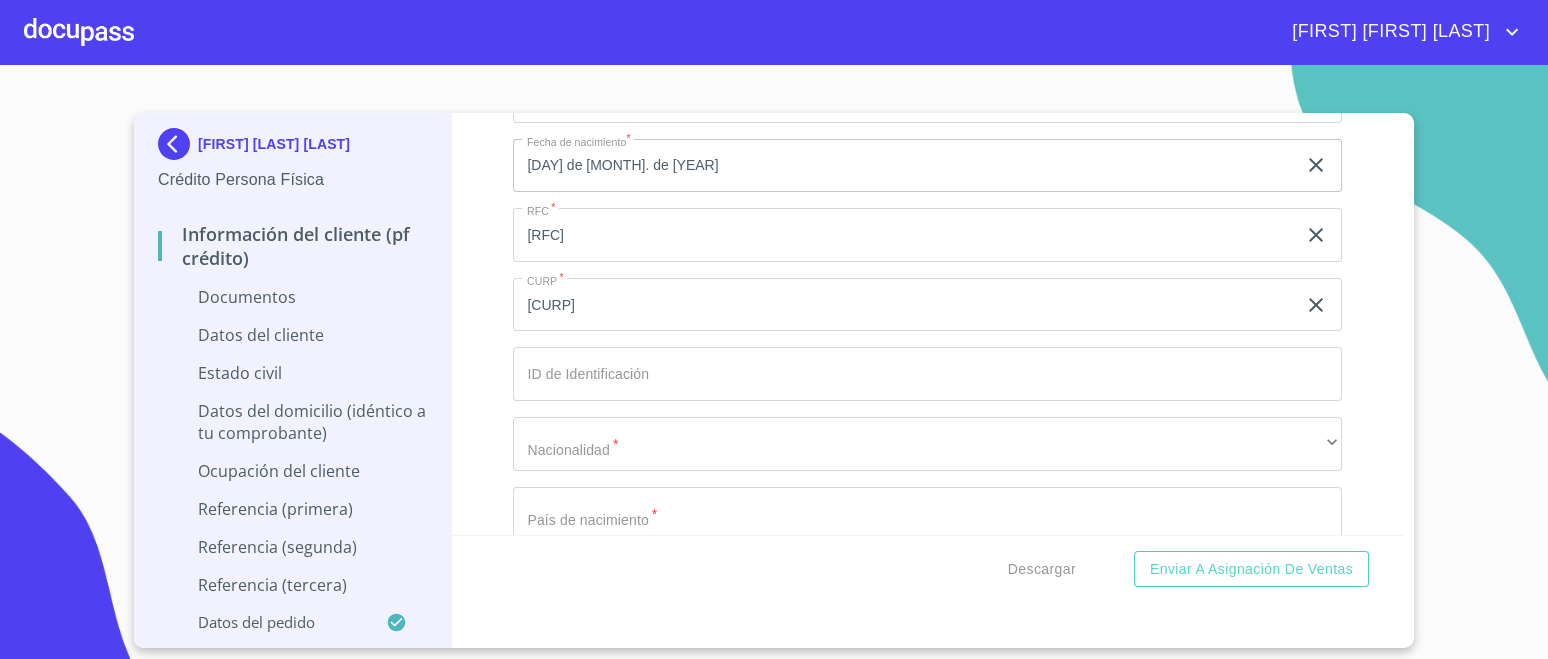 click on "Documento de identificación.   *" at bounding box center (904, -113) 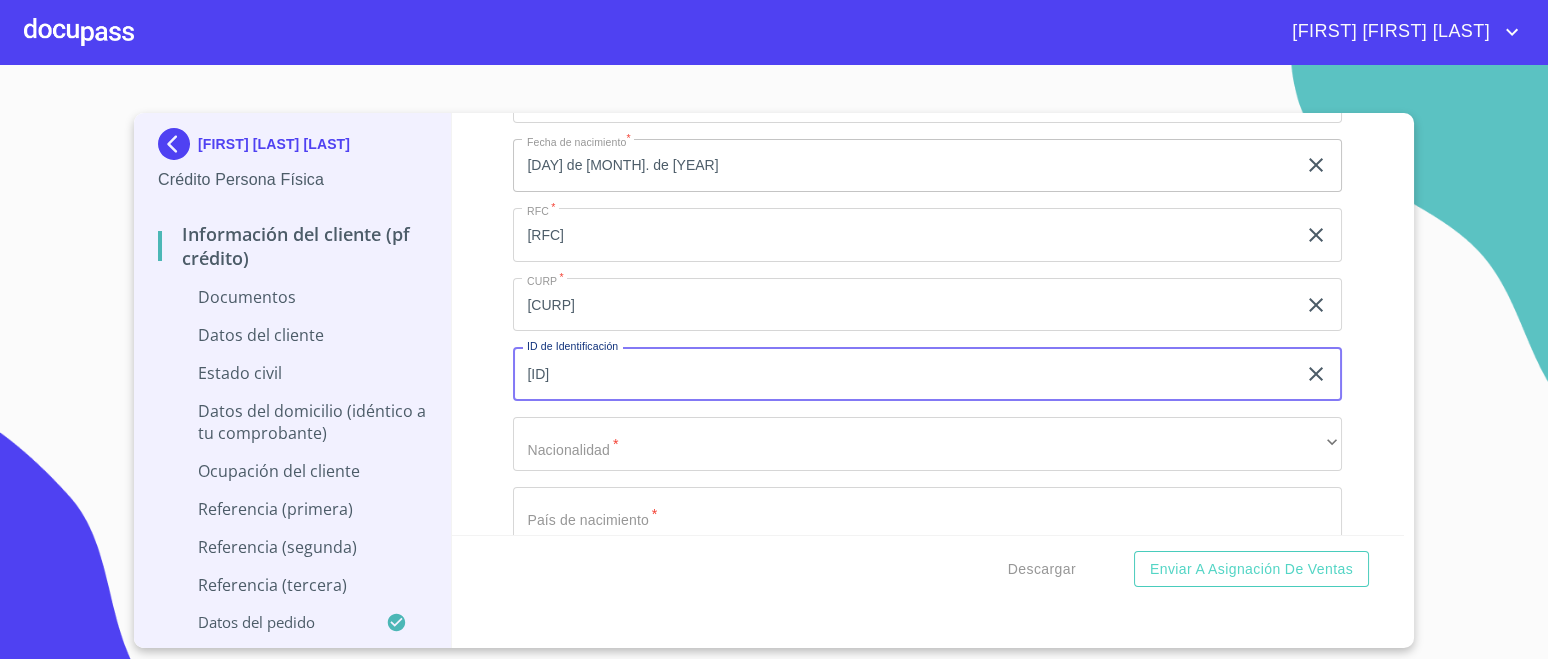 type on "[ID]" 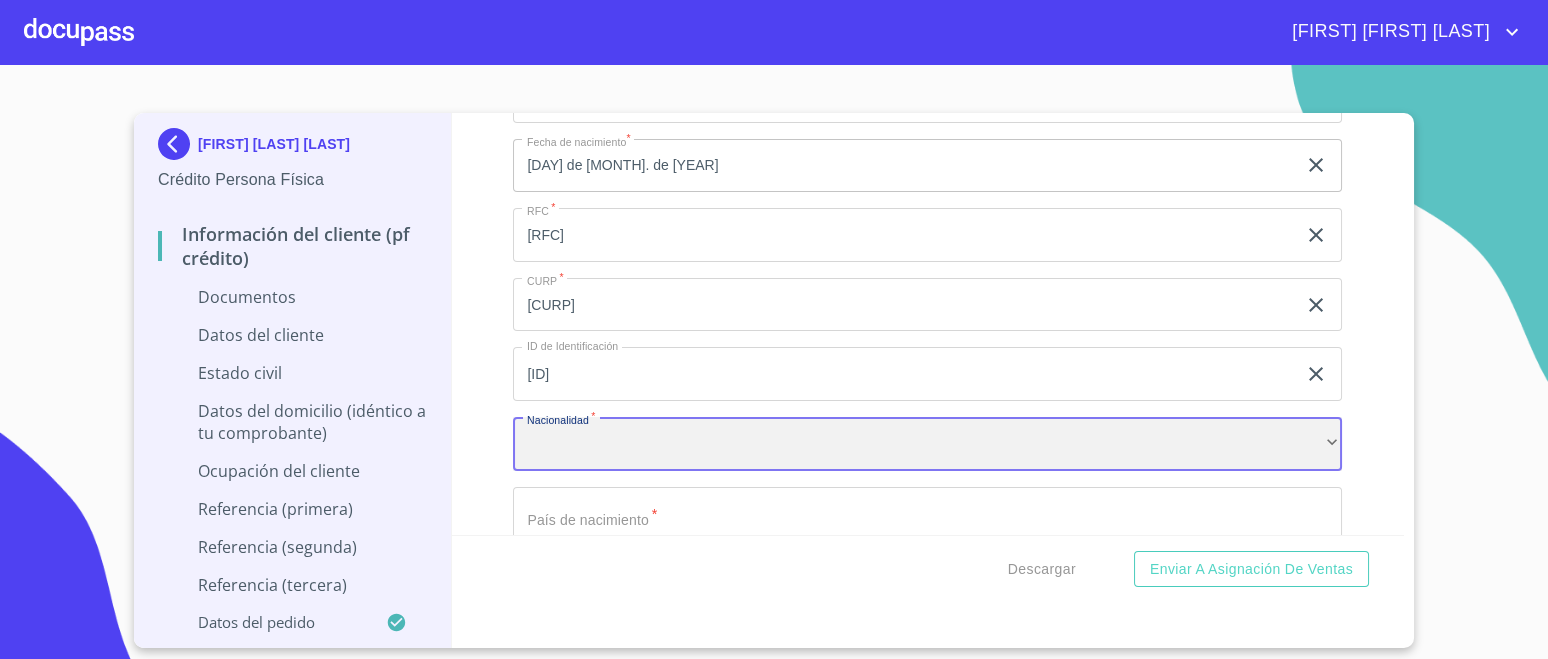 click on "​" at bounding box center (927, 444) 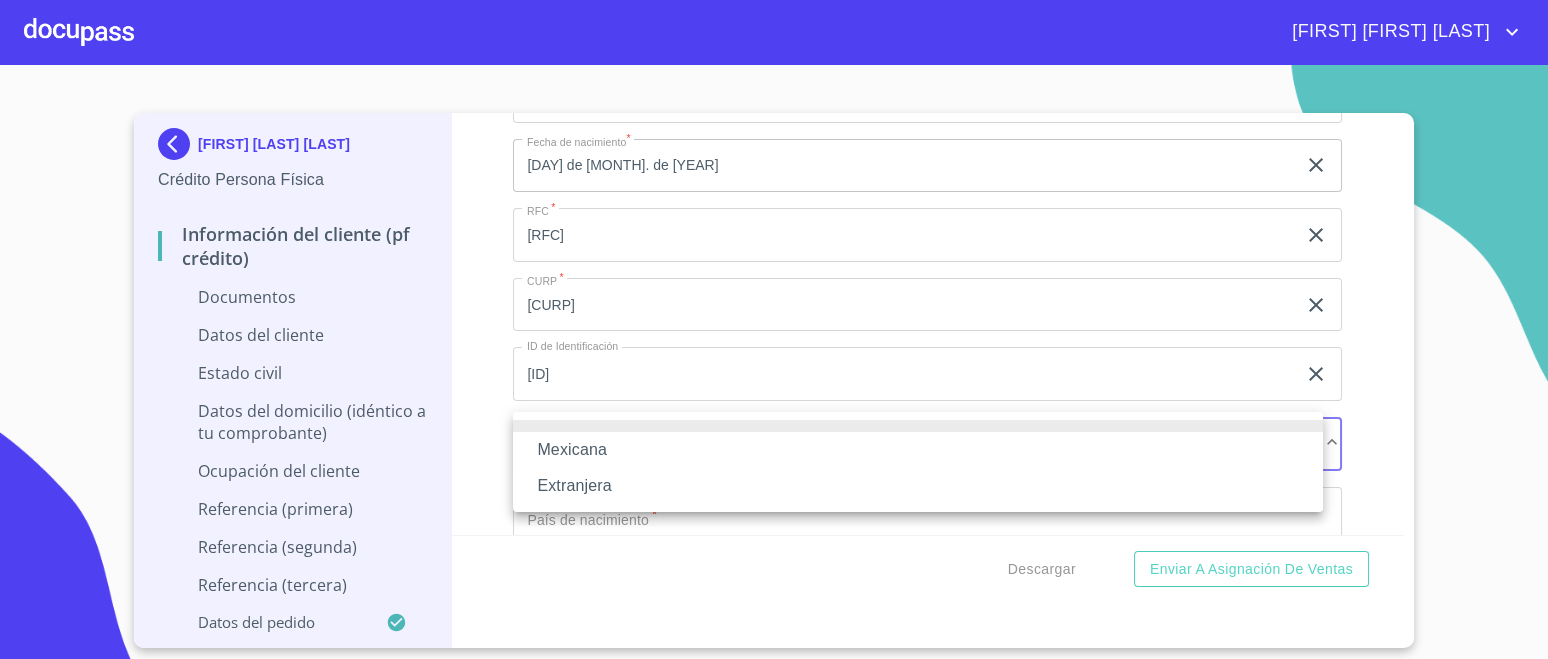click on "Mexicana" at bounding box center (918, 450) 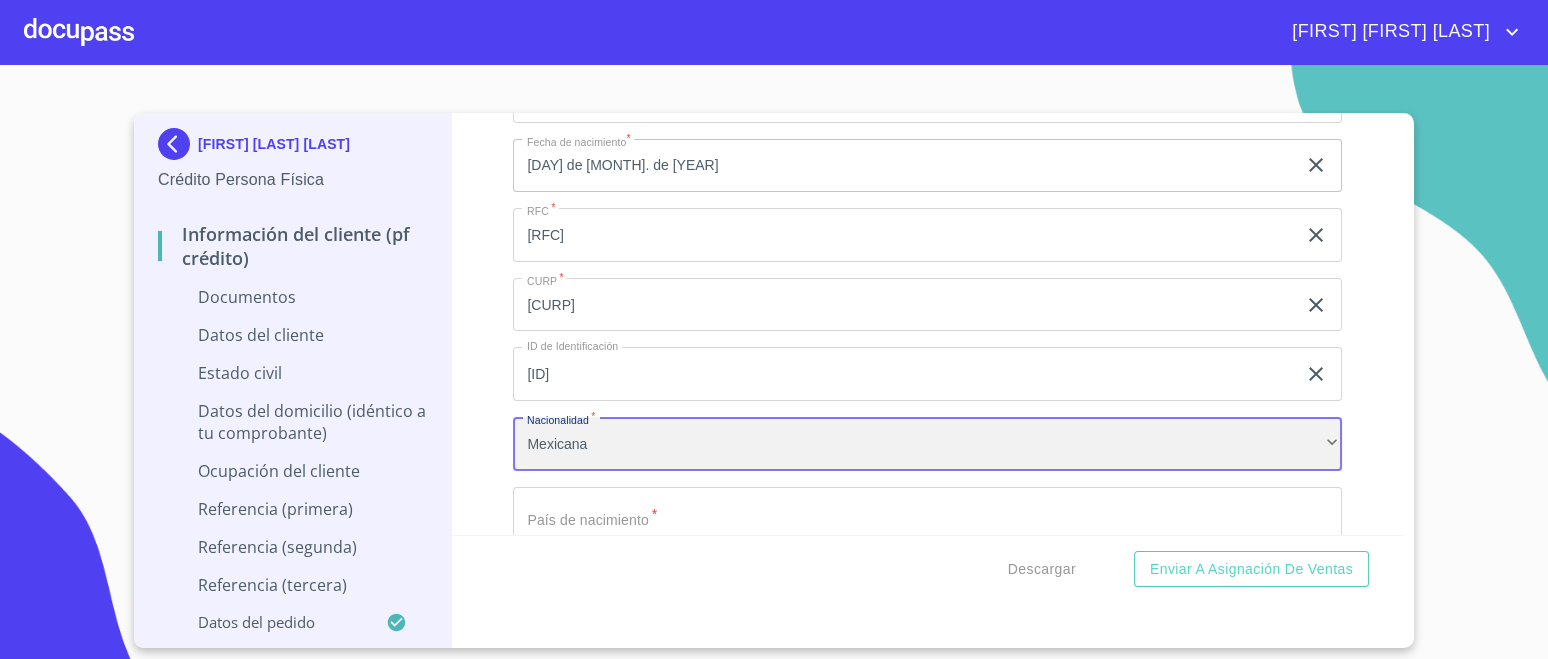 scroll, scrollTop: 4555, scrollLeft: 0, axis: vertical 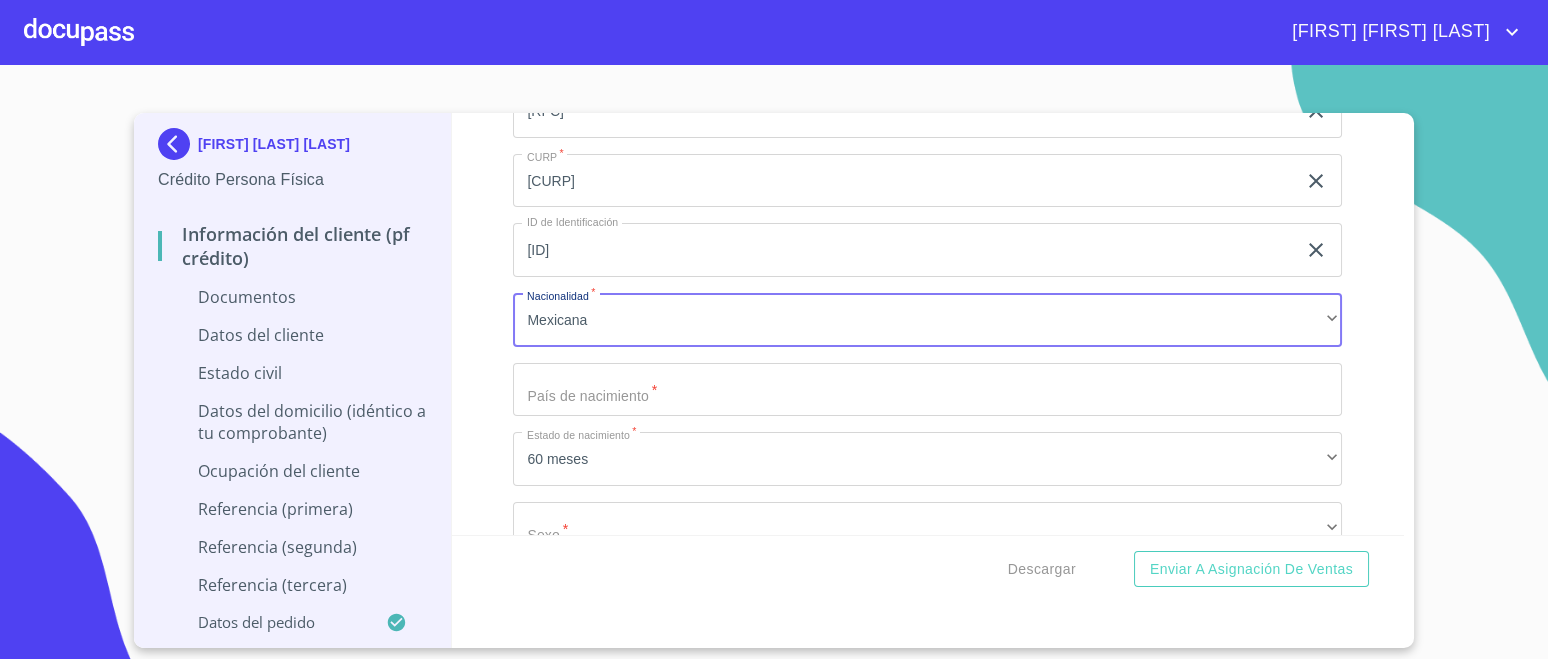 click on "Documento de identificación.   *" at bounding box center (904, -237) 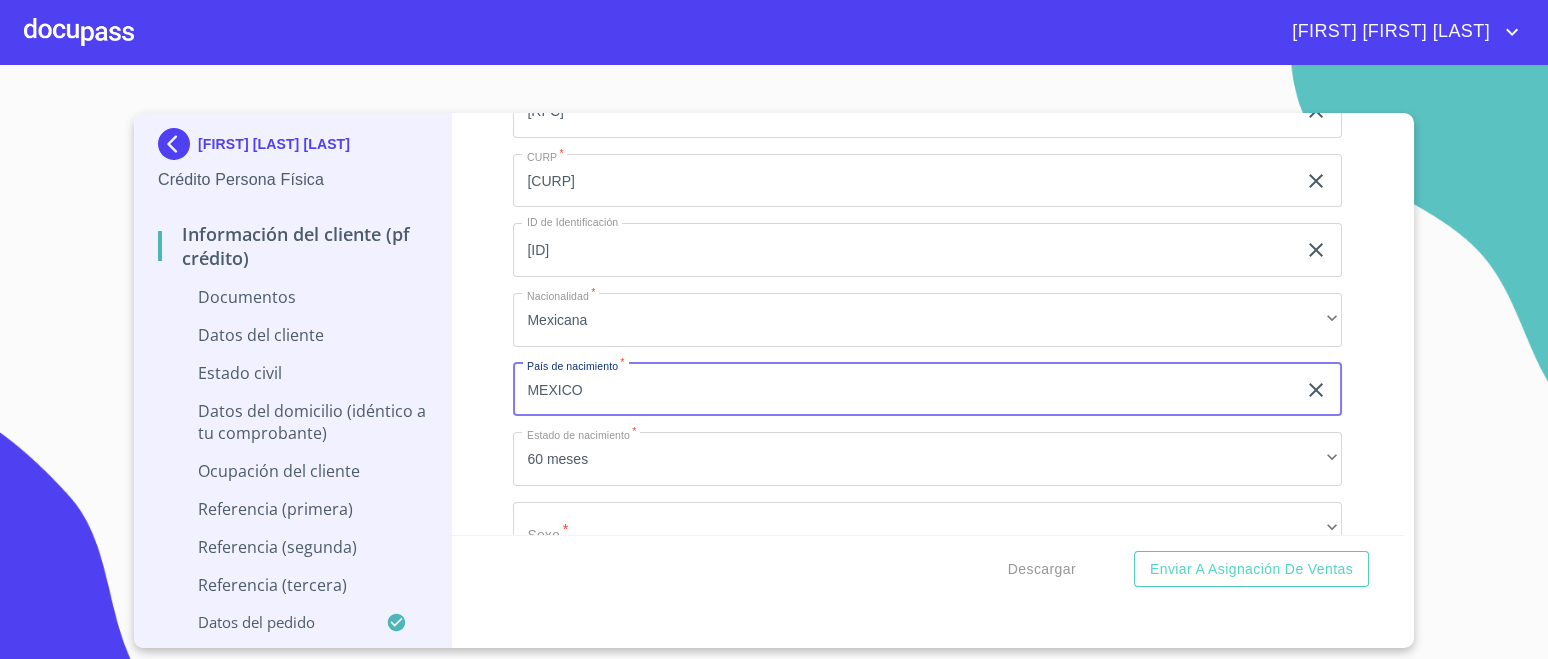 type on "MEXICO" 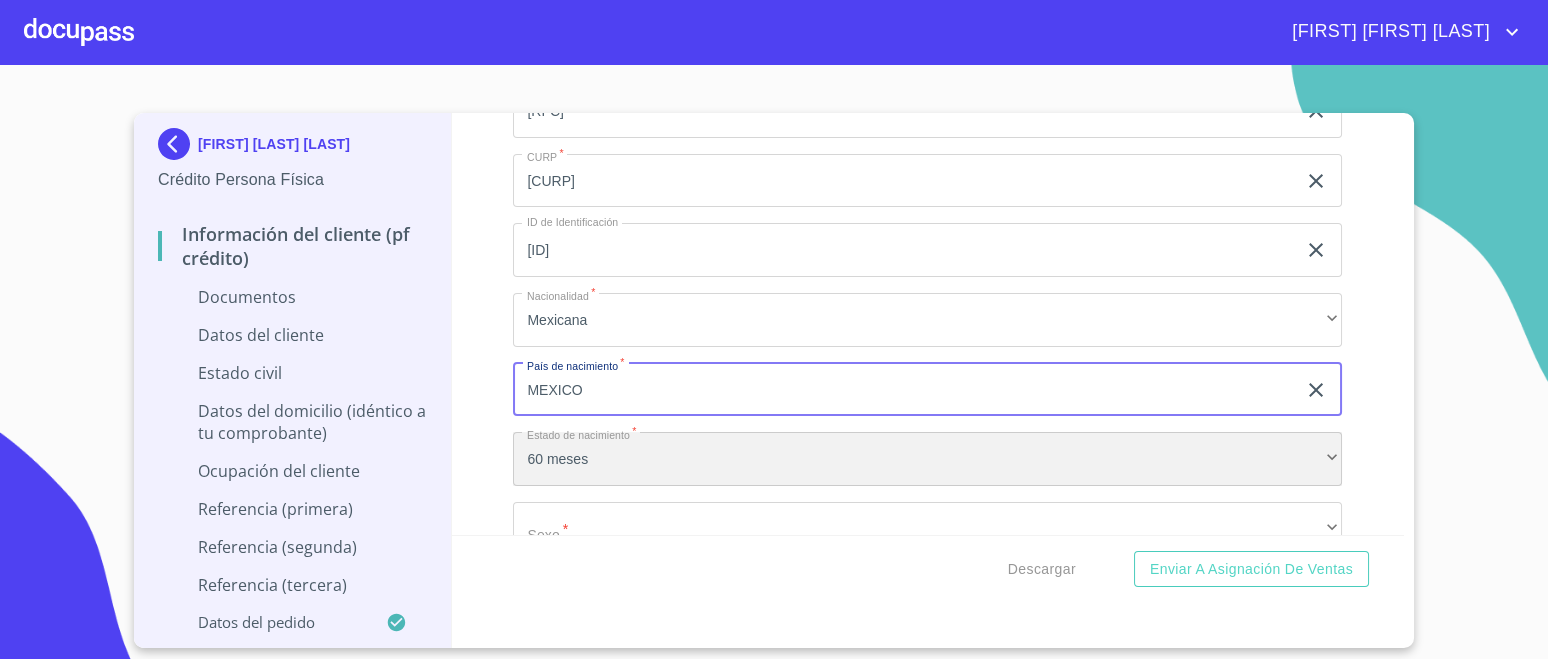 click on "60 meses" at bounding box center [927, 459] 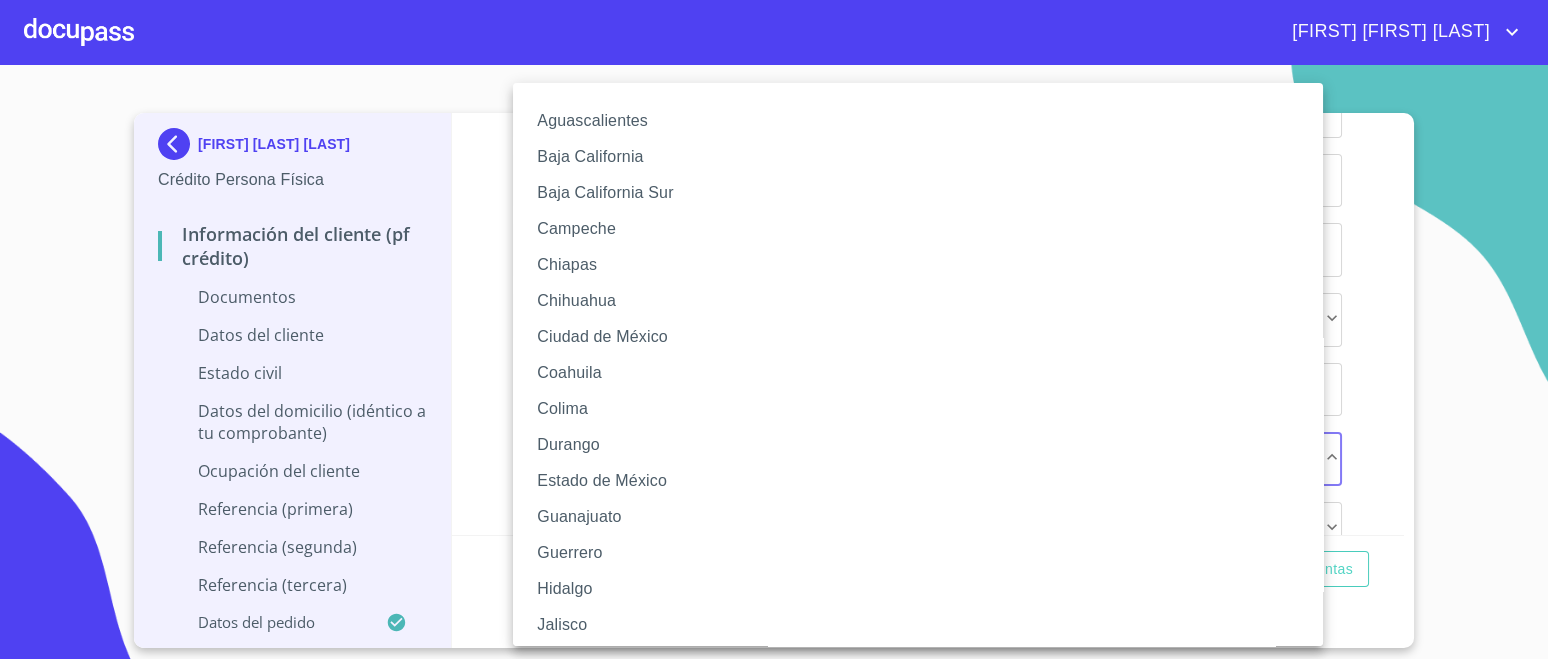 click on "Jalisco" at bounding box center [927, 625] 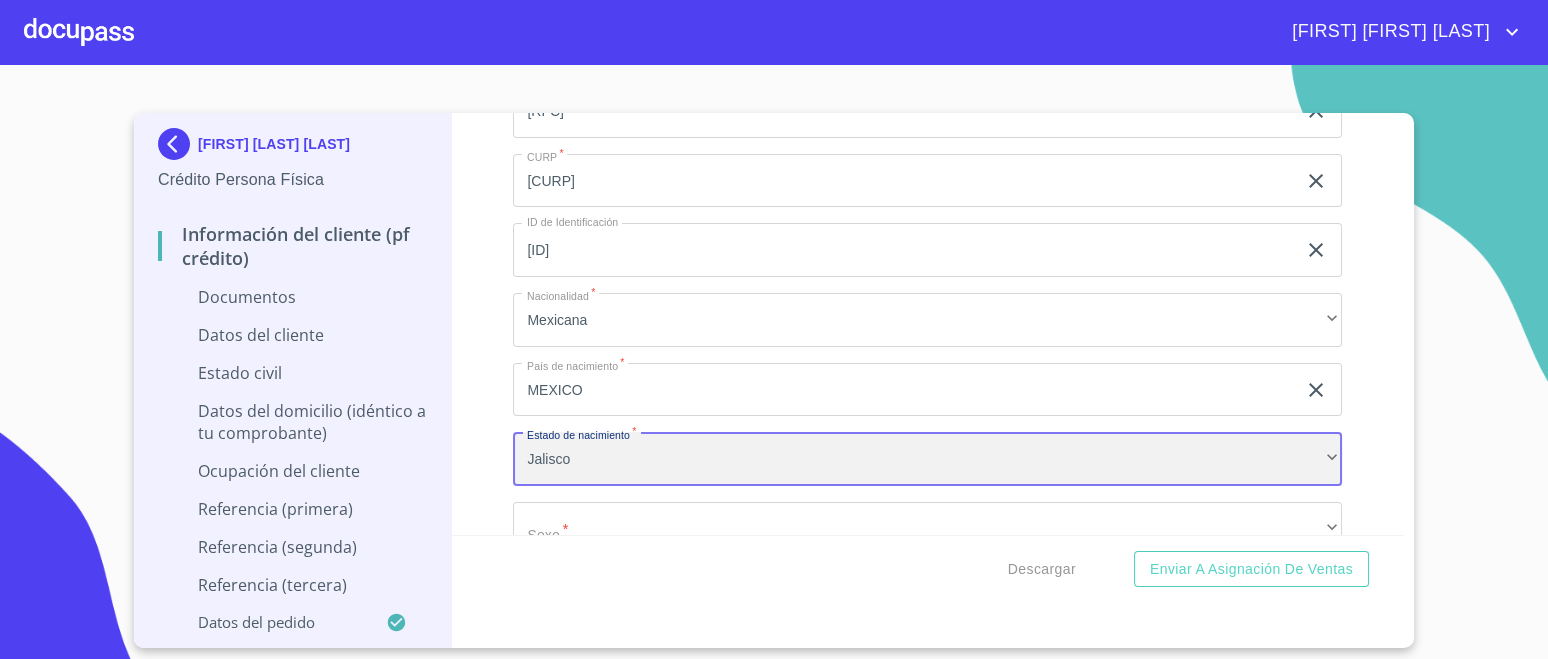 scroll, scrollTop: 4806, scrollLeft: 0, axis: vertical 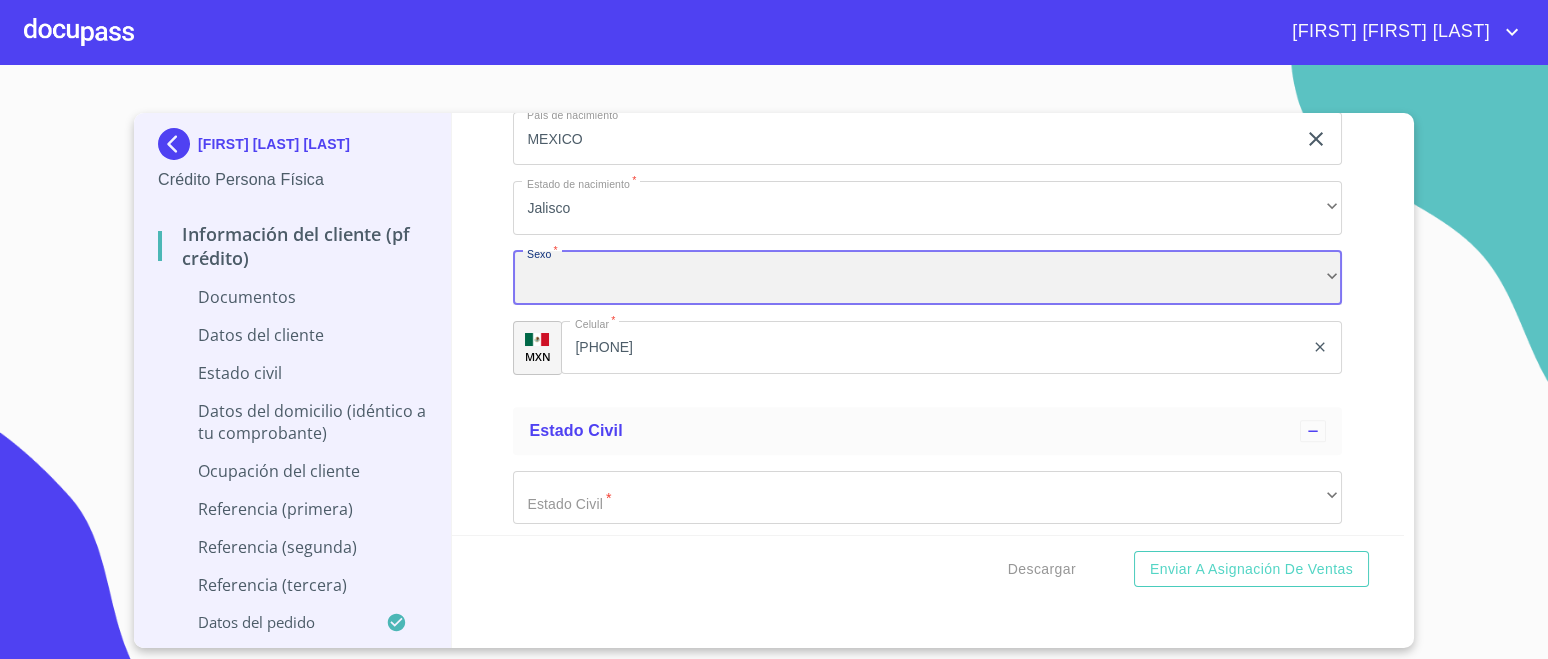 click on "​" at bounding box center (927, 278) 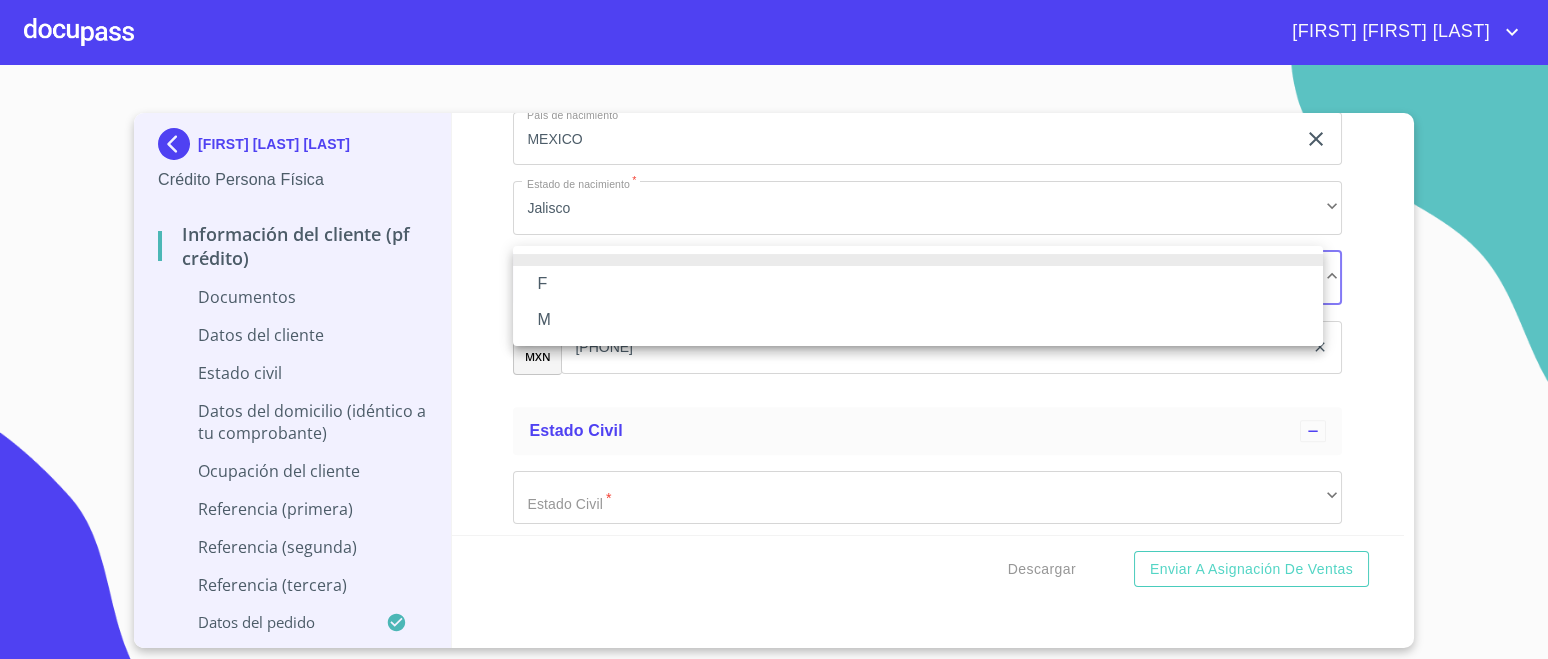 click on "M" at bounding box center [918, 320] 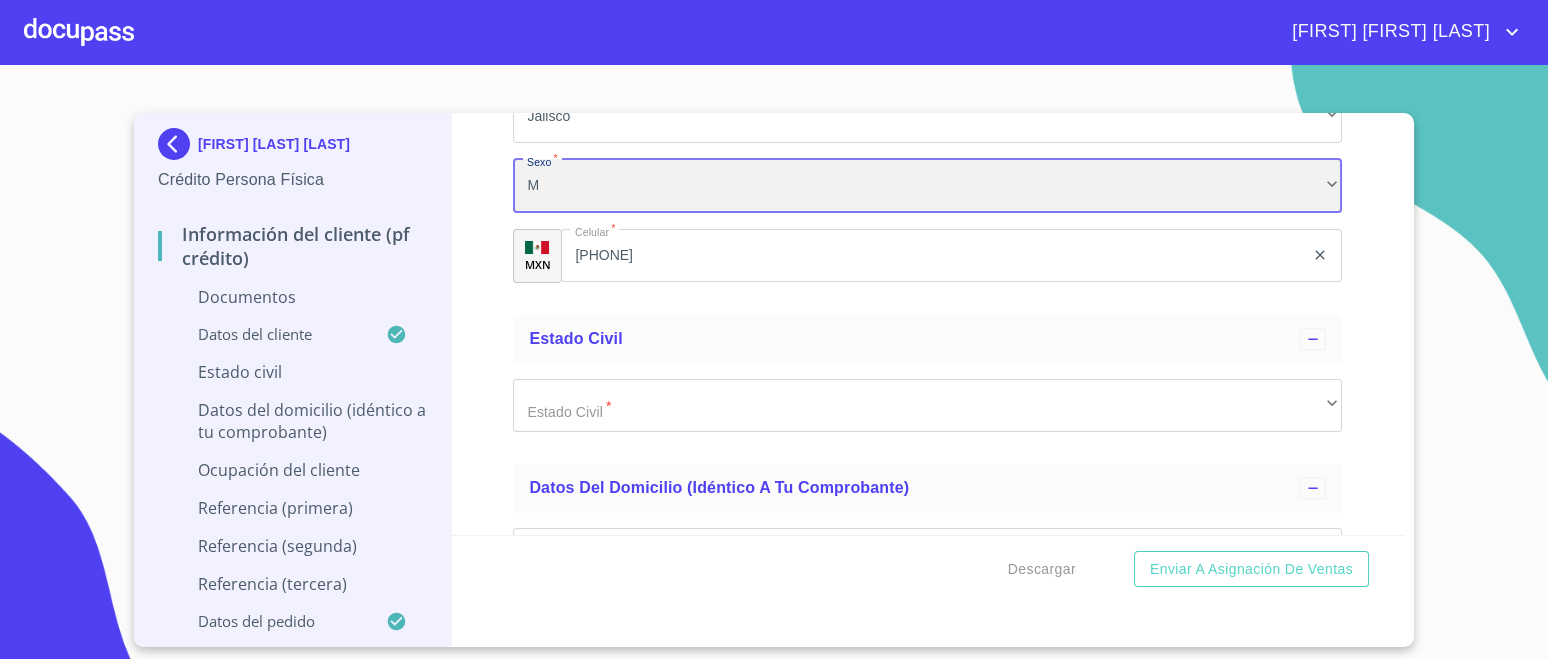 scroll, scrollTop: 4931, scrollLeft: 0, axis: vertical 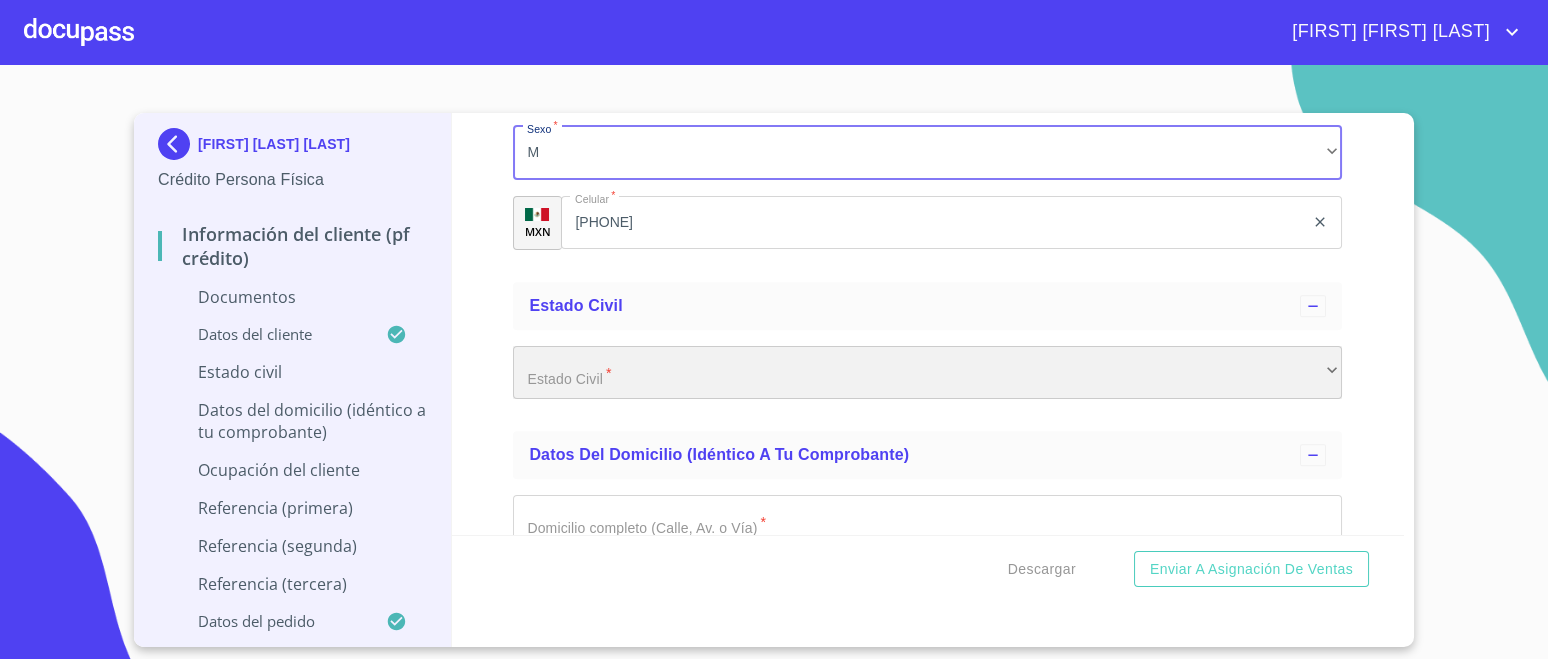 click on "​" at bounding box center (927, 373) 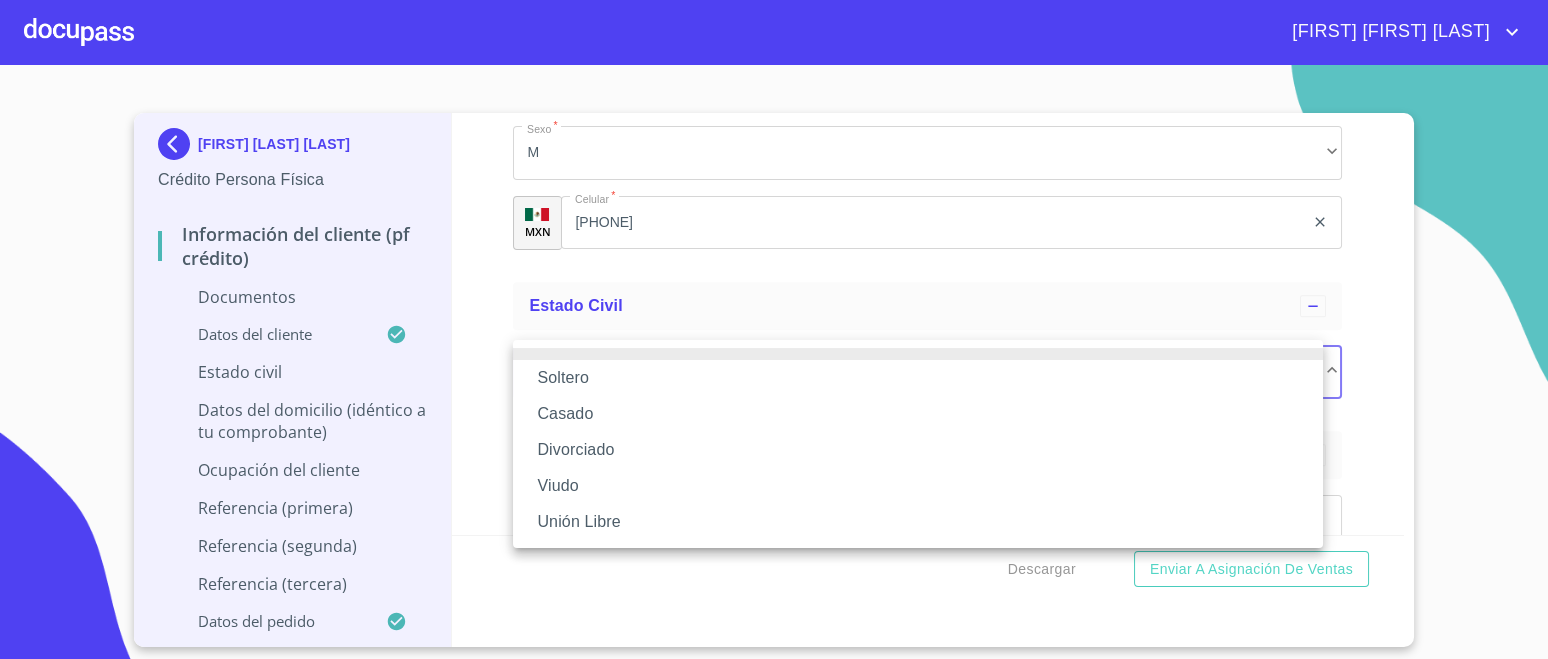 click on "Casado" at bounding box center (918, 414) 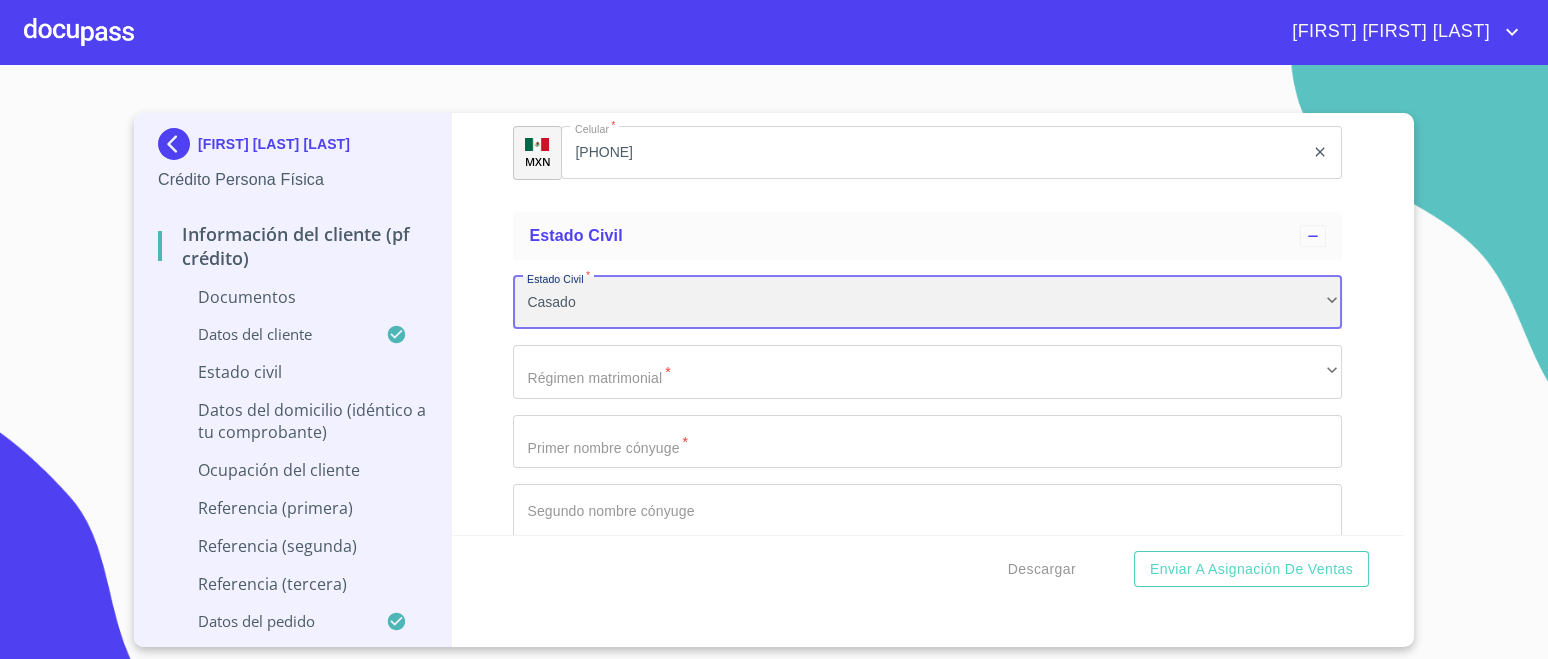 scroll, scrollTop: 5056, scrollLeft: 0, axis: vertical 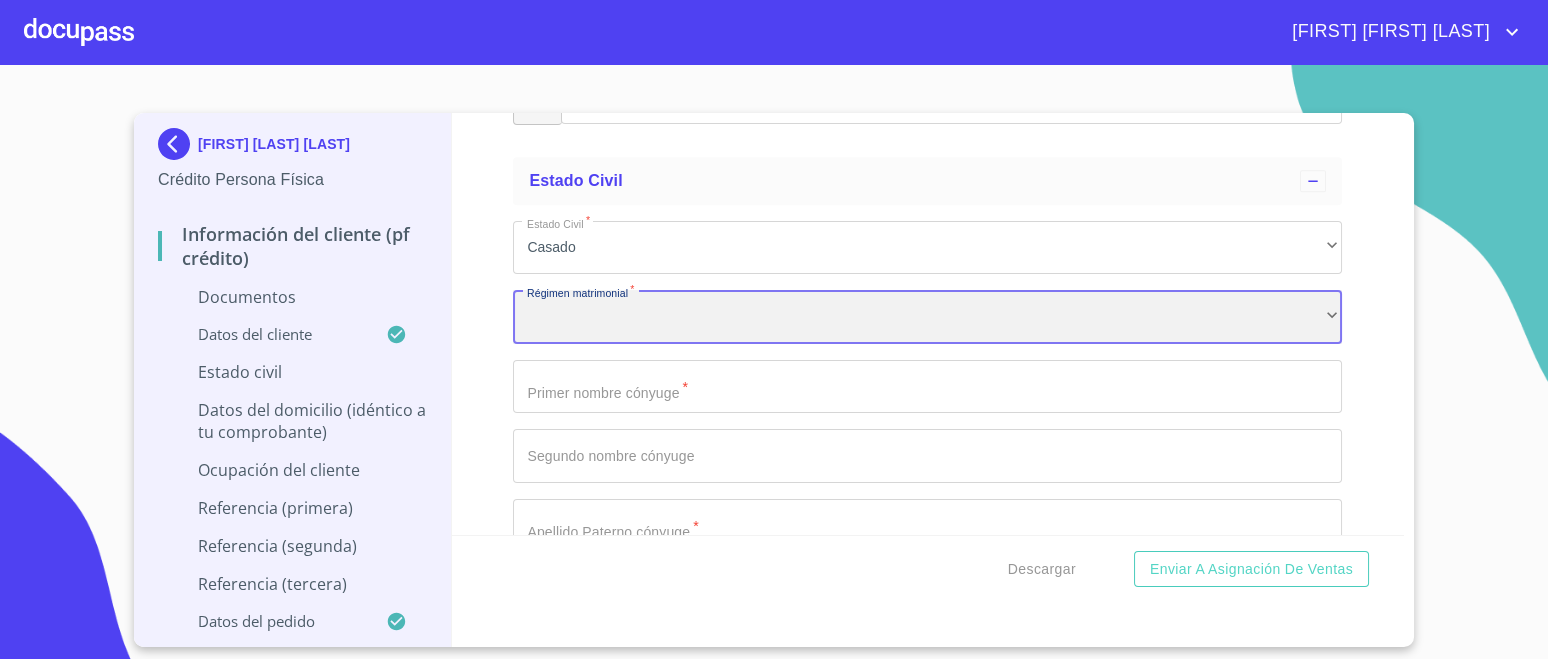 click on "​" at bounding box center [927, 317] 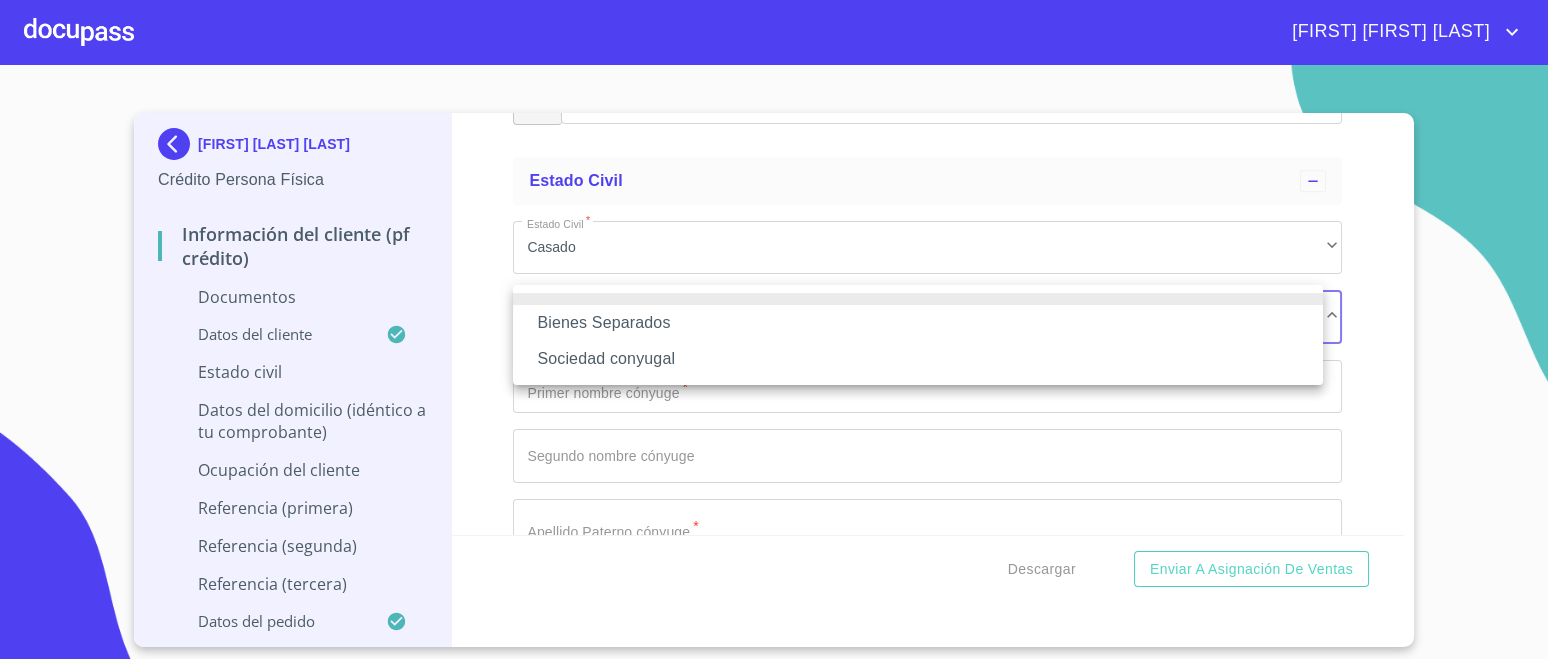 click on "Bienes Separados" at bounding box center (918, 323) 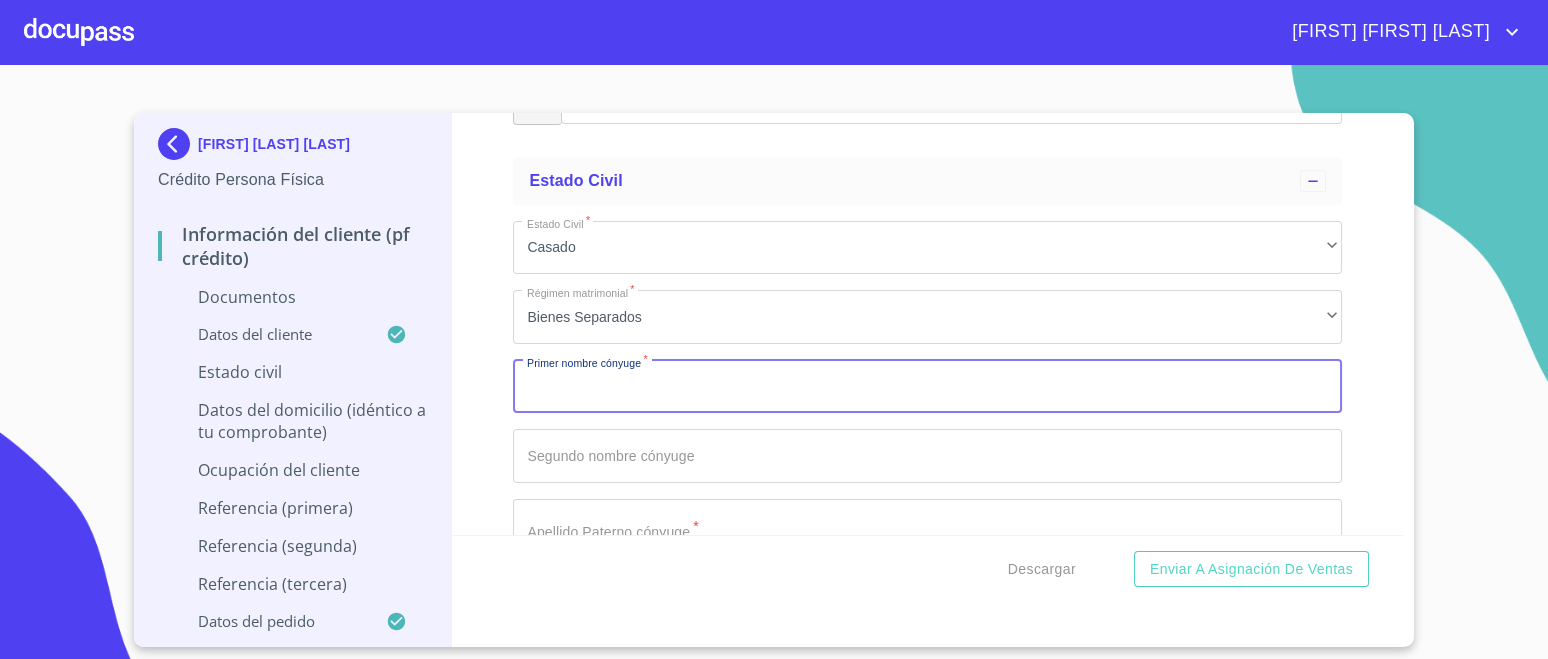 click on "Documento de identificación.   *" at bounding box center [927, 387] 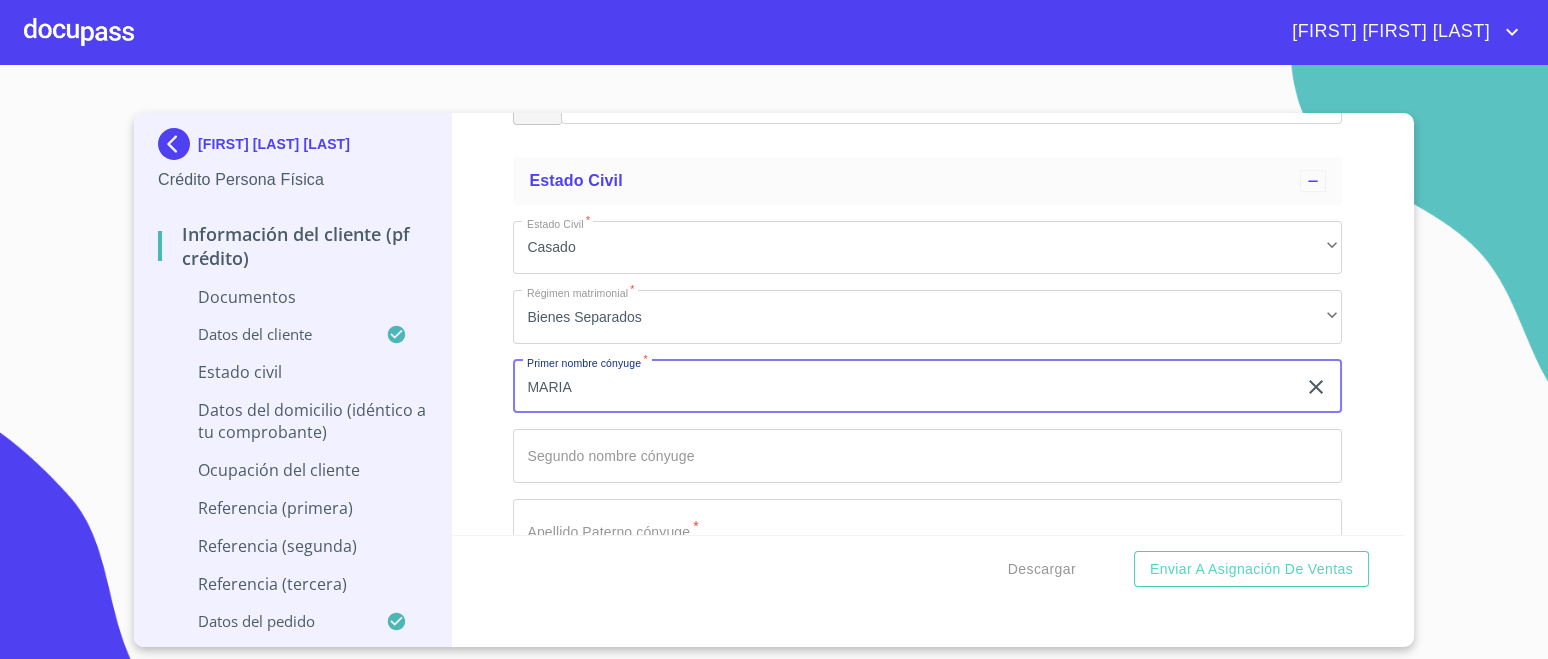 type on "MARIA" 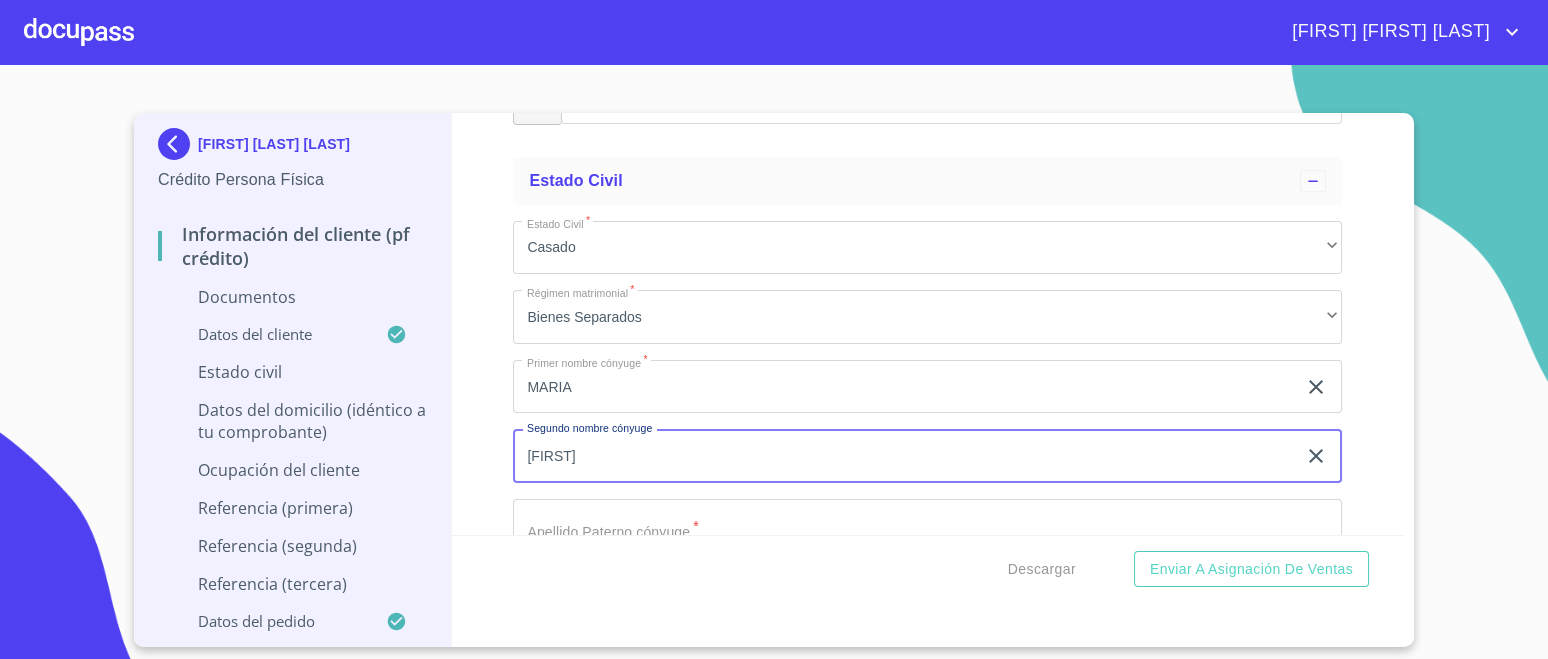 type on "[FIRST]" 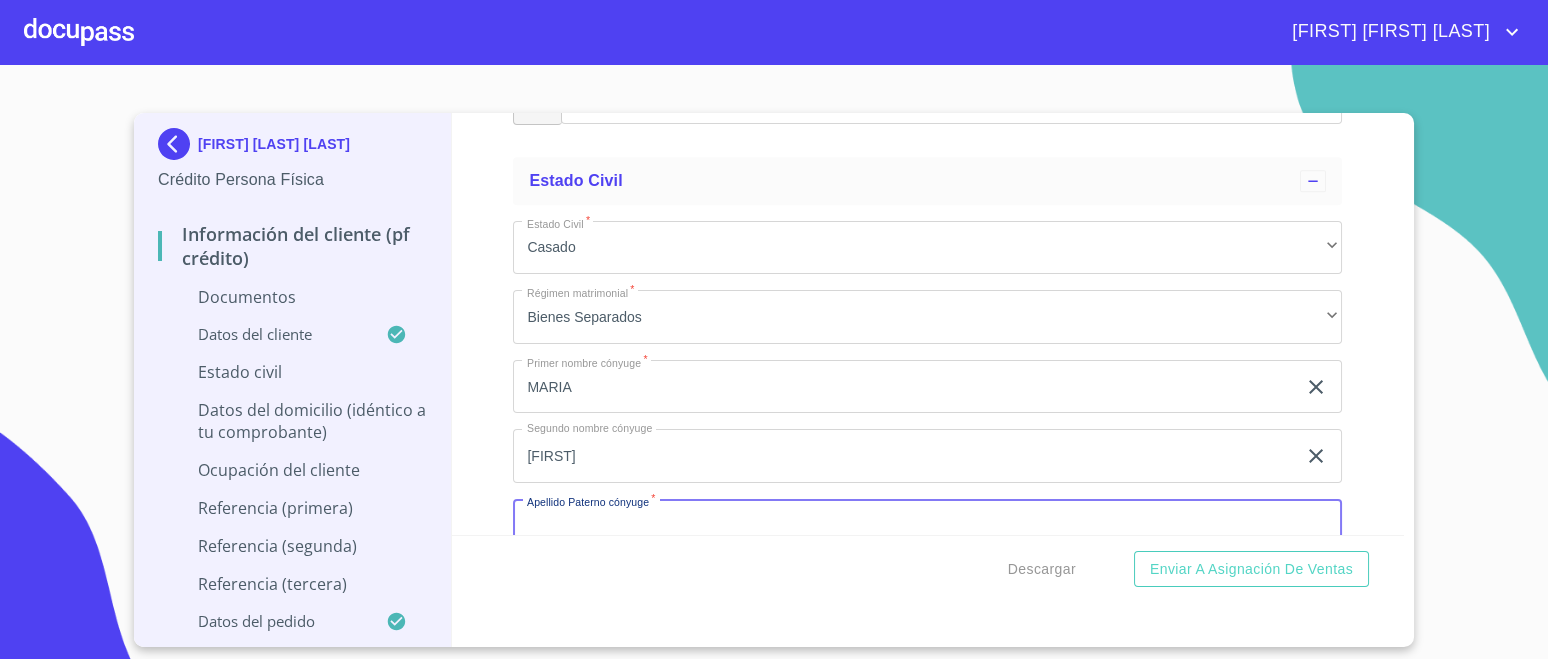 scroll, scrollTop: 5066, scrollLeft: 0, axis: vertical 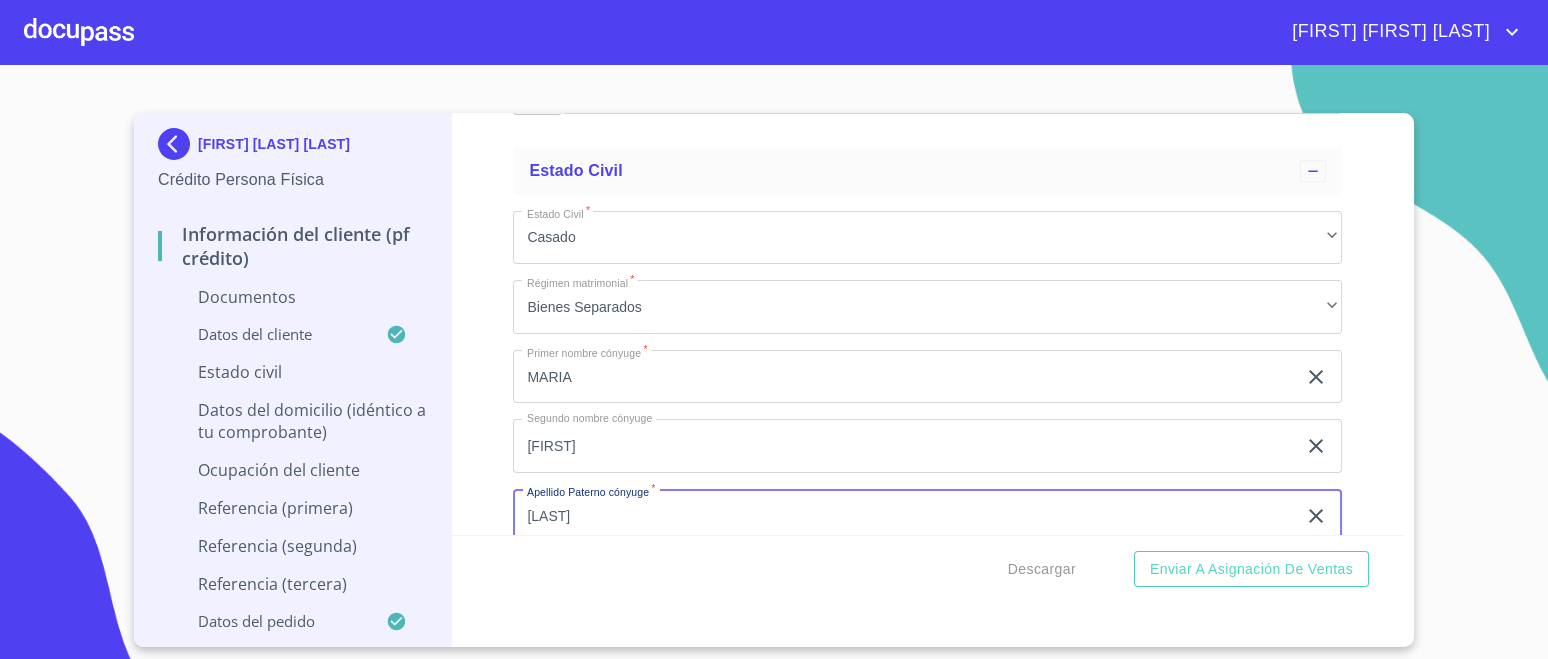 type on "[LAST]" 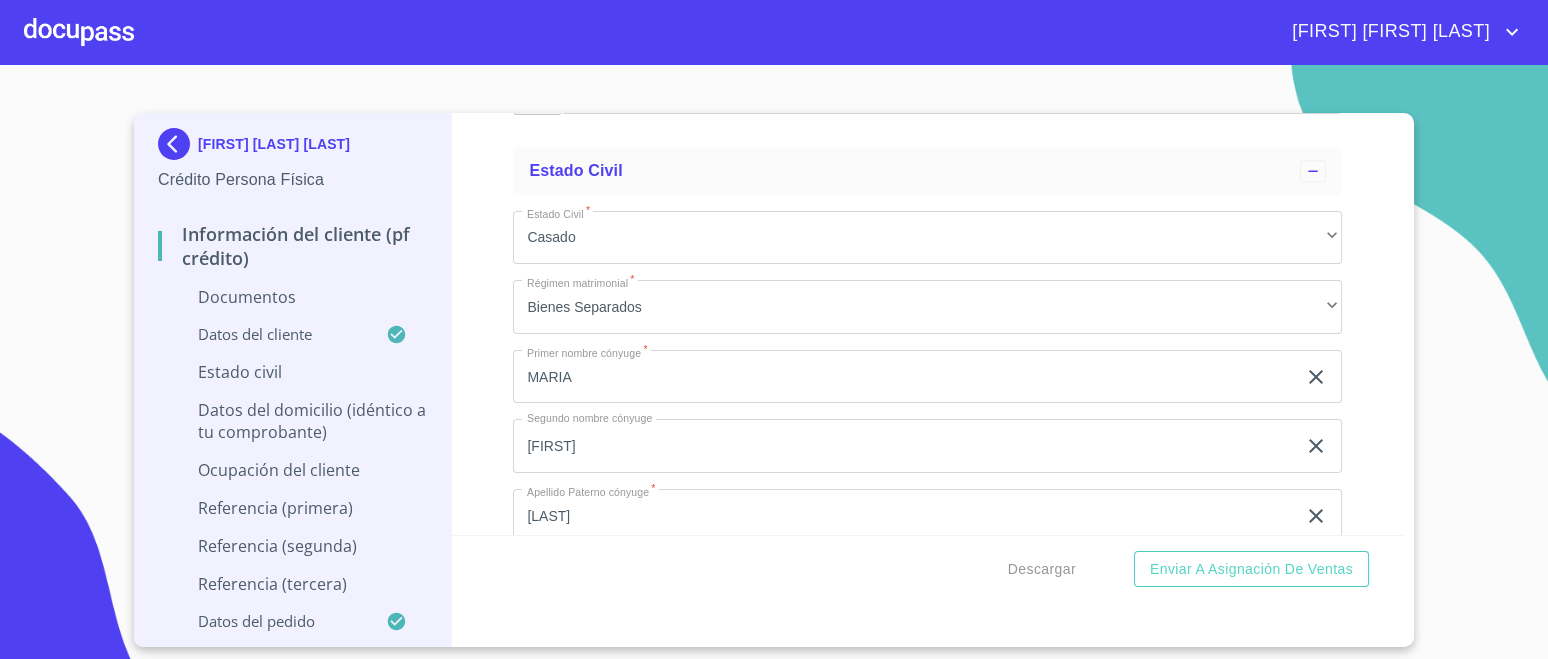 scroll, scrollTop: 5320, scrollLeft: 0, axis: vertical 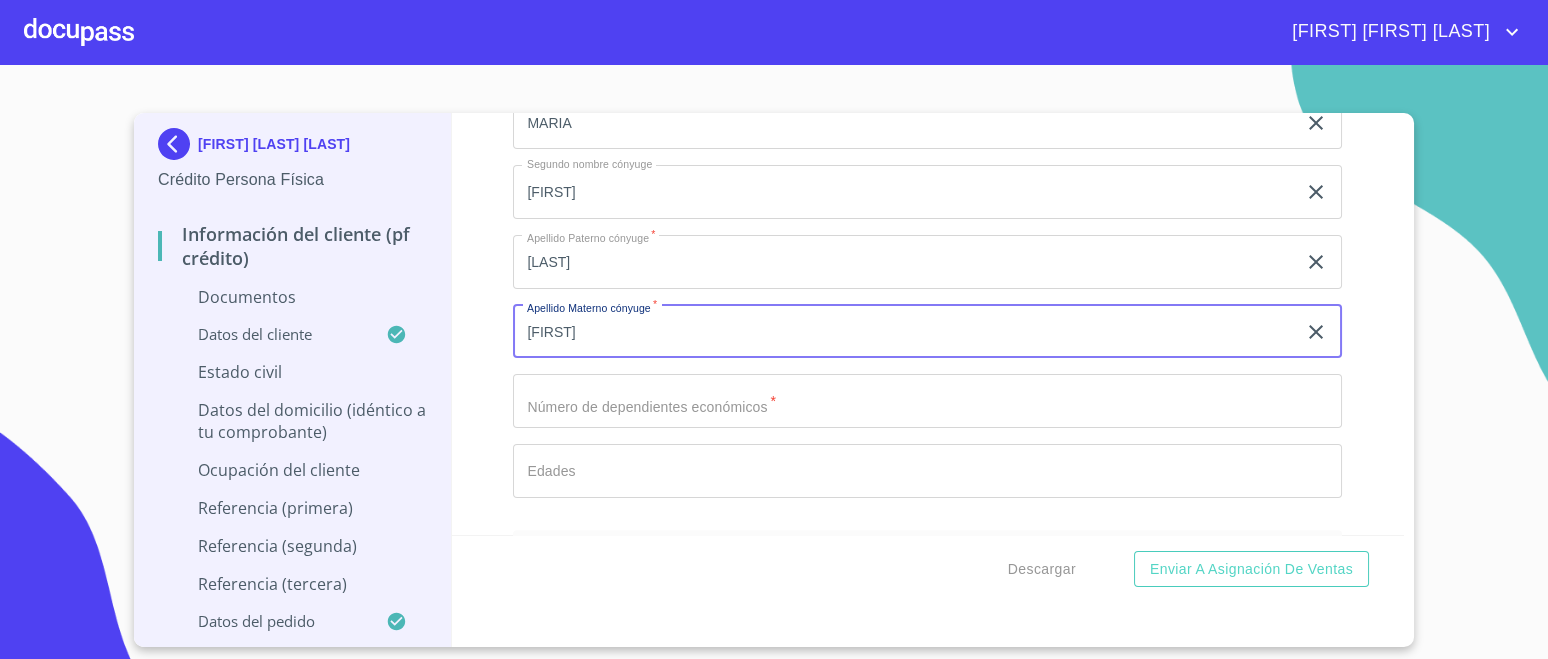 type on "[FIRST]" 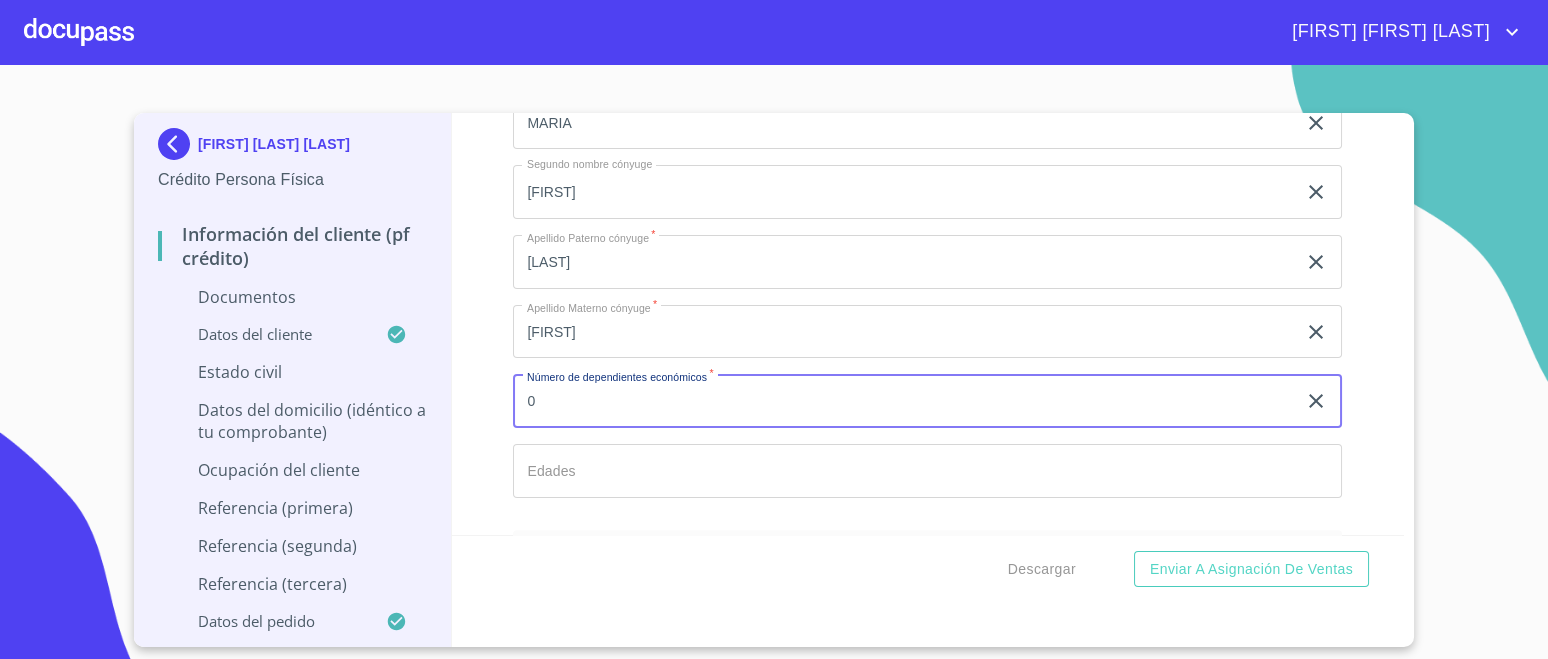 scroll, scrollTop: 5445, scrollLeft: 0, axis: vertical 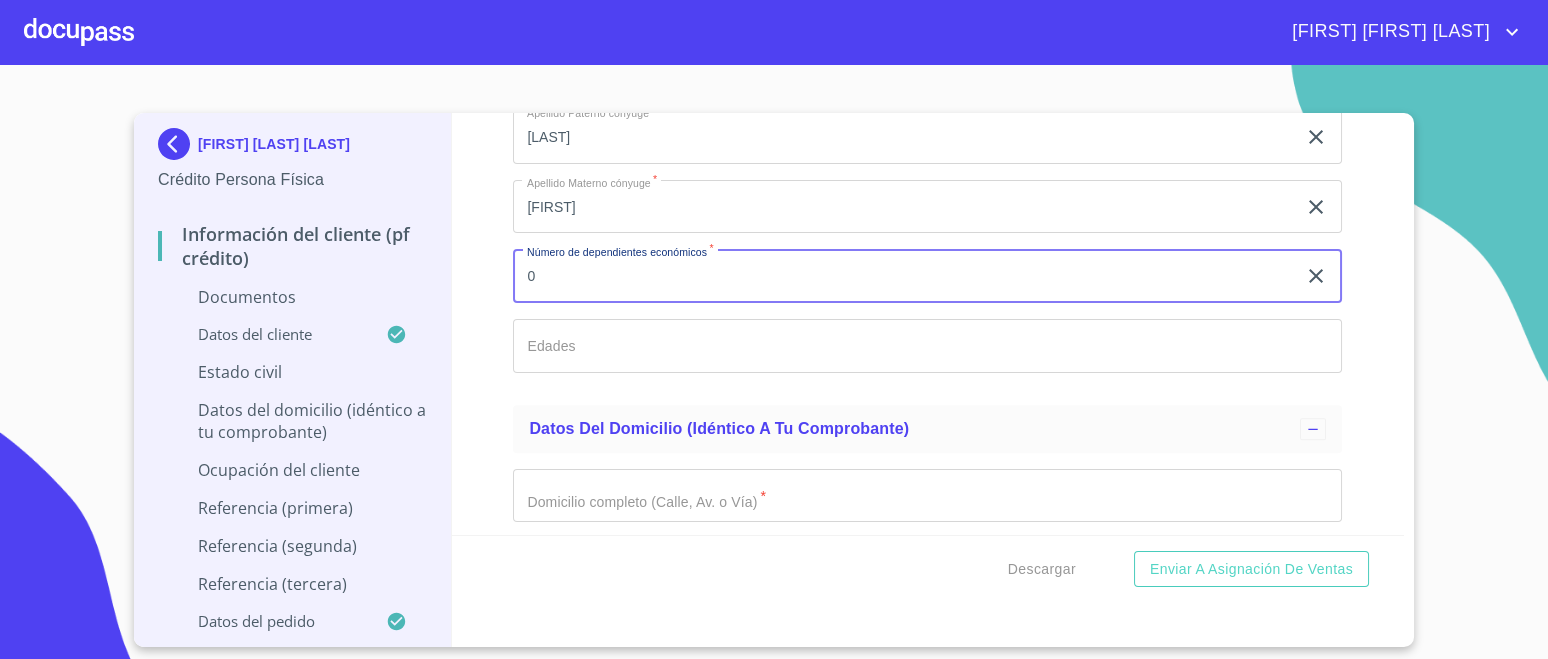 type on "0" 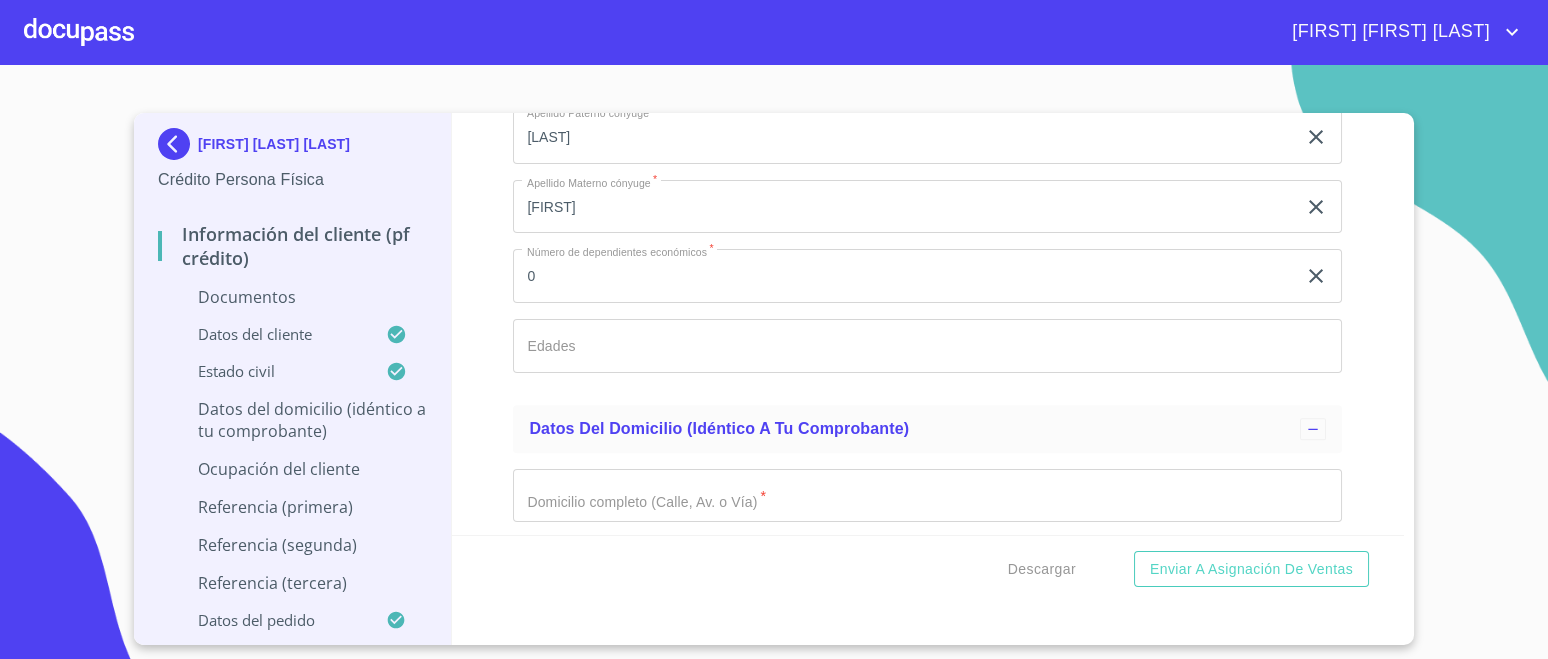 click on "Datos del domicilio (idéntico a tu comprobante) Domicilio completo (Calle, Av. o Vía)   * ​ No. Exterior   * ​ Entre calles del domicilio particular   * ​ No. Interior ​ Situación de vivienda   * ​ ​ Colonia o Urbanización   * ​ País de residencia   * ​ Delegación/Municipio   * ​ Estado   * ​ ​ C.P.   * ​ Tiempo de residencia   * ​ ​" at bounding box center [927, 820] 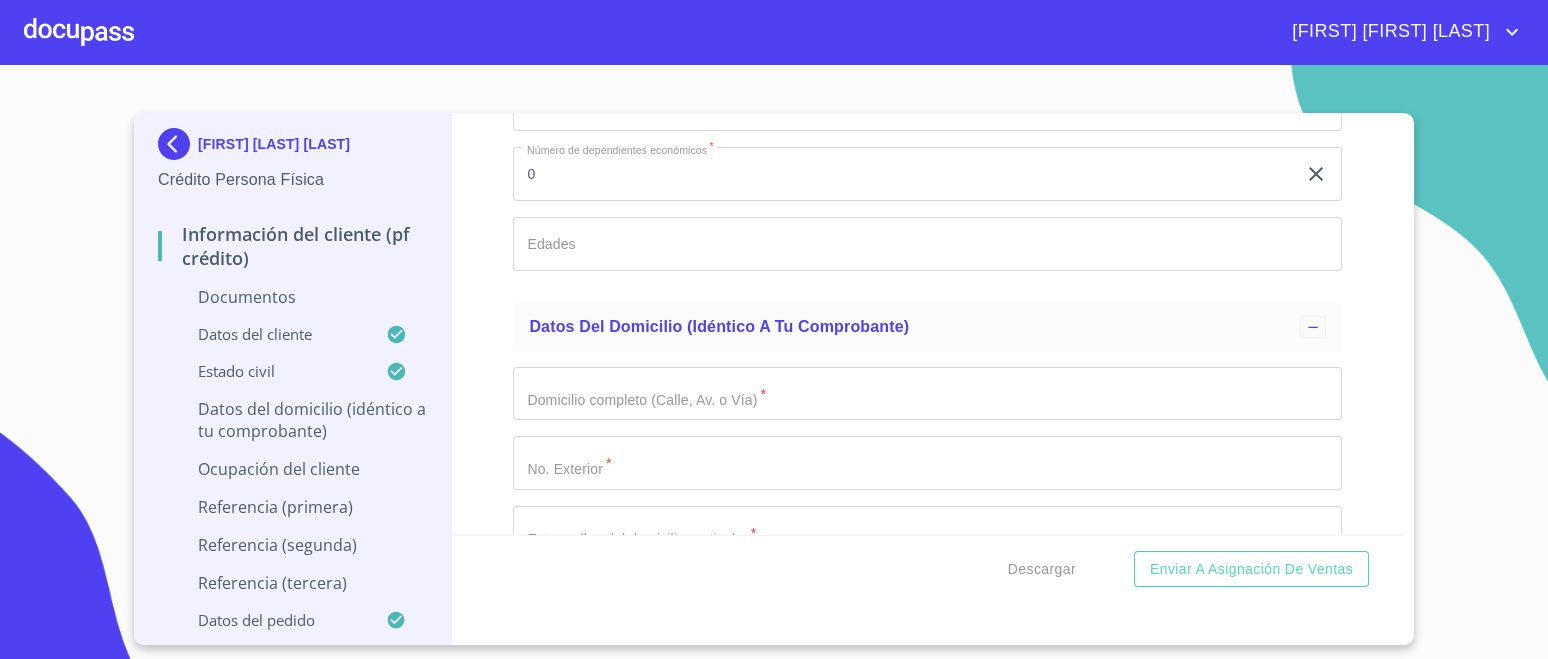 scroll, scrollTop: 5570, scrollLeft: 0, axis: vertical 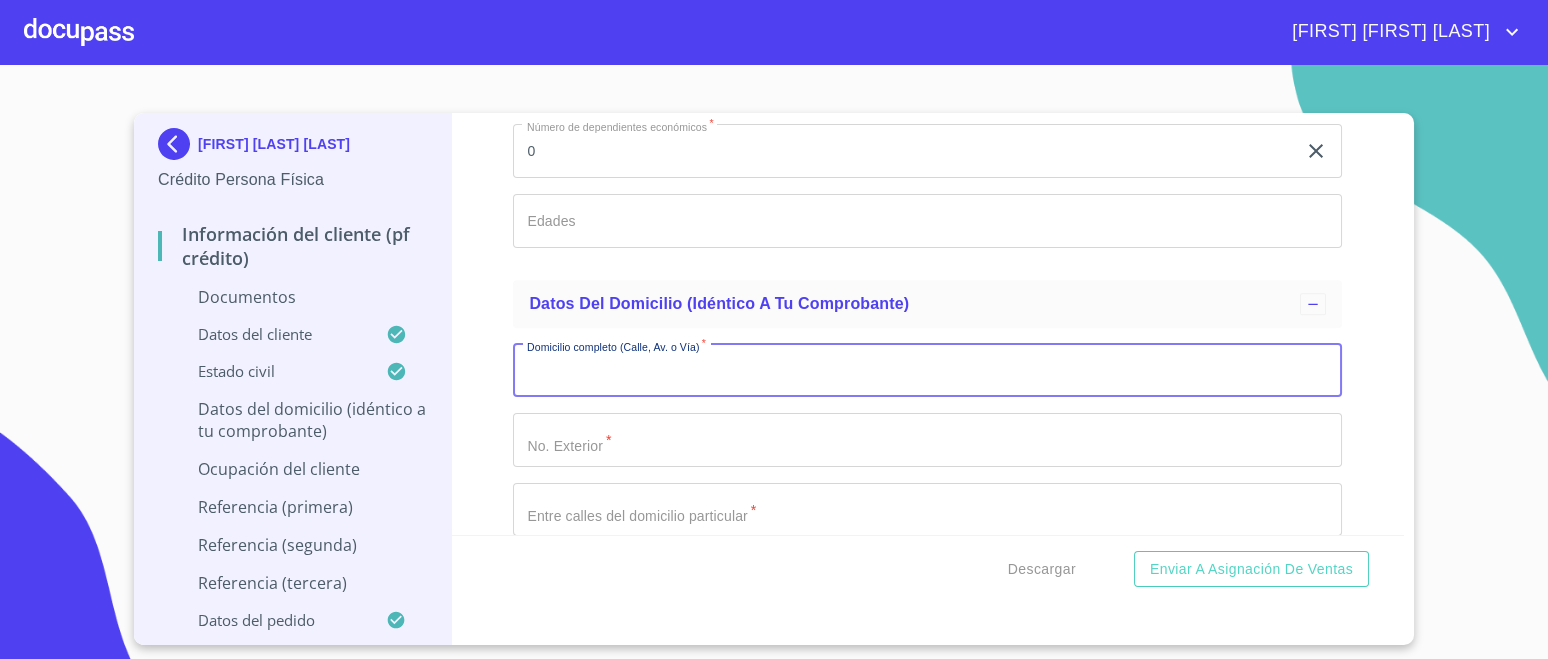click on "Documento de identificación.   *" at bounding box center [927, 371] 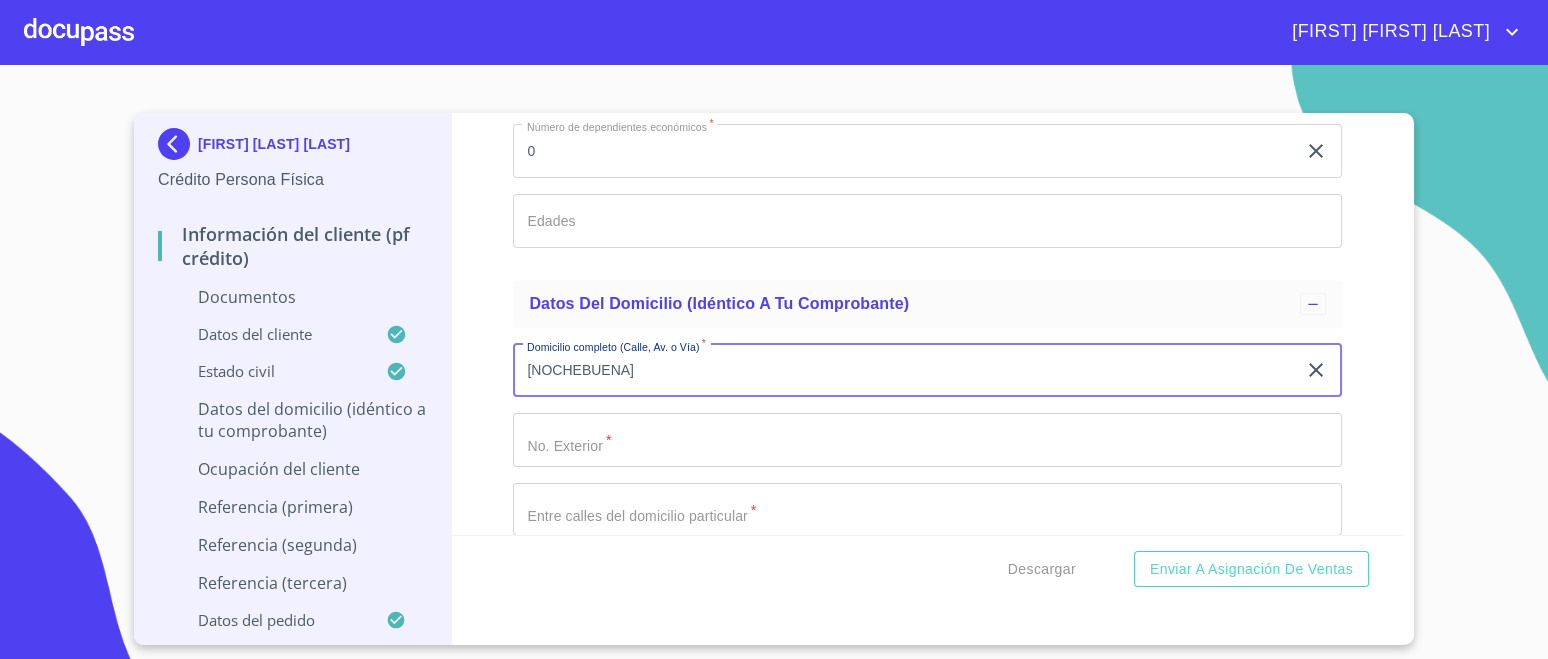 type on "[NOCHEBUENA]" 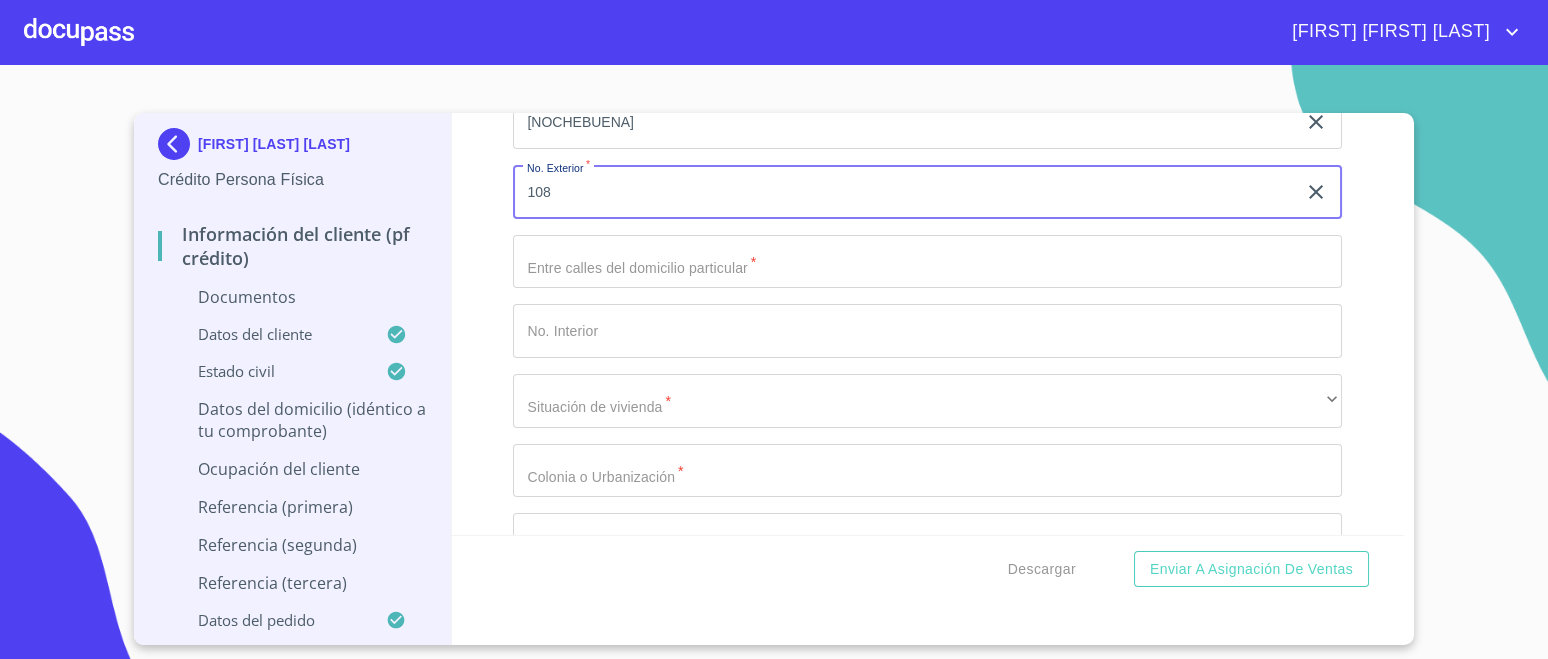 scroll, scrollTop: 5820, scrollLeft: 0, axis: vertical 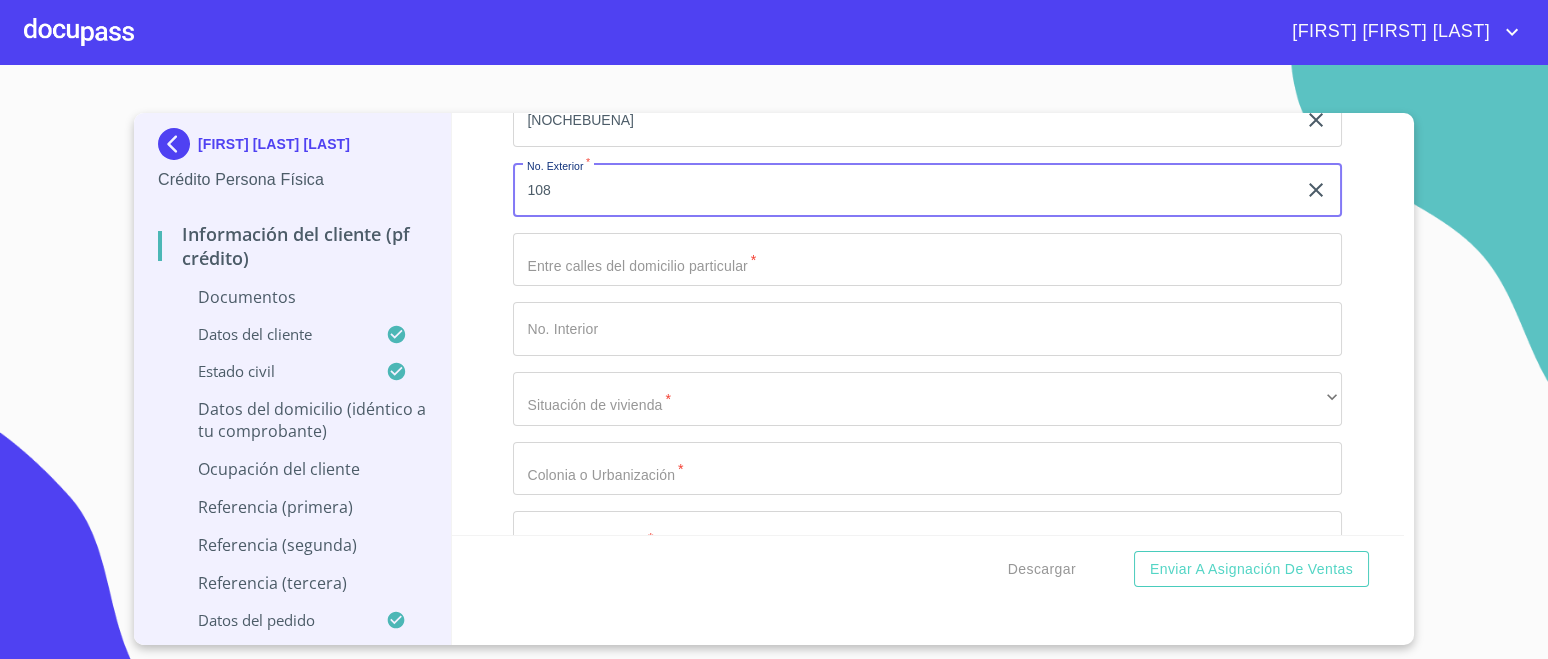 type on "108" 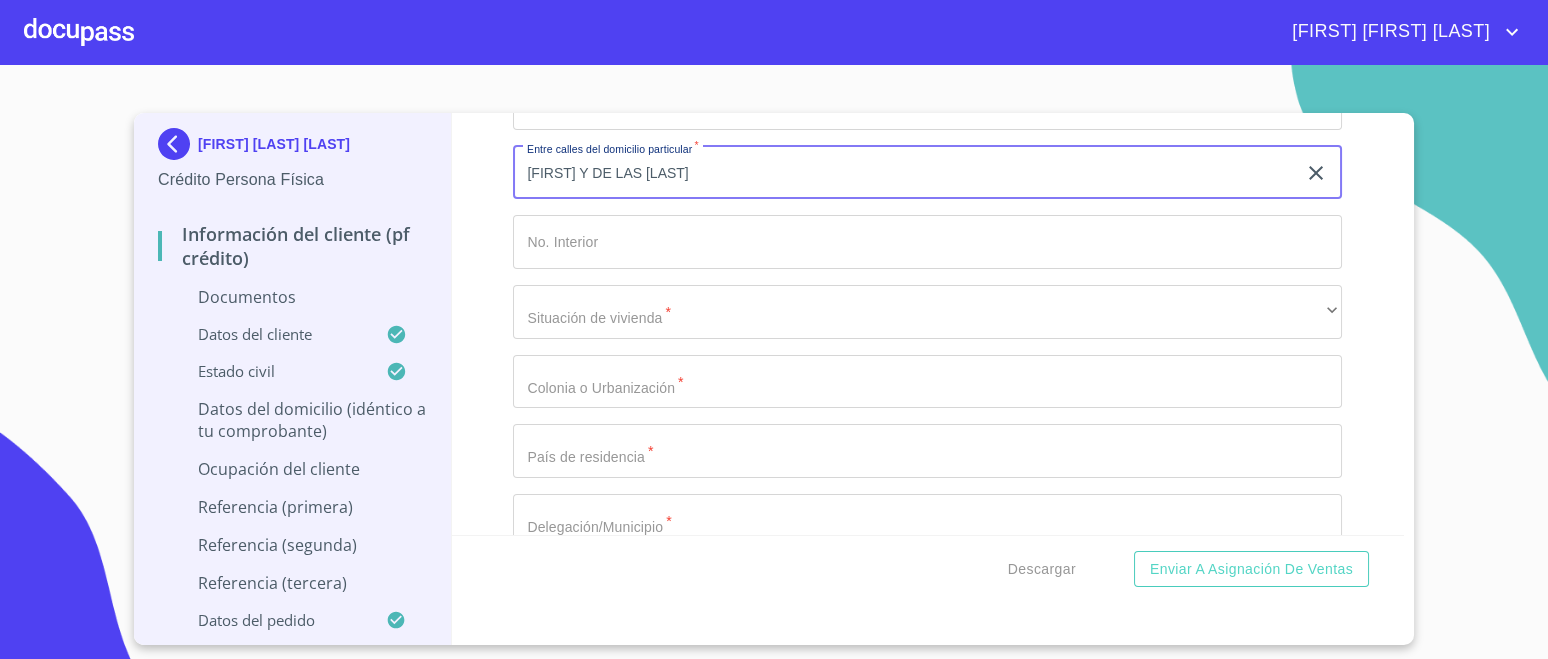scroll, scrollTop: 5945, scrollLeft: 0, axis: vertical 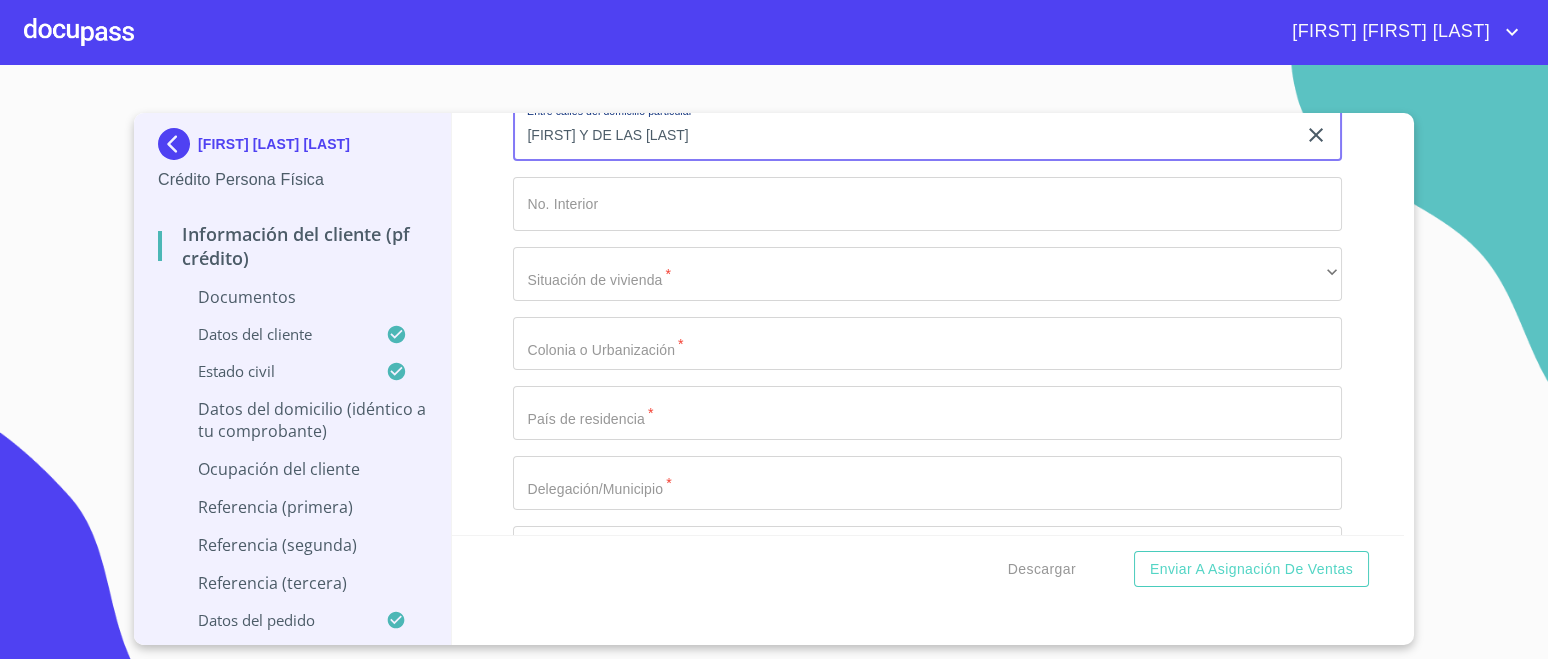 type on "[FIRST] Y DE LAS [LAST]" 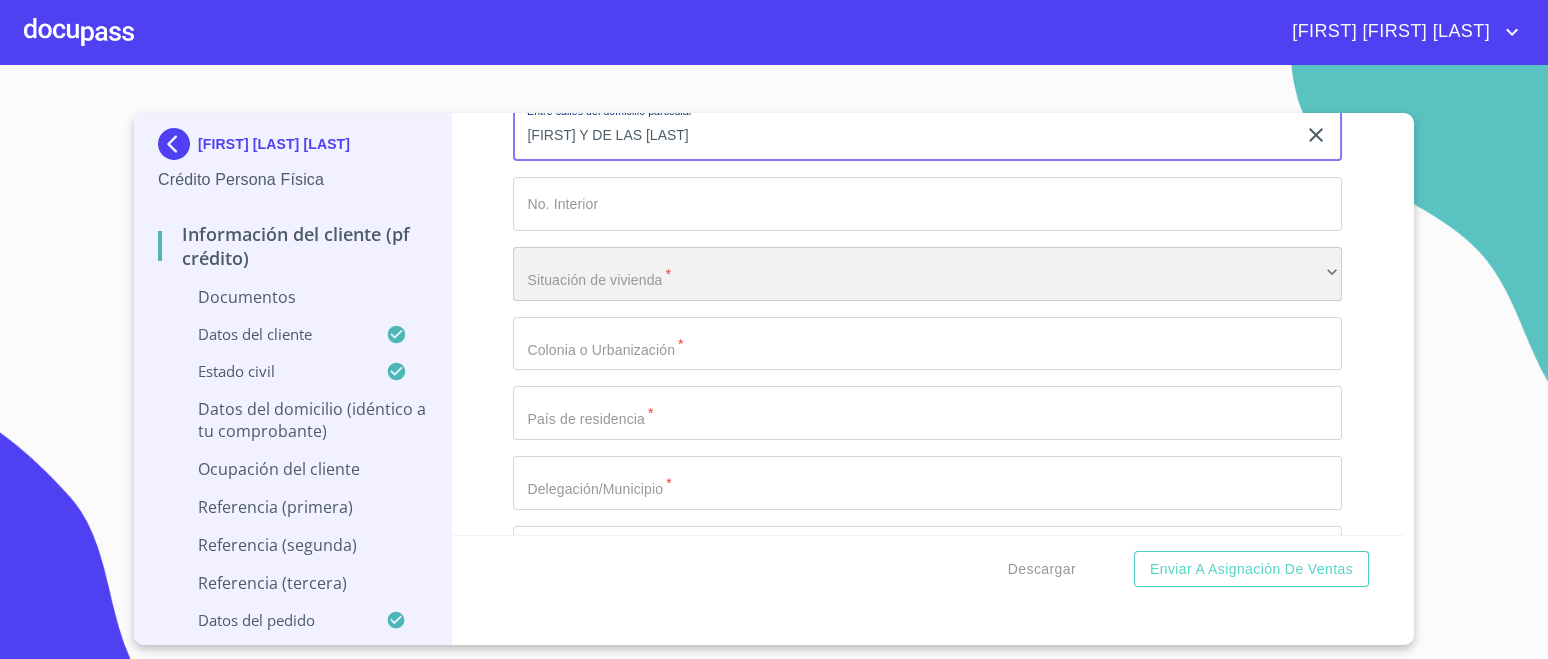 click on "​" at bounding box center [927, 274] 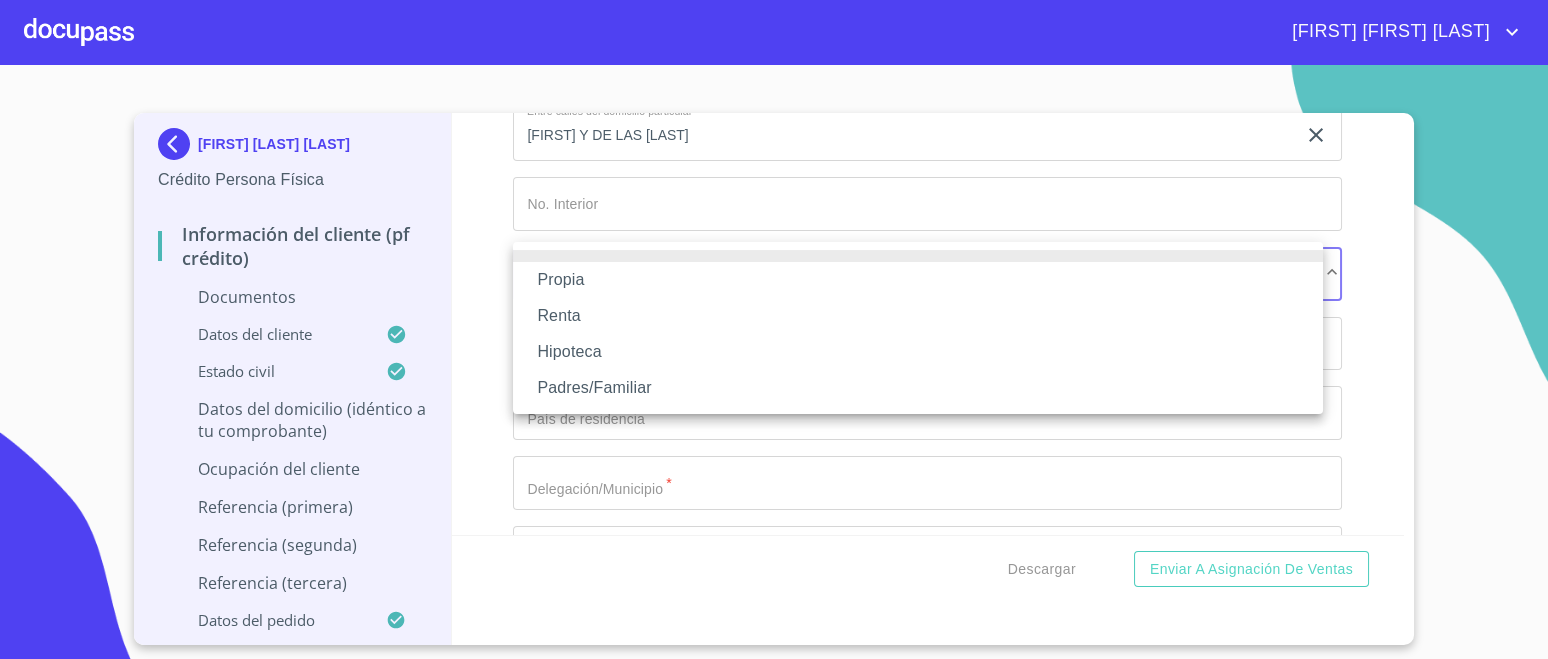 click on "Propia" at bounding box center (918, 280) 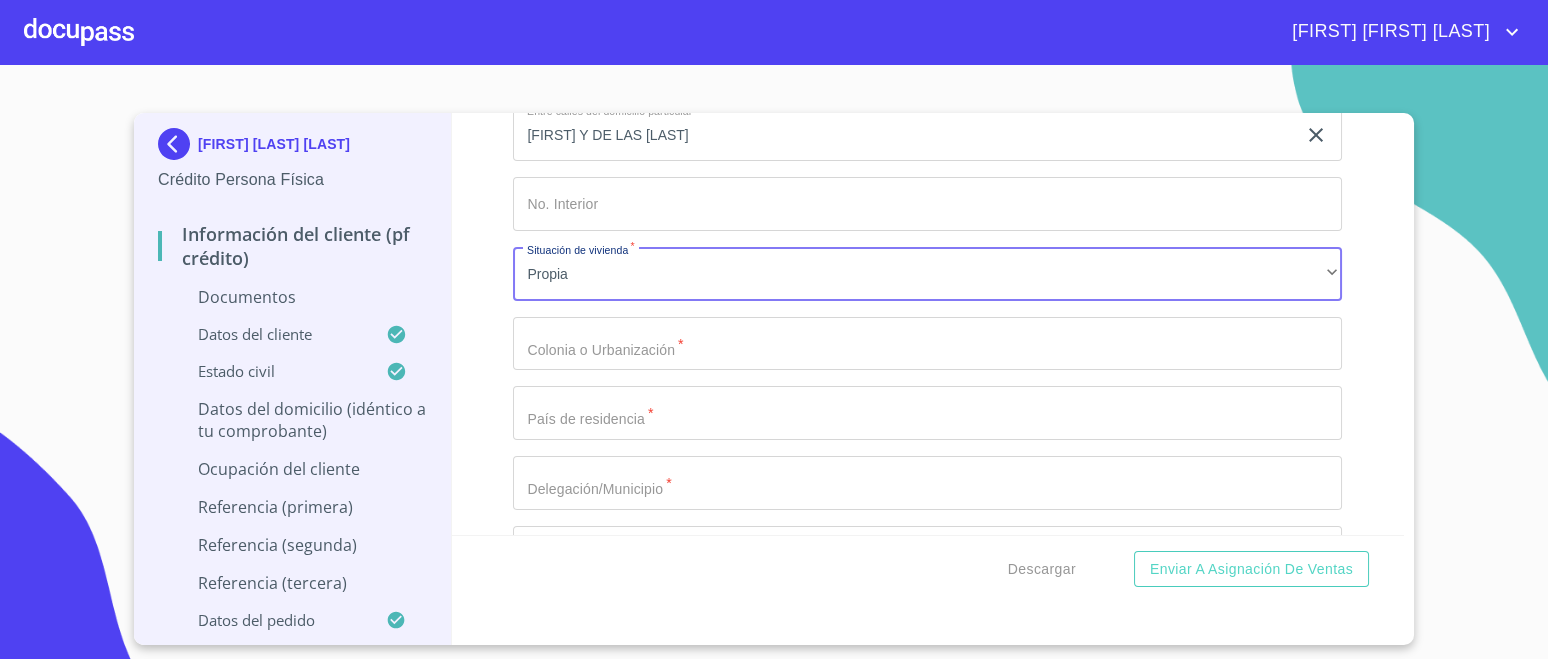 click on "Documento de identificación.   *" at bounding box center [904, -1627] 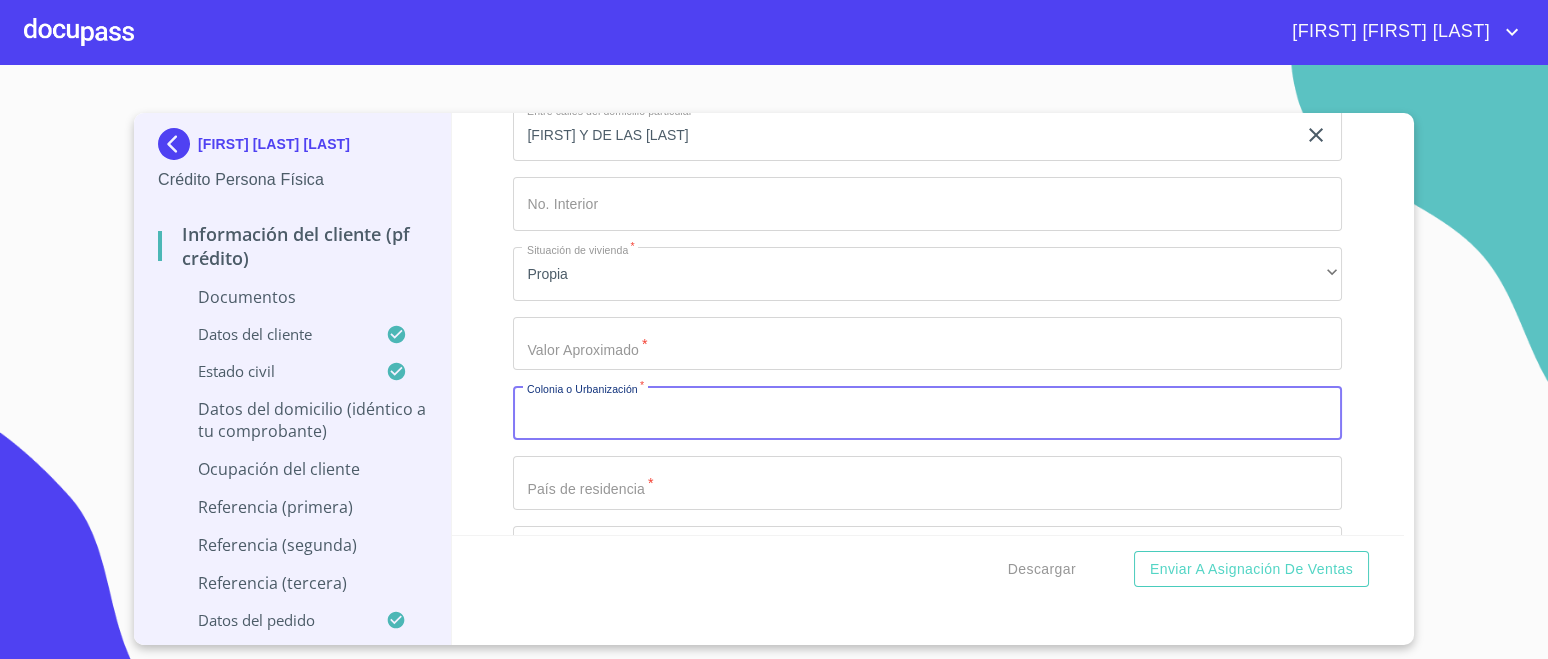 click on "Documento de identificación.   *" at bounding box center [904, -1627] 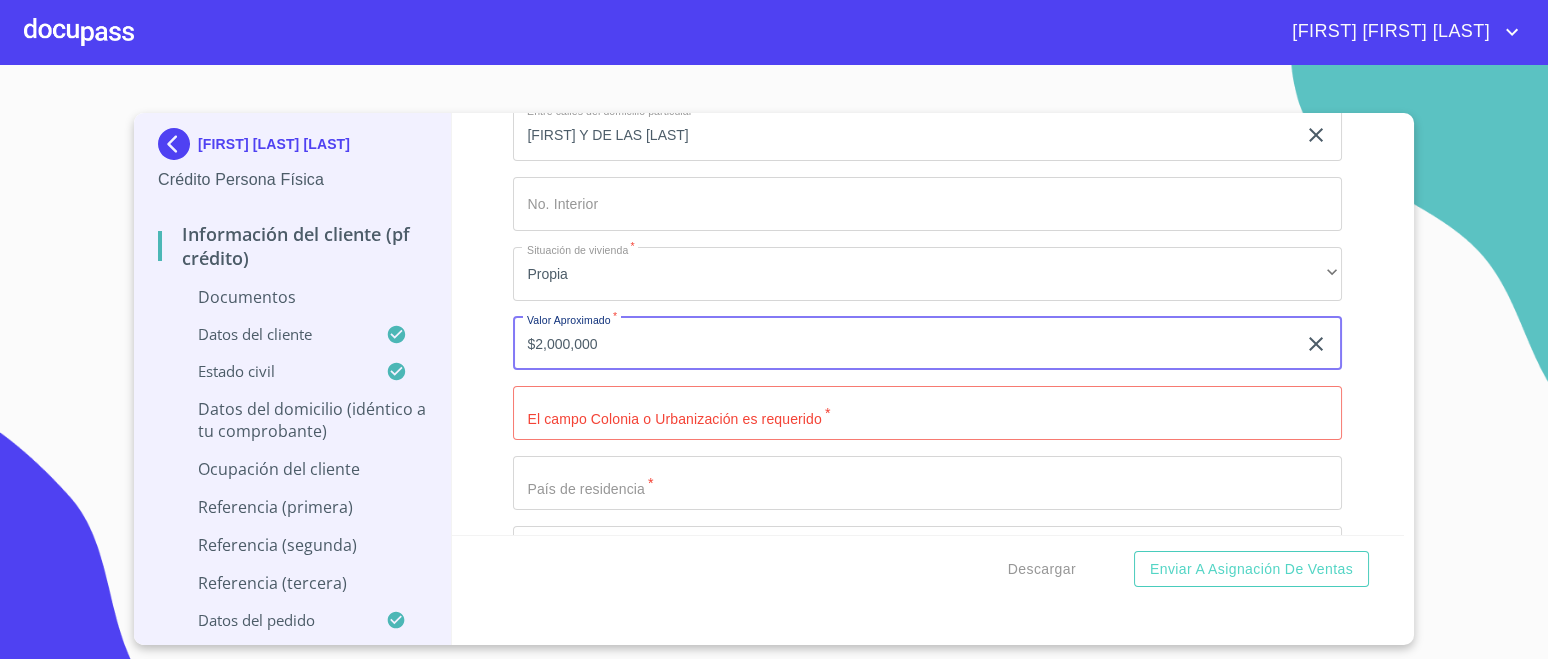 type on "$2,000,000" 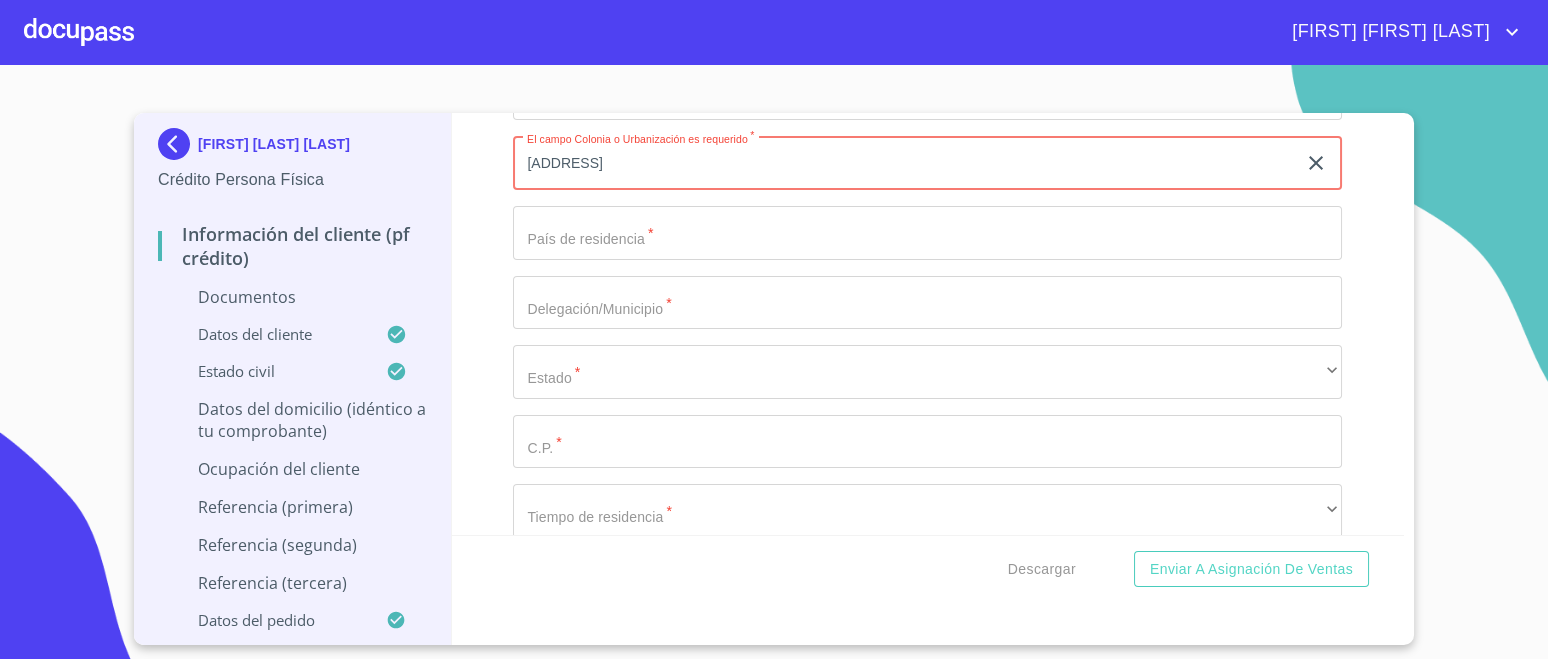 scroll, scrollTop: 6070, scrollLeft: 0, axis: vertical 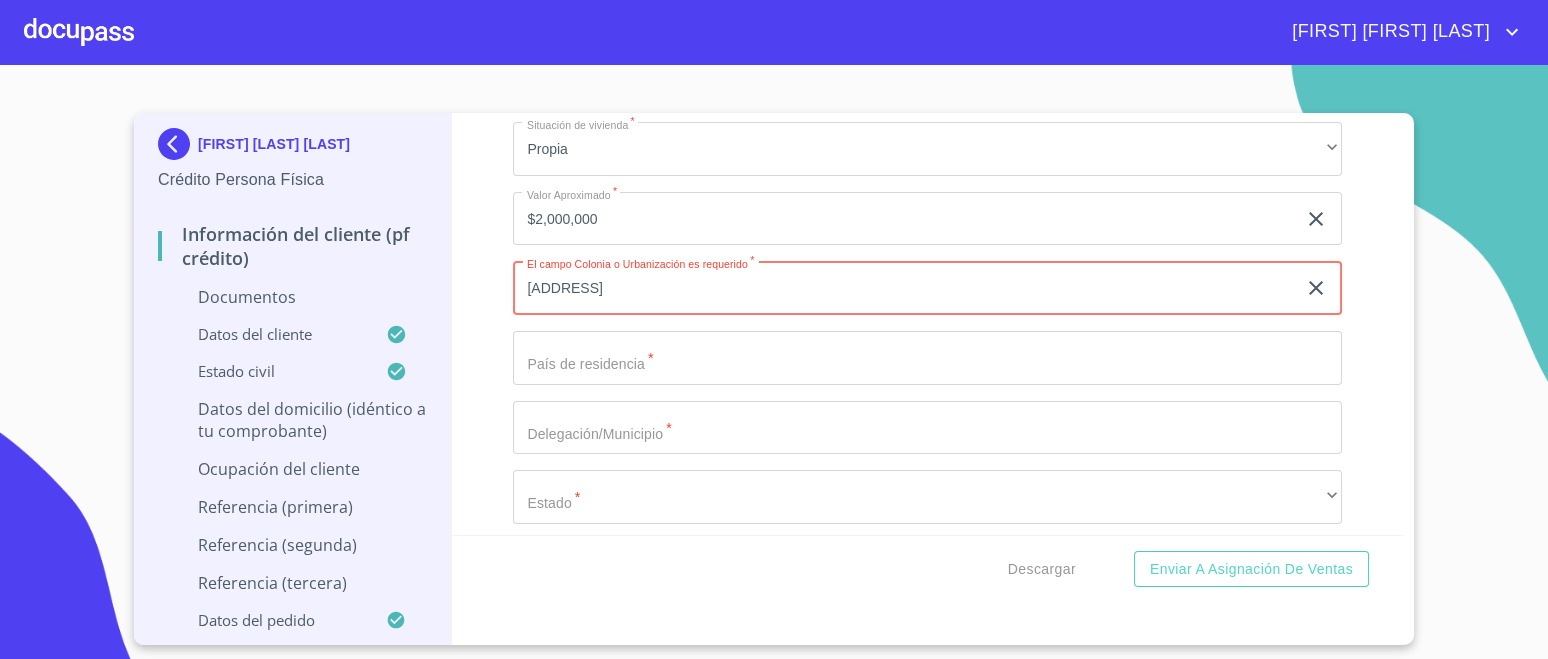 type on "[ADDRESS]" 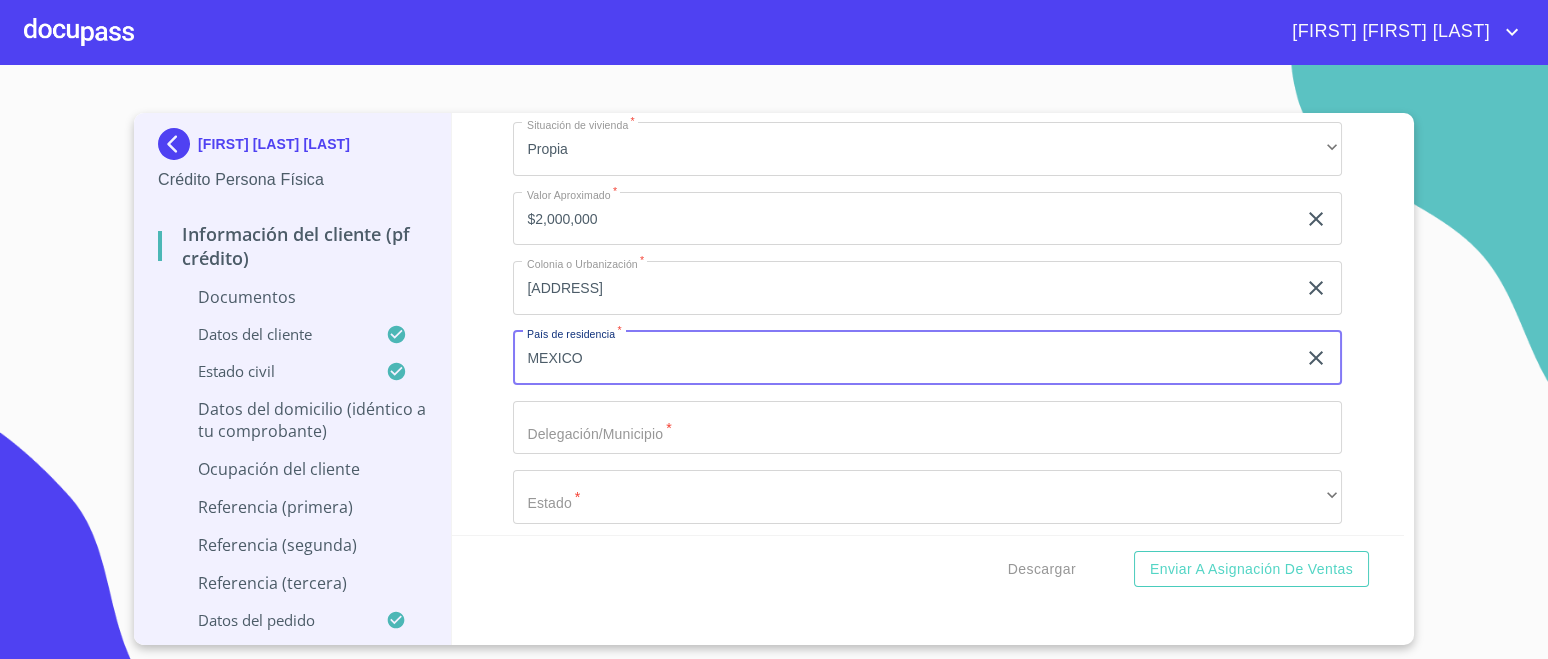 type on "MEXICO" 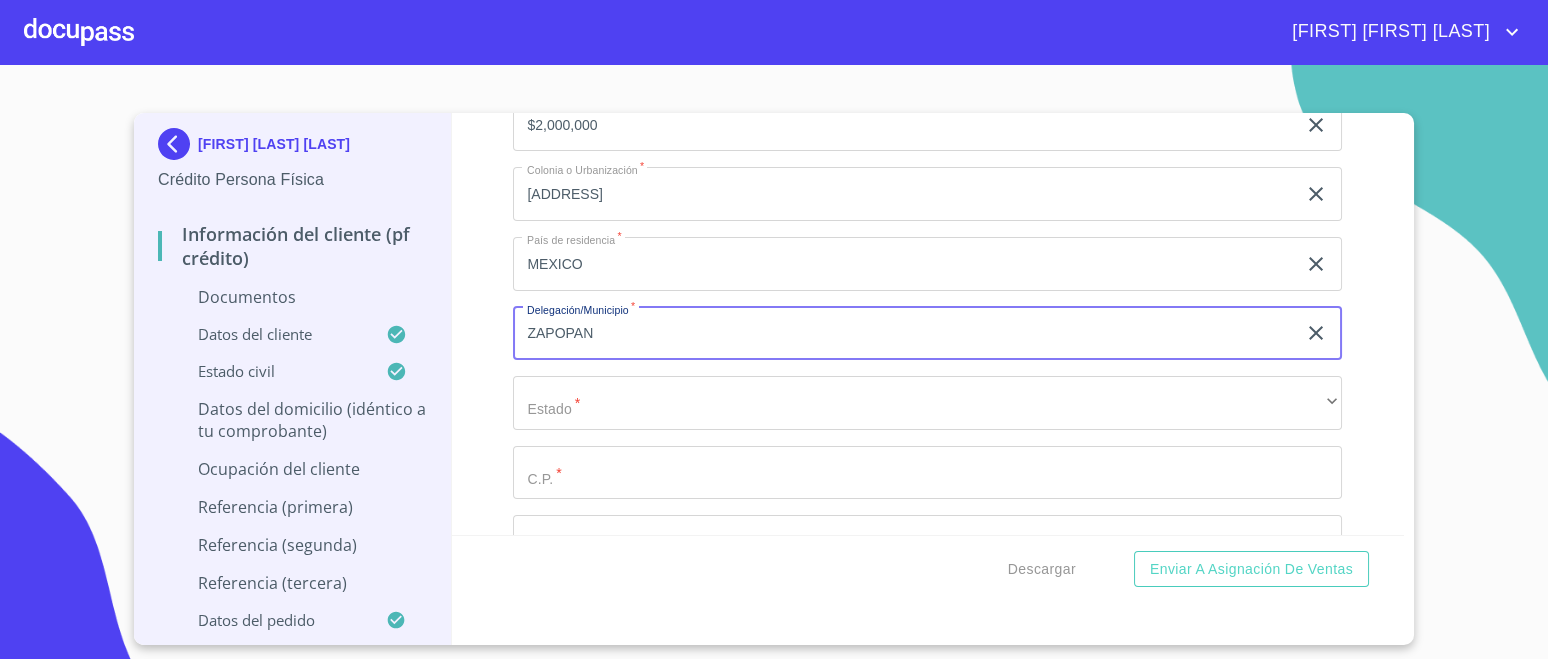 scroll, scrollTop: 6195, scrollLeft: 0, axis: vertical 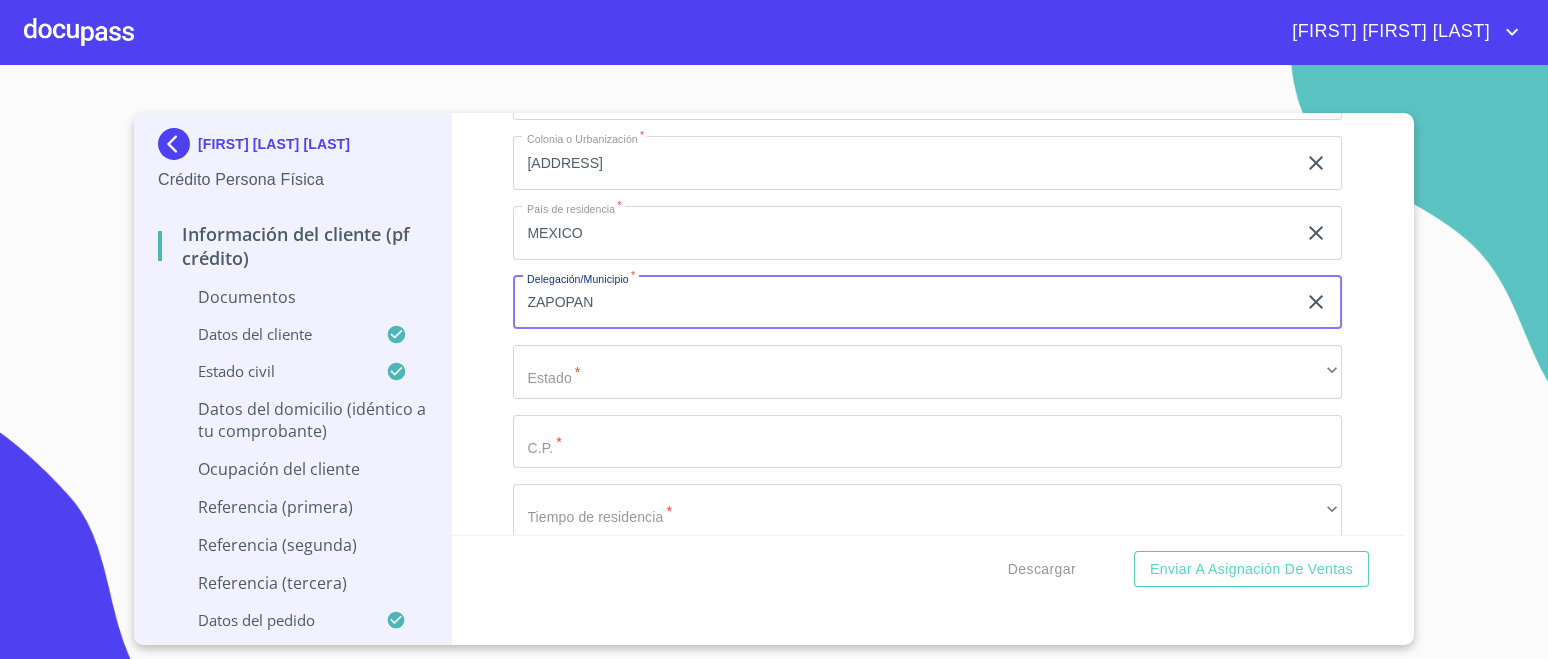 type on "ZAPOPAN" 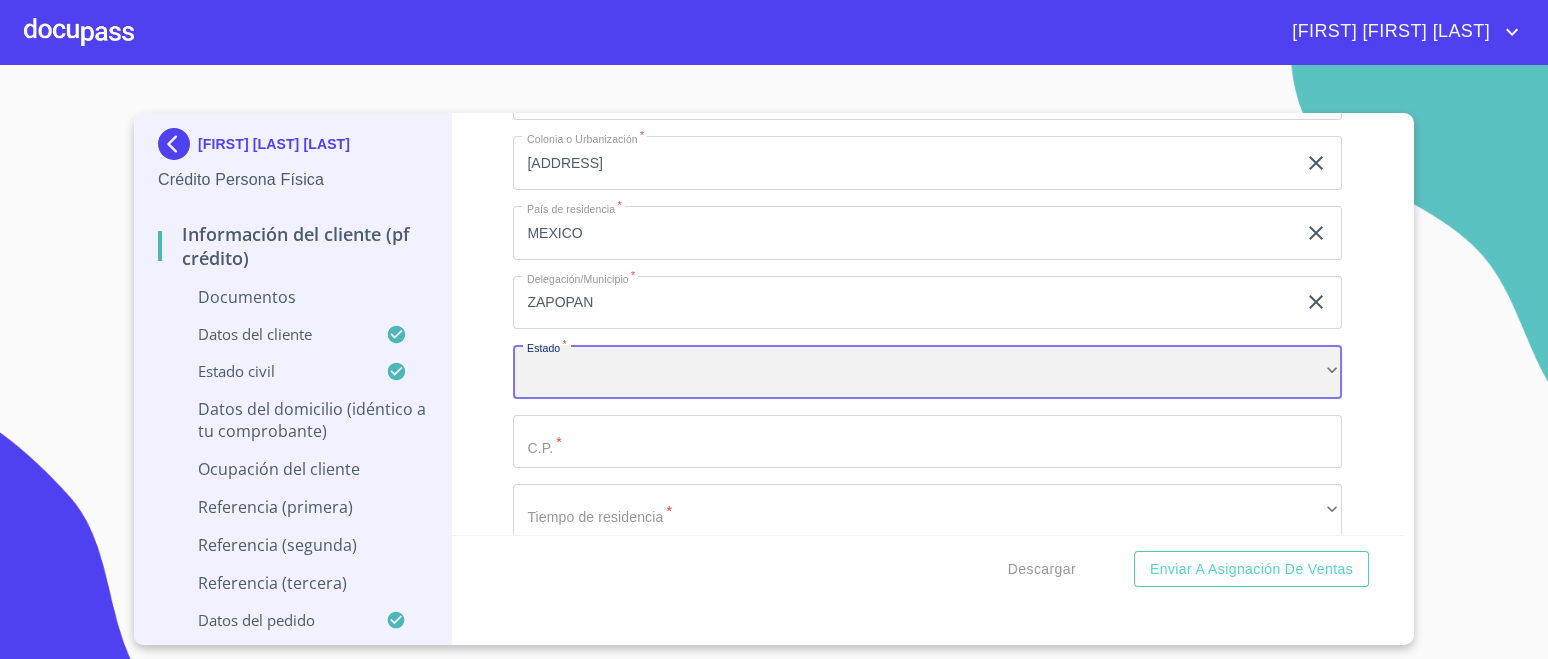 click on "​" at bounding box center [927, 372] 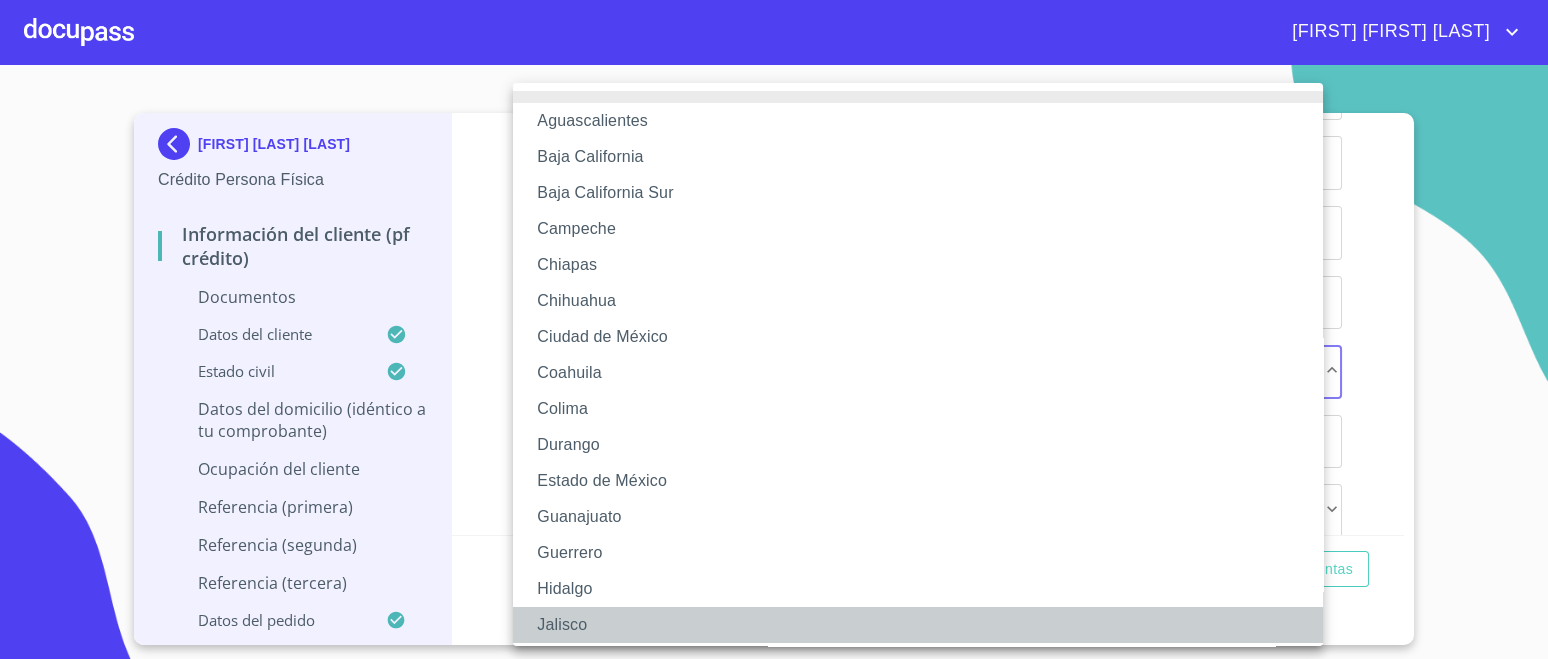 click on "Jalisco" at bounding box center (927, 625) 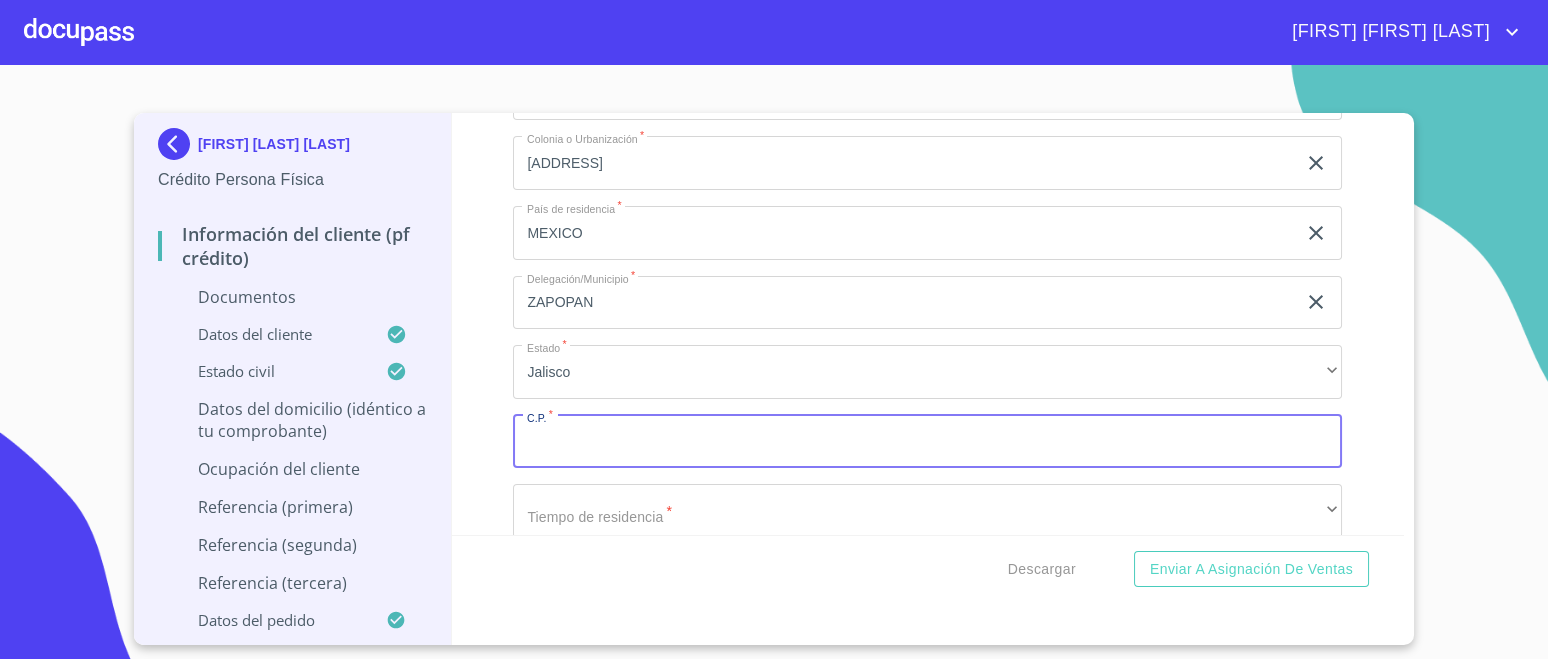 click on "Documento de identificación.   *" at bounding box center [927, 442] 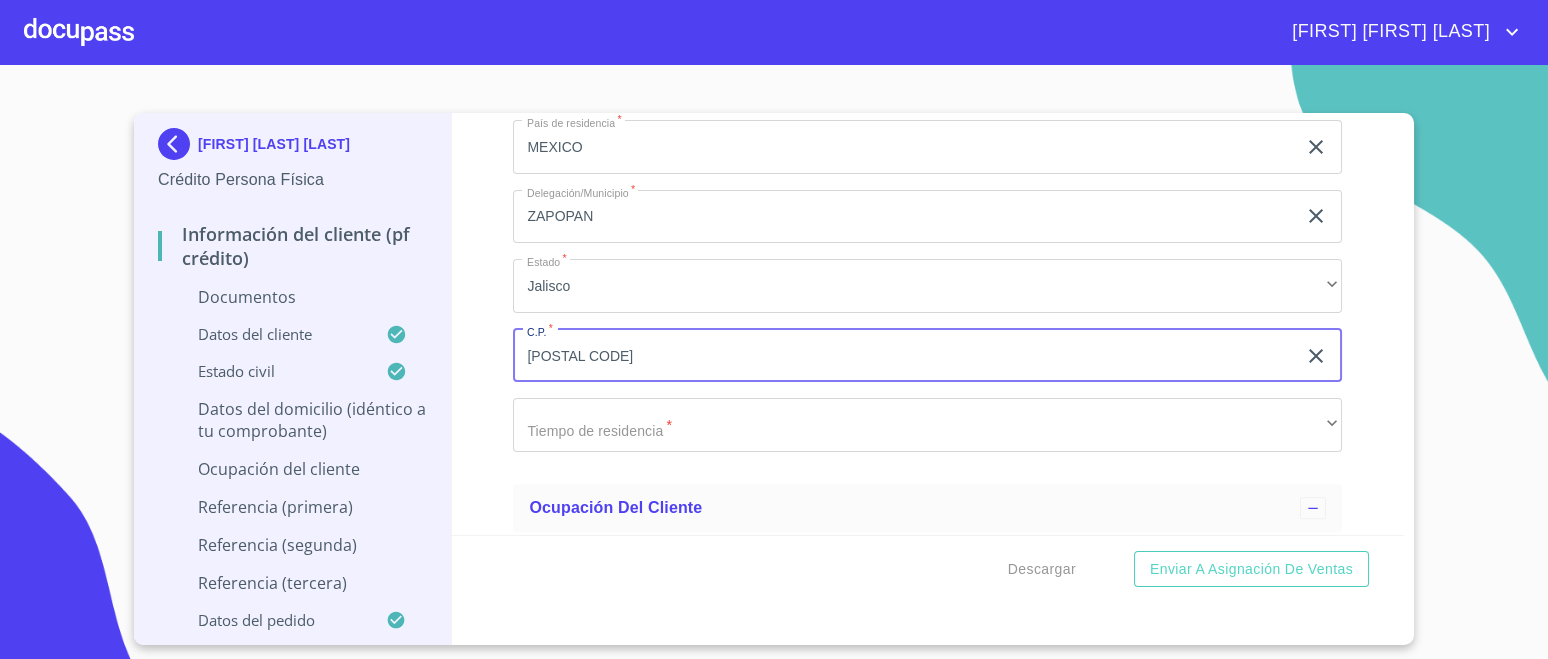 scroll, scrollTop: 6320, scrollLeft: 0, axis: vertical 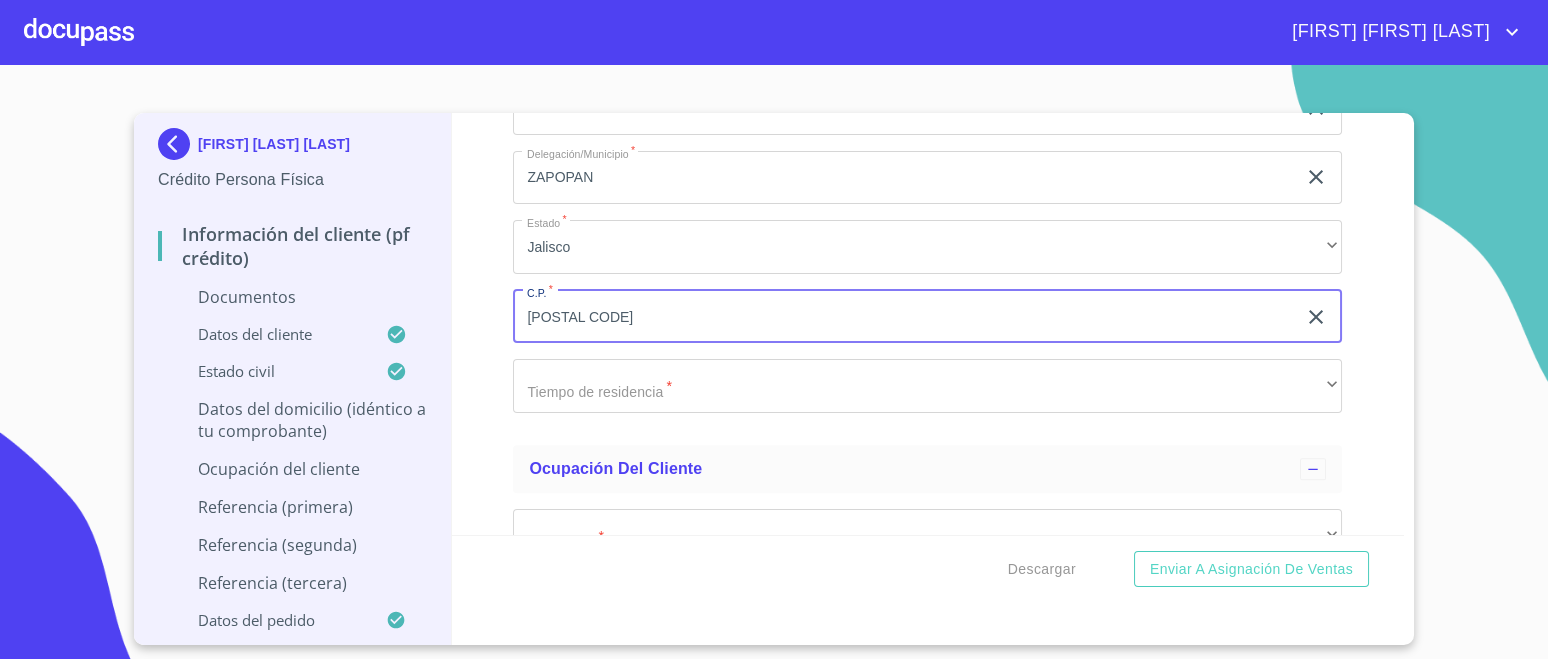 type on "[POSTAL CODE]" 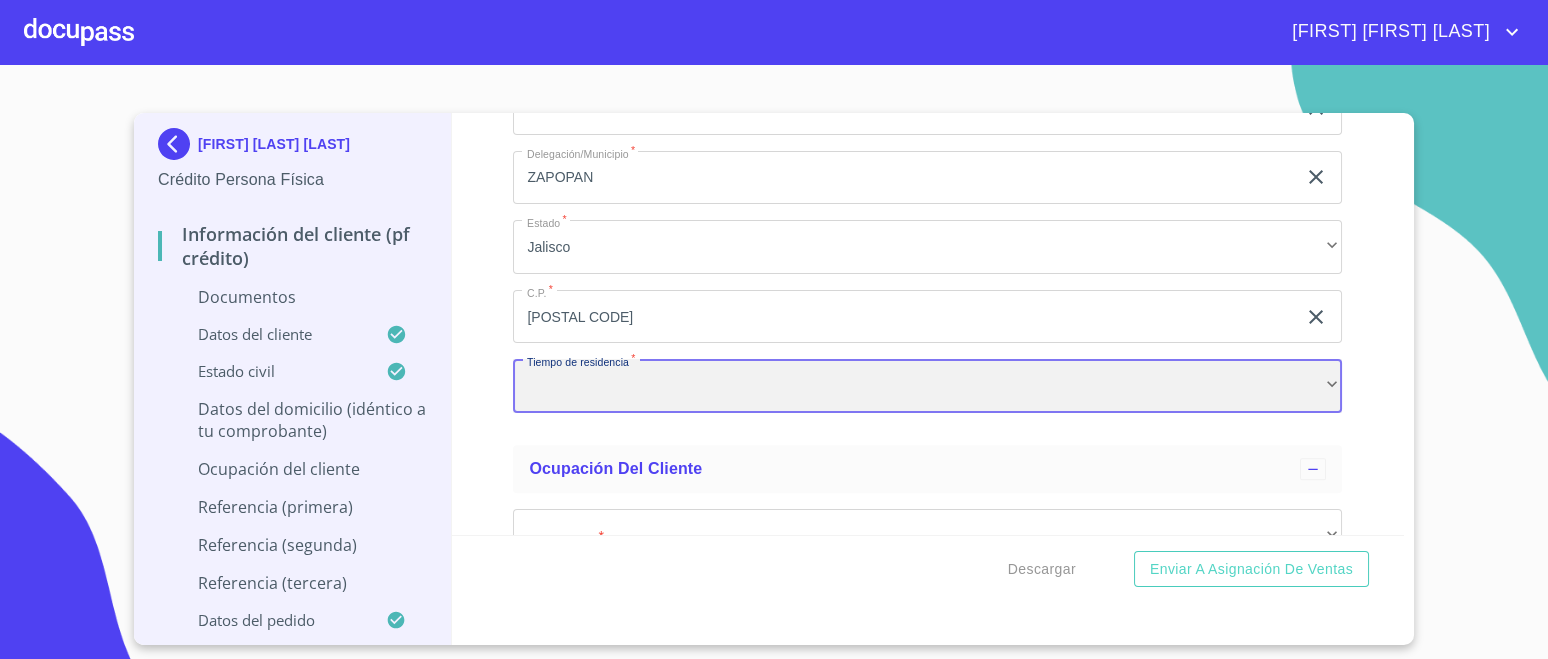 click on "​" at bounding box center (927, 386) 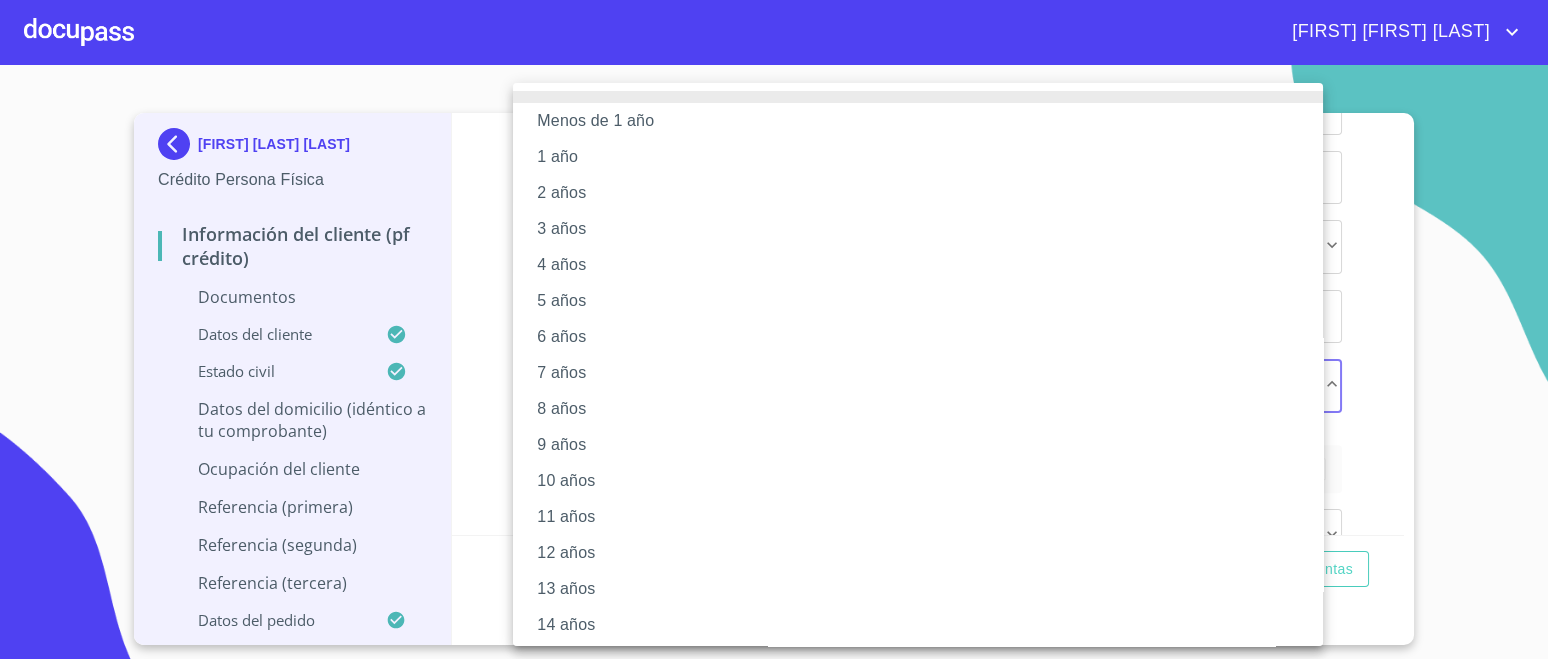 scroll, scrollTop: 220, scrollLeft: 0, axis: vertical 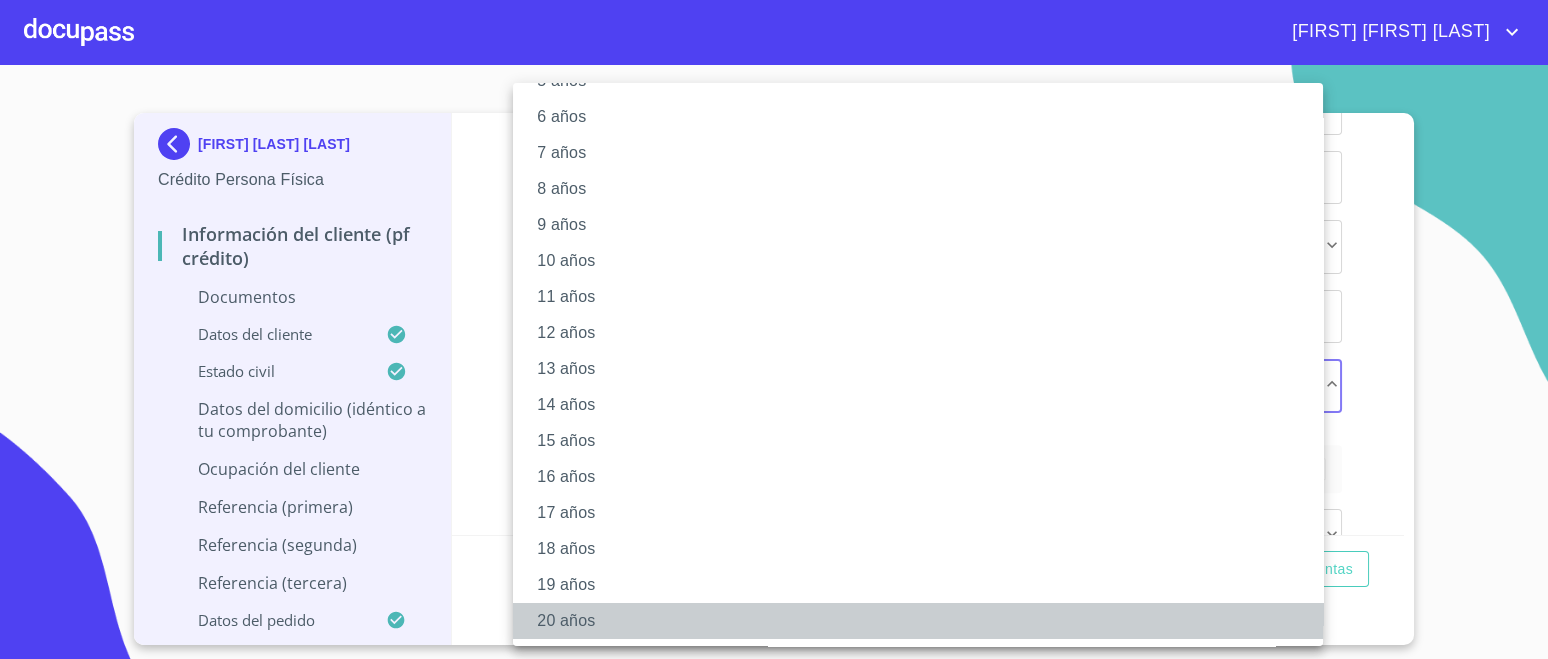 click on "20 años" at bounding box center (927, 621) 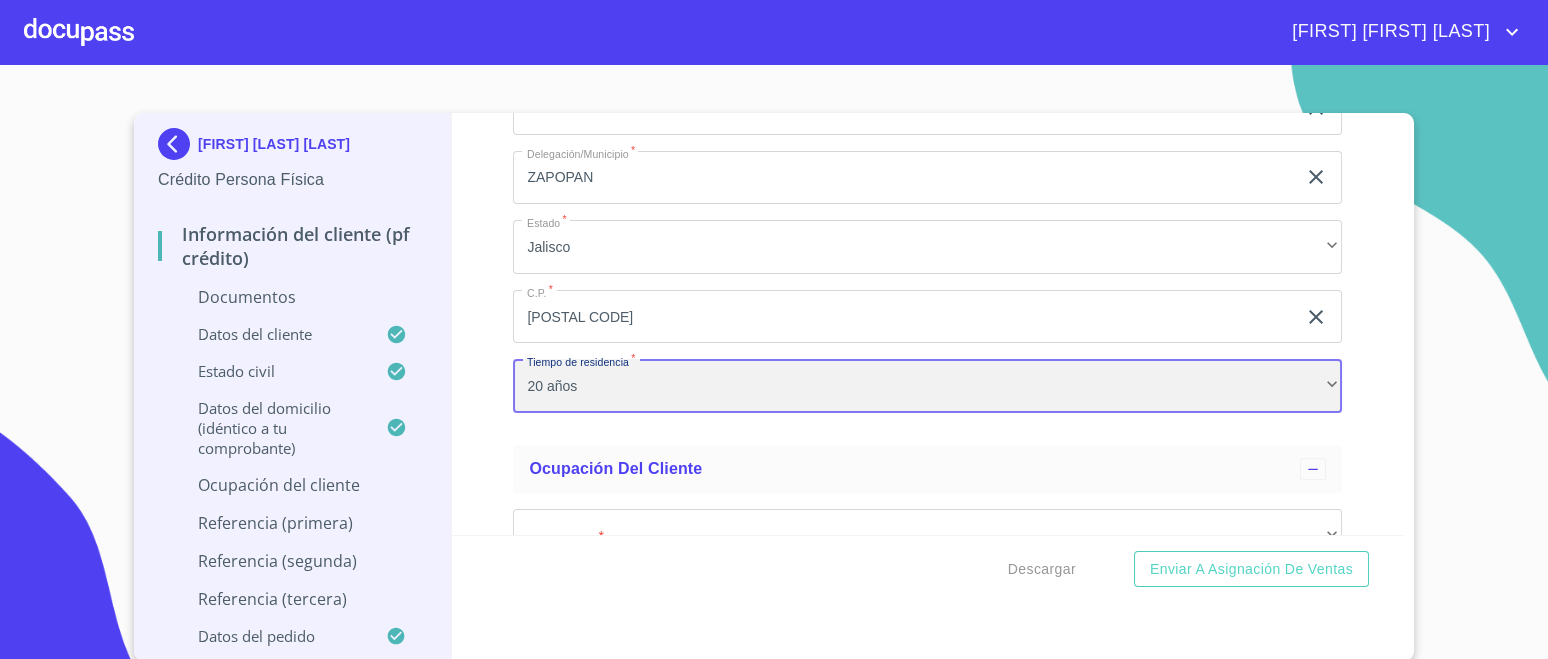 scroll, scrollTop: 219, scrollLeft: 0, axis: vertical 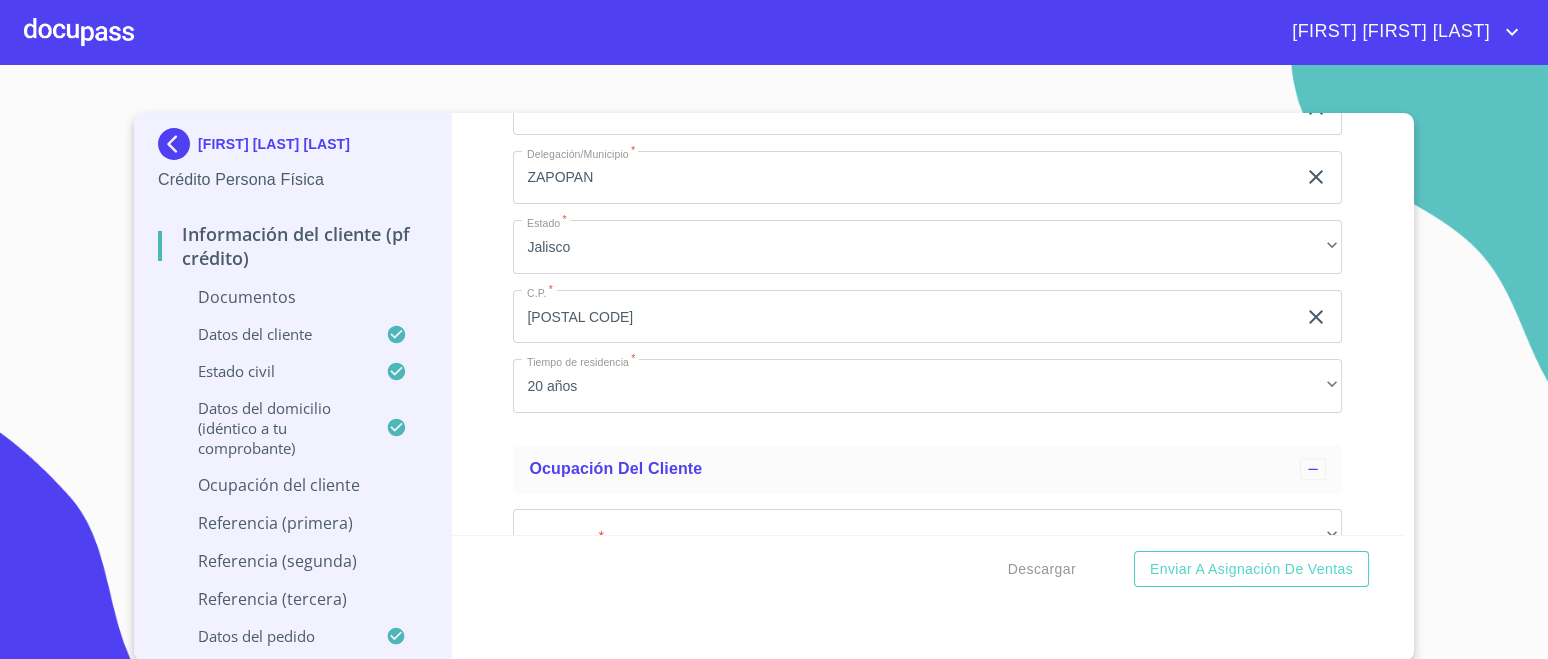 click on "Datos del domicilio (idéntico a tu comprobante) Domicilio completo (Calle, Av. o Vía)   * ​ No. Exterior   * ​ Entre calles del domicilio particular   * ​ No. Interior ​ Situación de vivienda   * ​ ​ Colonia o Urbanización   * ​ País de residencia   * ​ Delegación/Municipio   * ​ Estado   * ​ ​ C.P.   * ​ Tiempo de residencia   * ​ ​" at bounding box center (927, 1173) 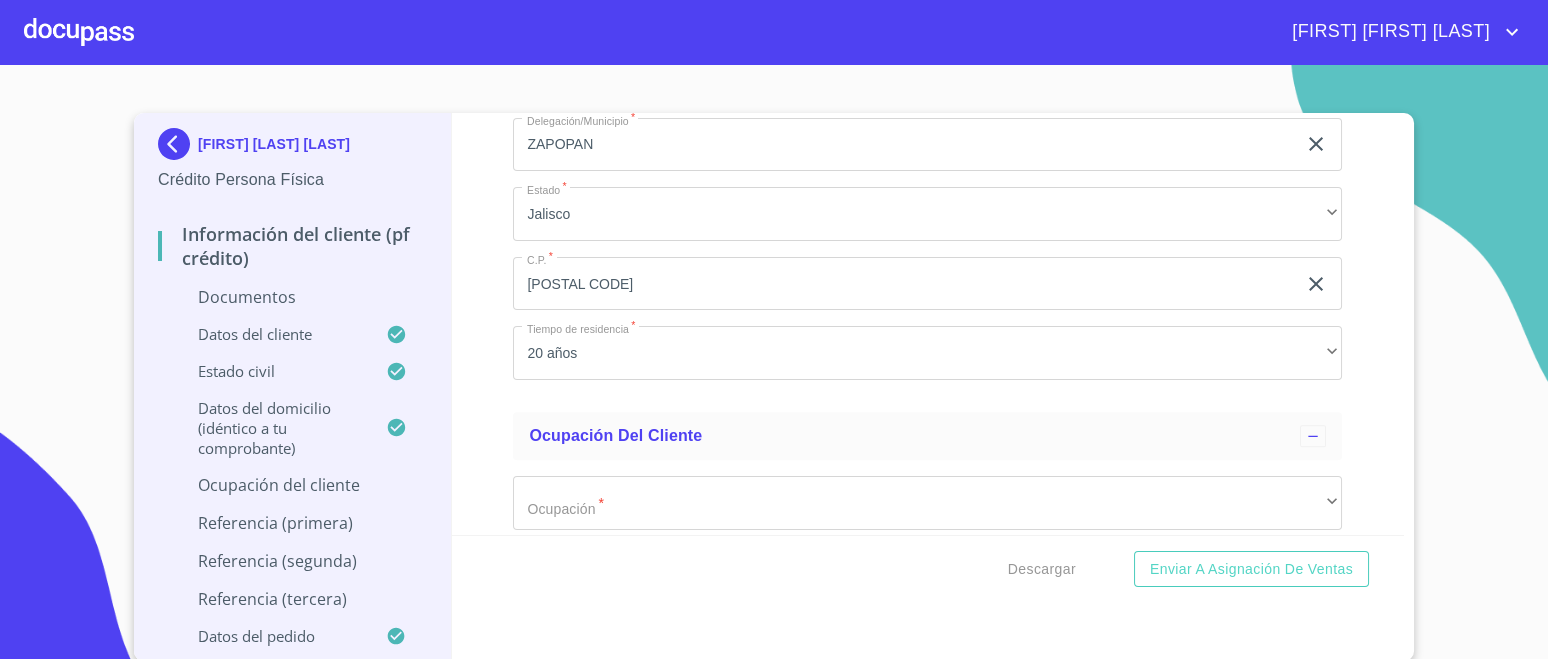 scroll, scrollTop: 6445, scrollLeft: 0, axis: vertical 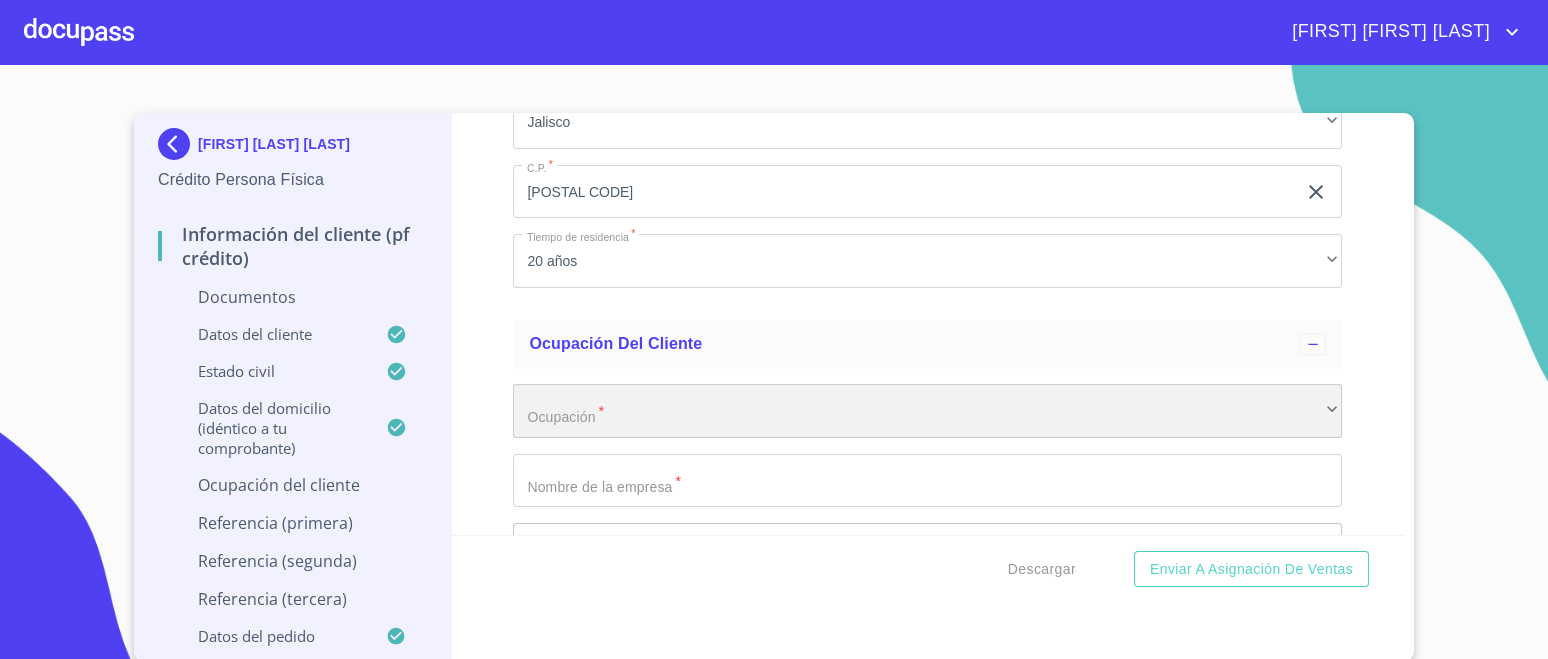 click on "​" at bounding box center [927, 411] 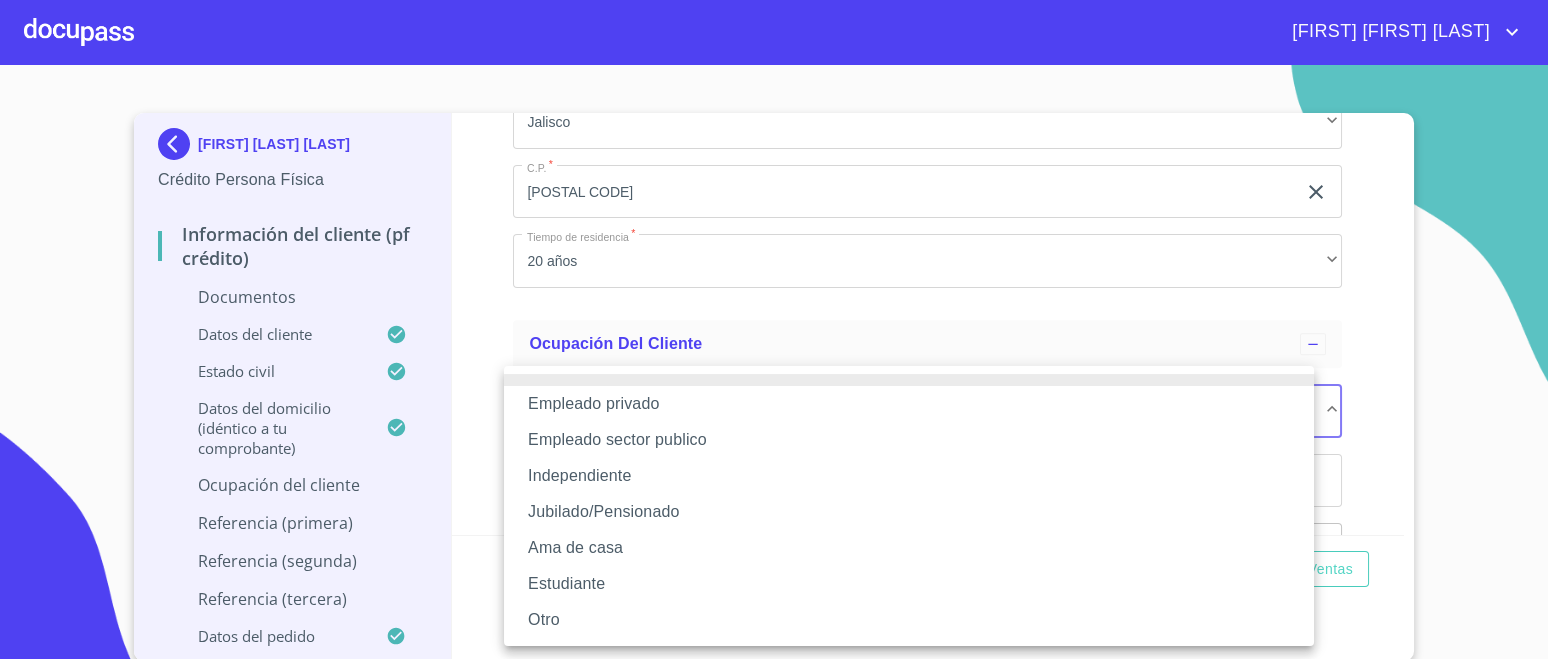 click on "Independiente" at bounding box center [909, 476] 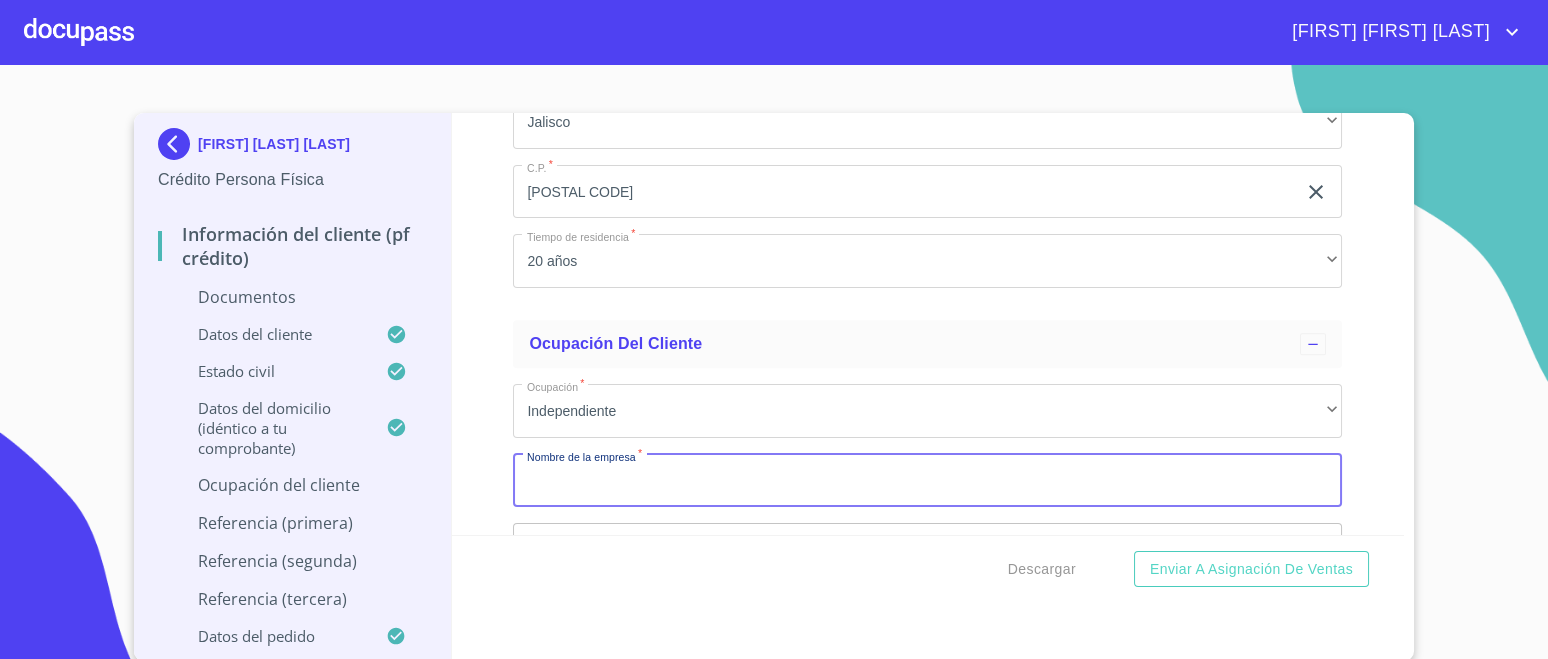 click on "Documento de identificación.   *" at bounding box center [927, 481] 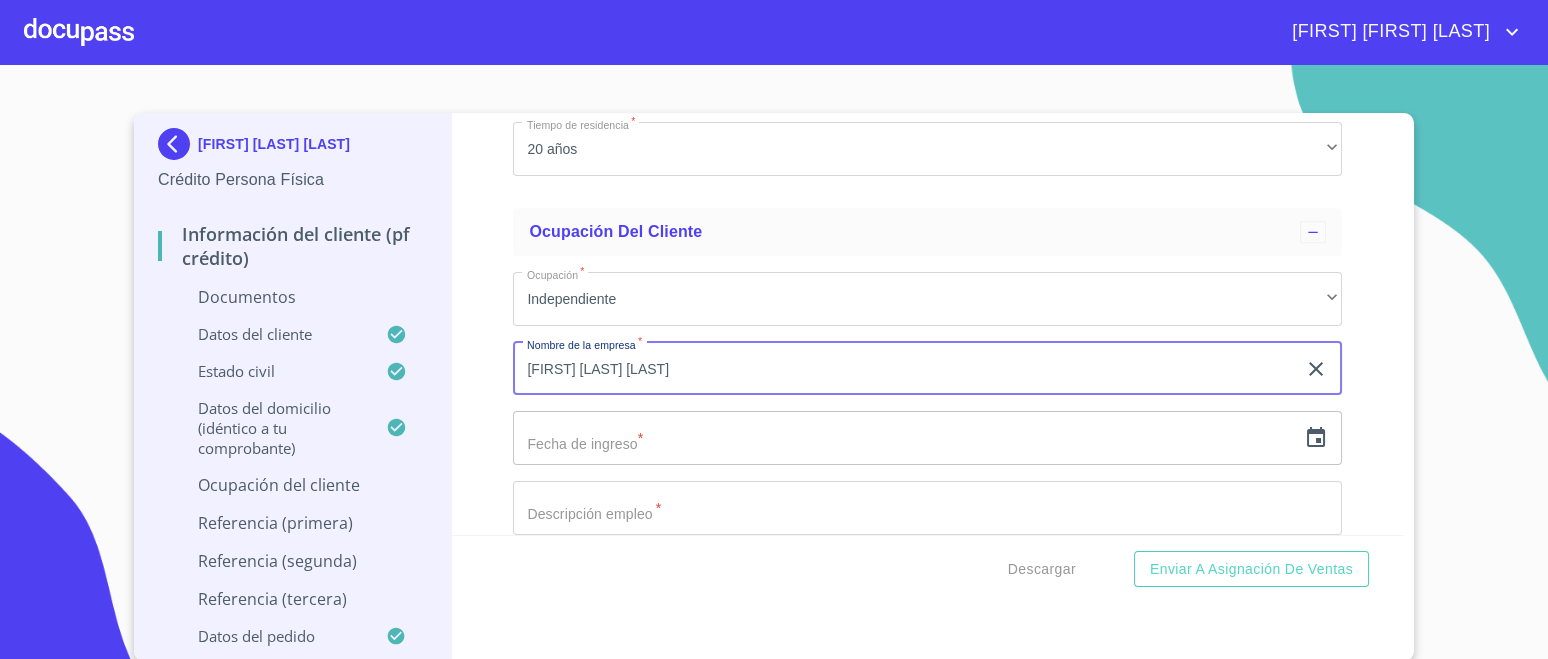 scroll, scrollTop: 6695, scrollLeft: 0, axis: vertical 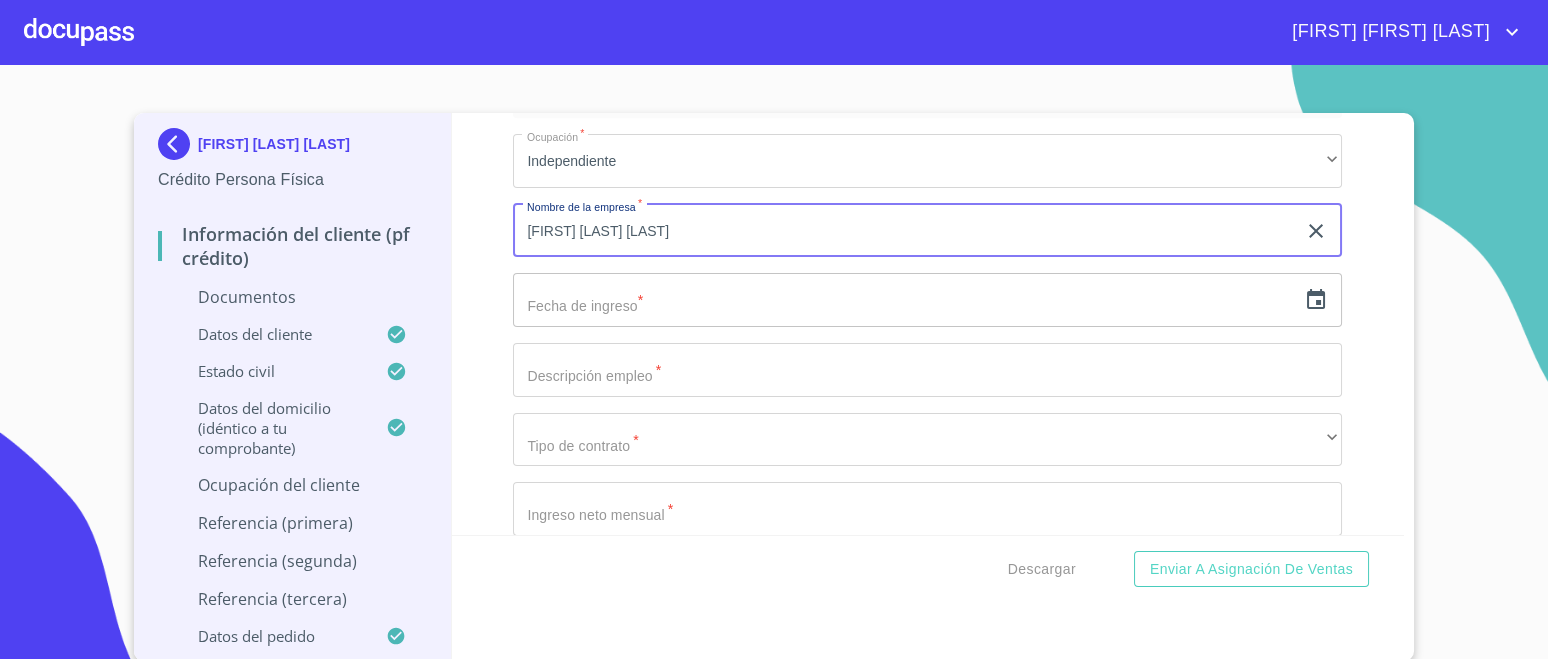 type on "[FIRST] [LAST] [LAST]" 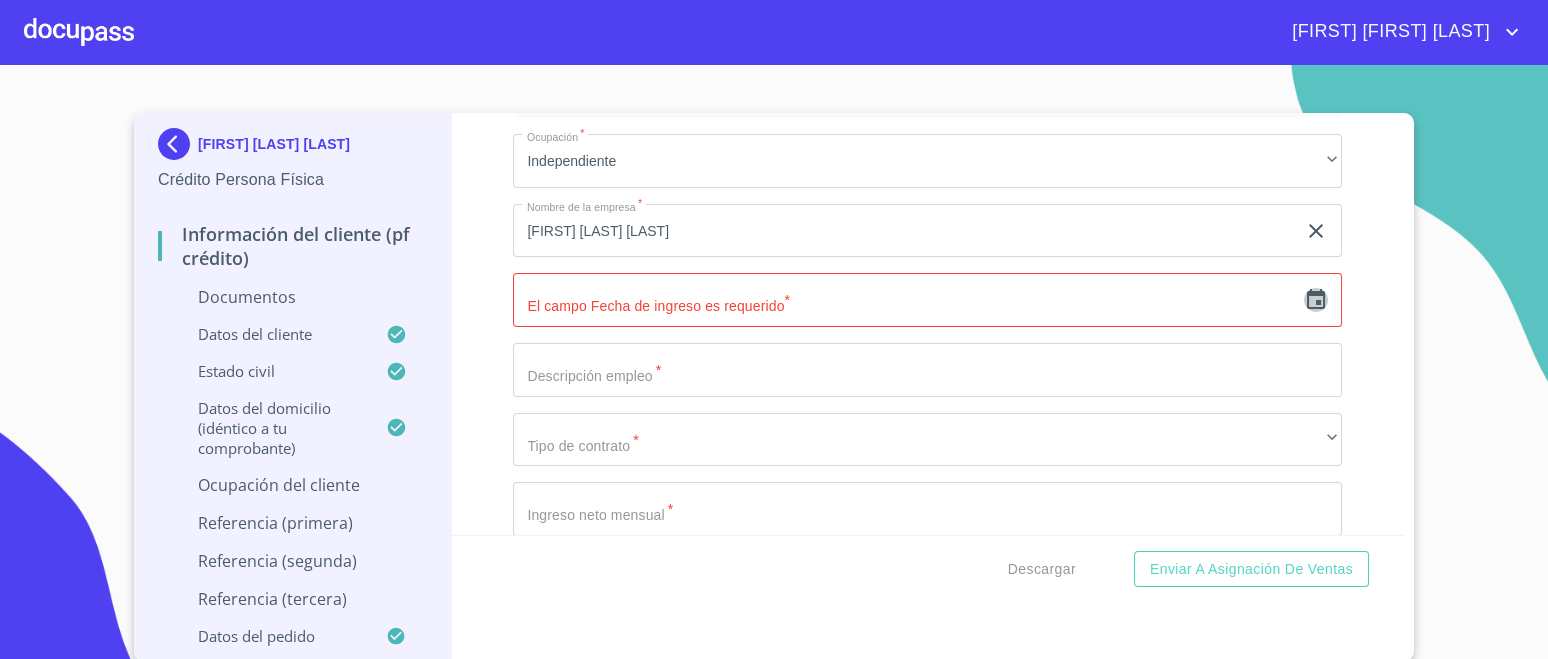 click 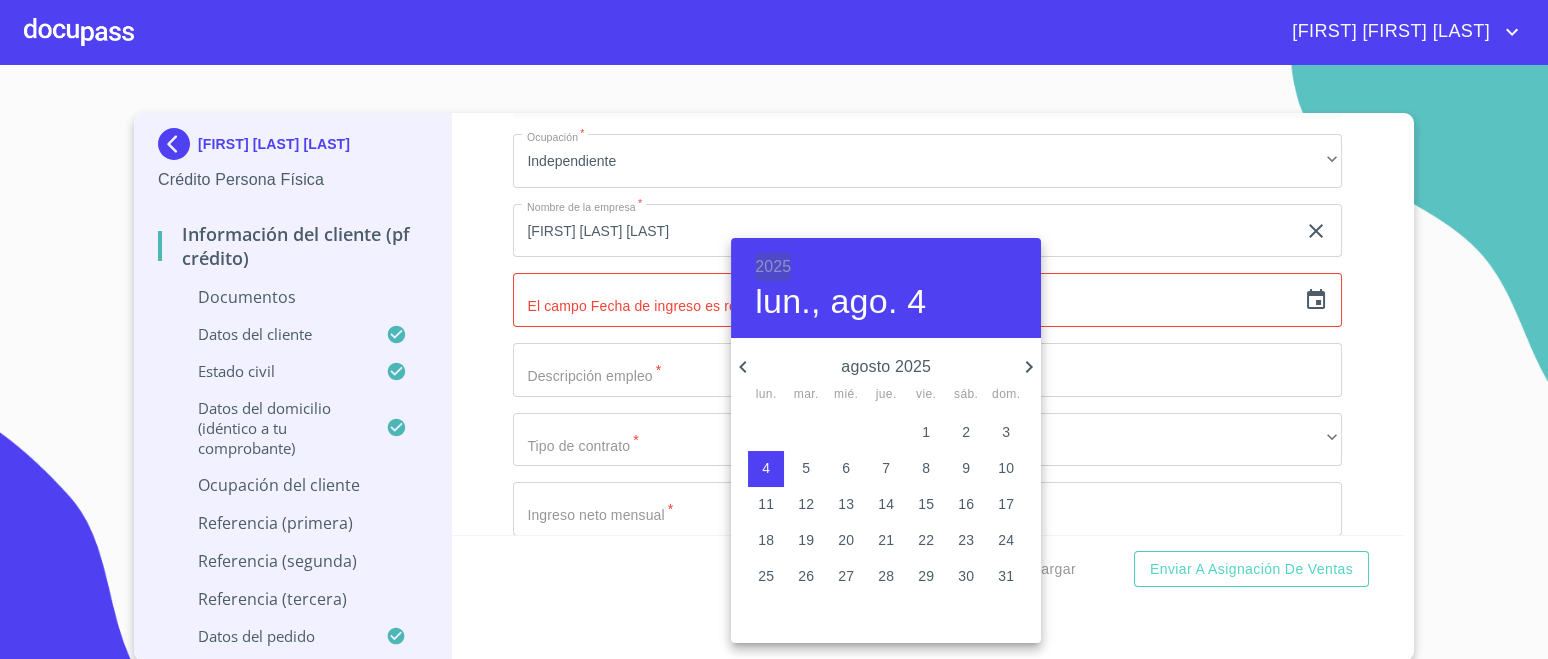 click on "2025" at bounding box center (773, 267) 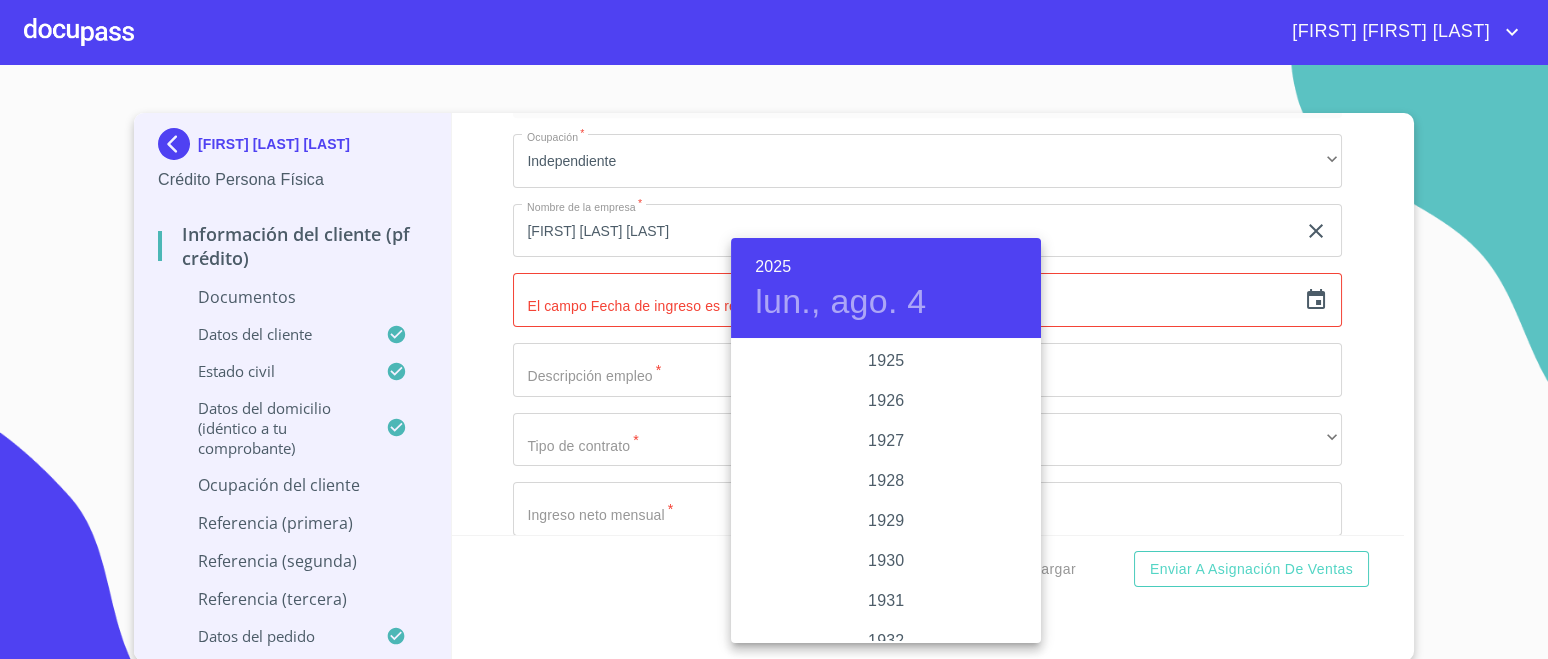 scroll, scrollTop: 3879, scrollLeft: 0, axis: vertical 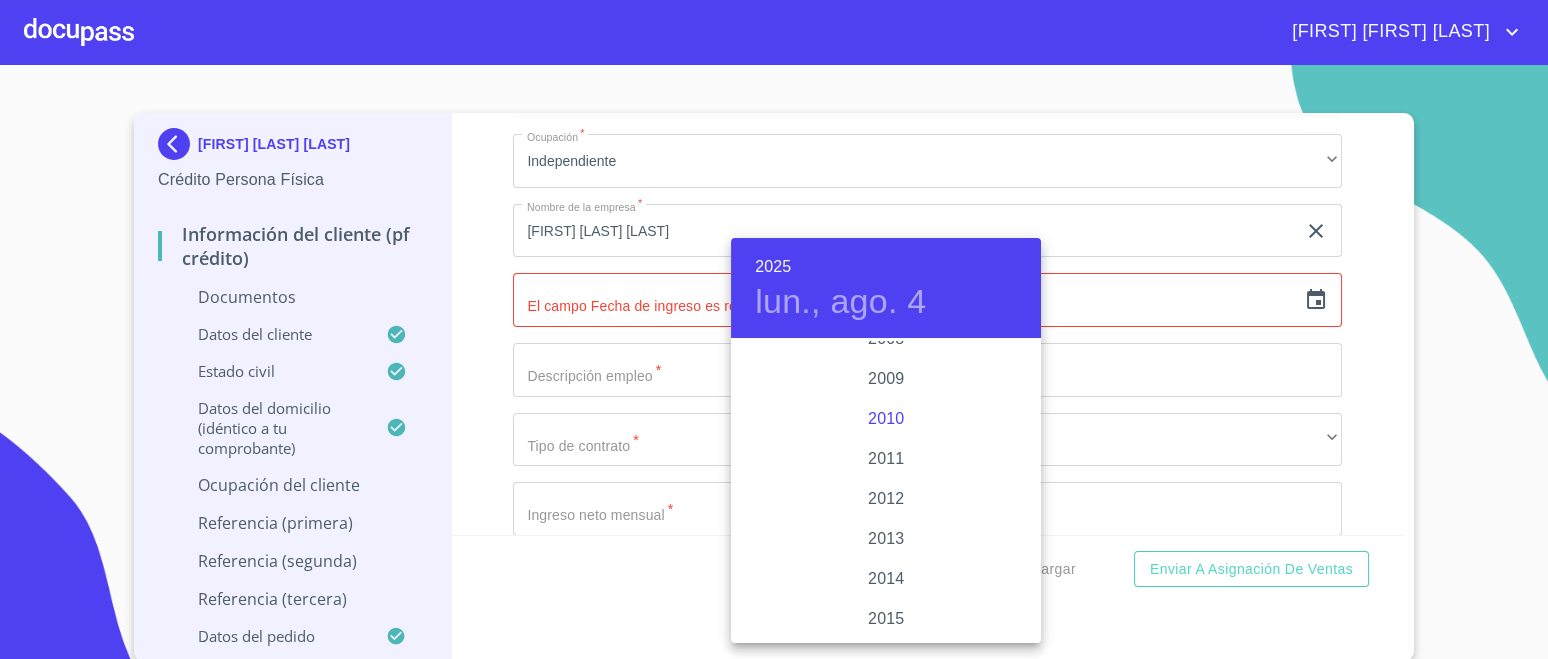 click on "2010" at bounding box center (886, 419) 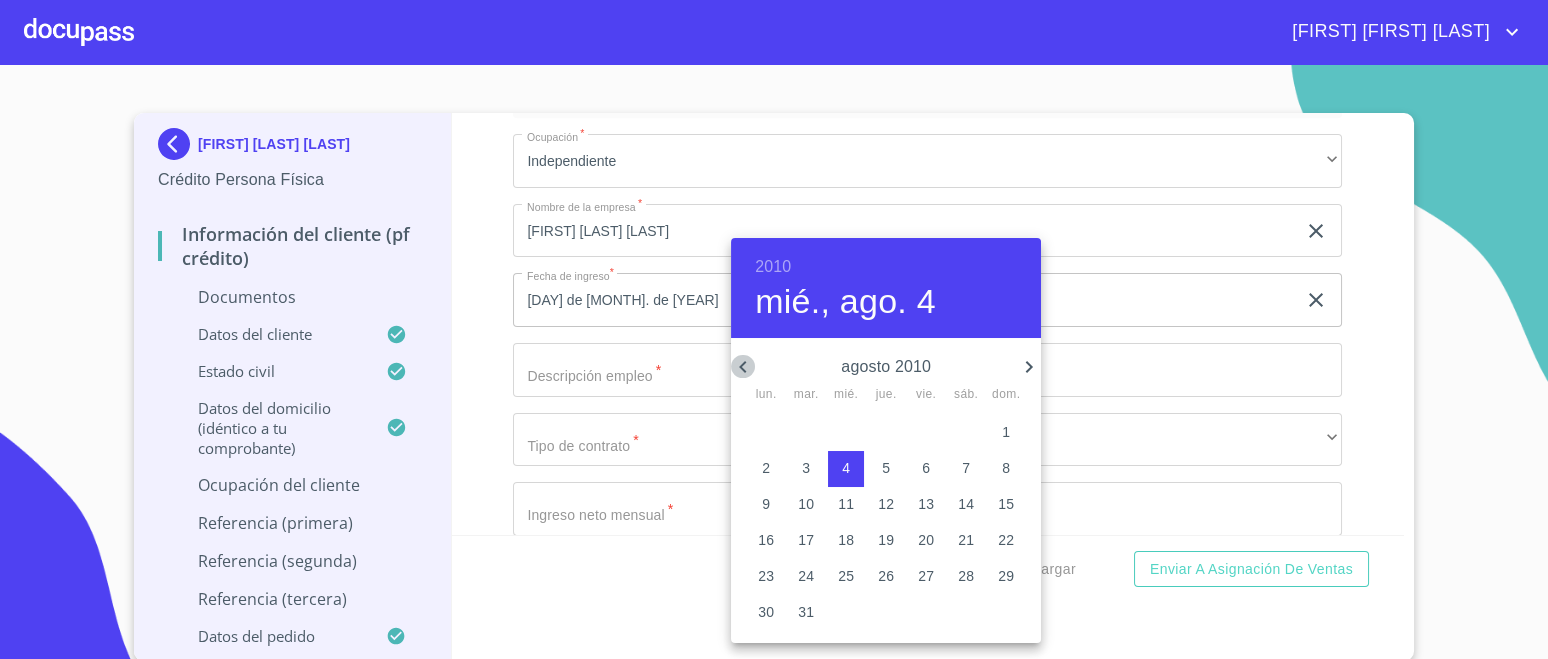 click 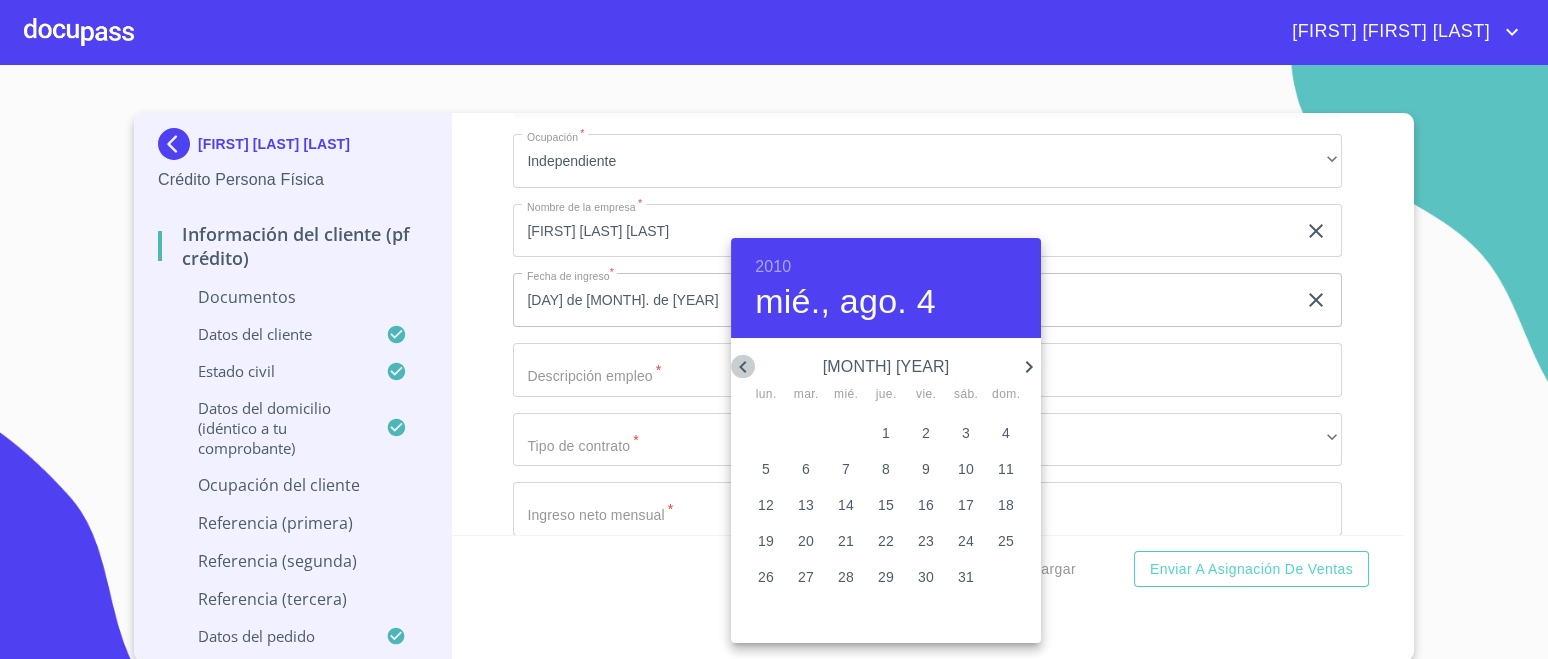click 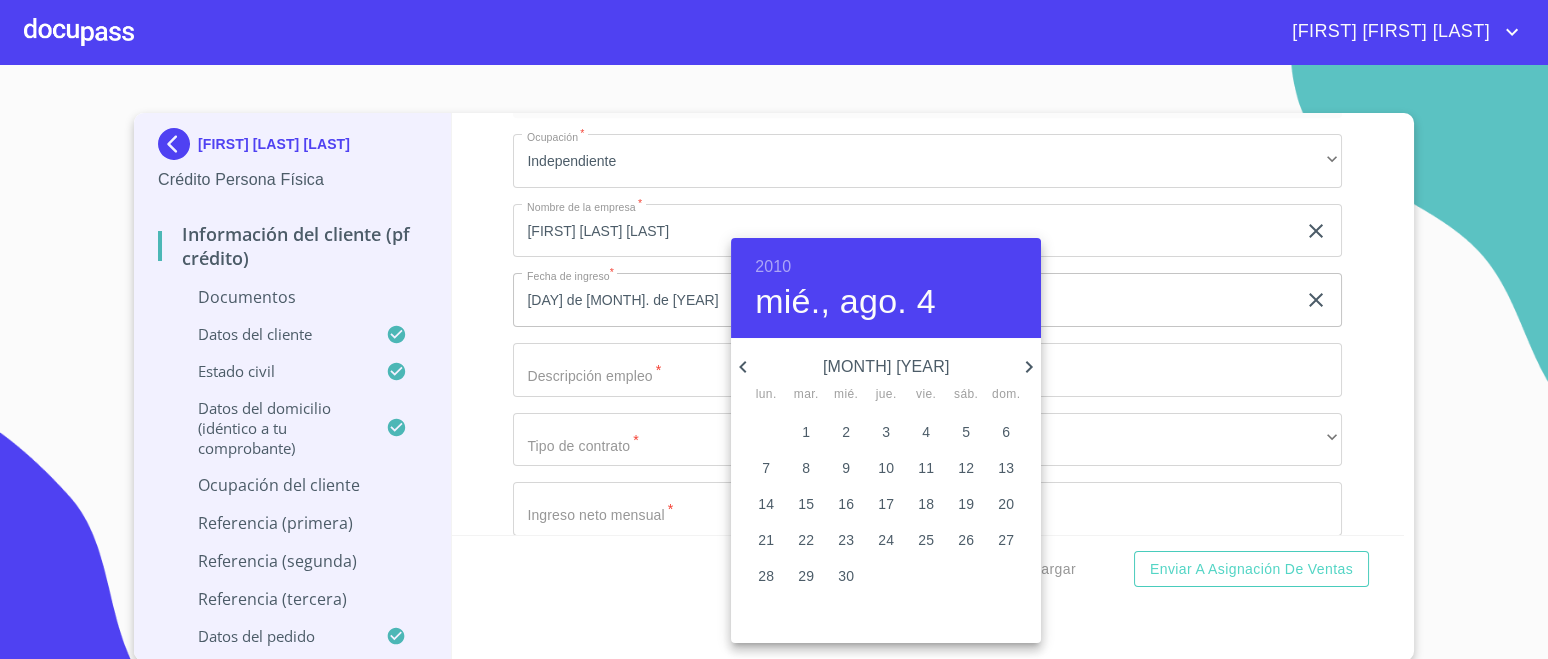 click 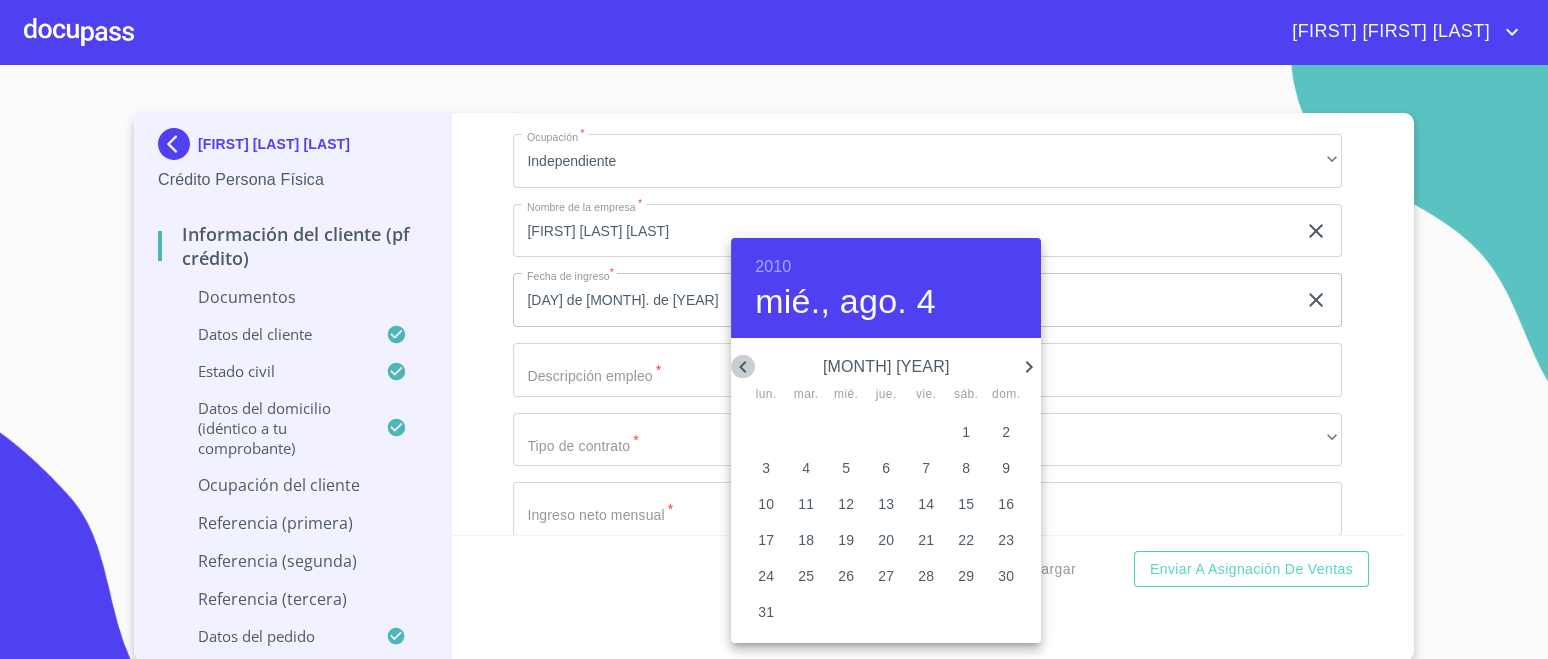 click 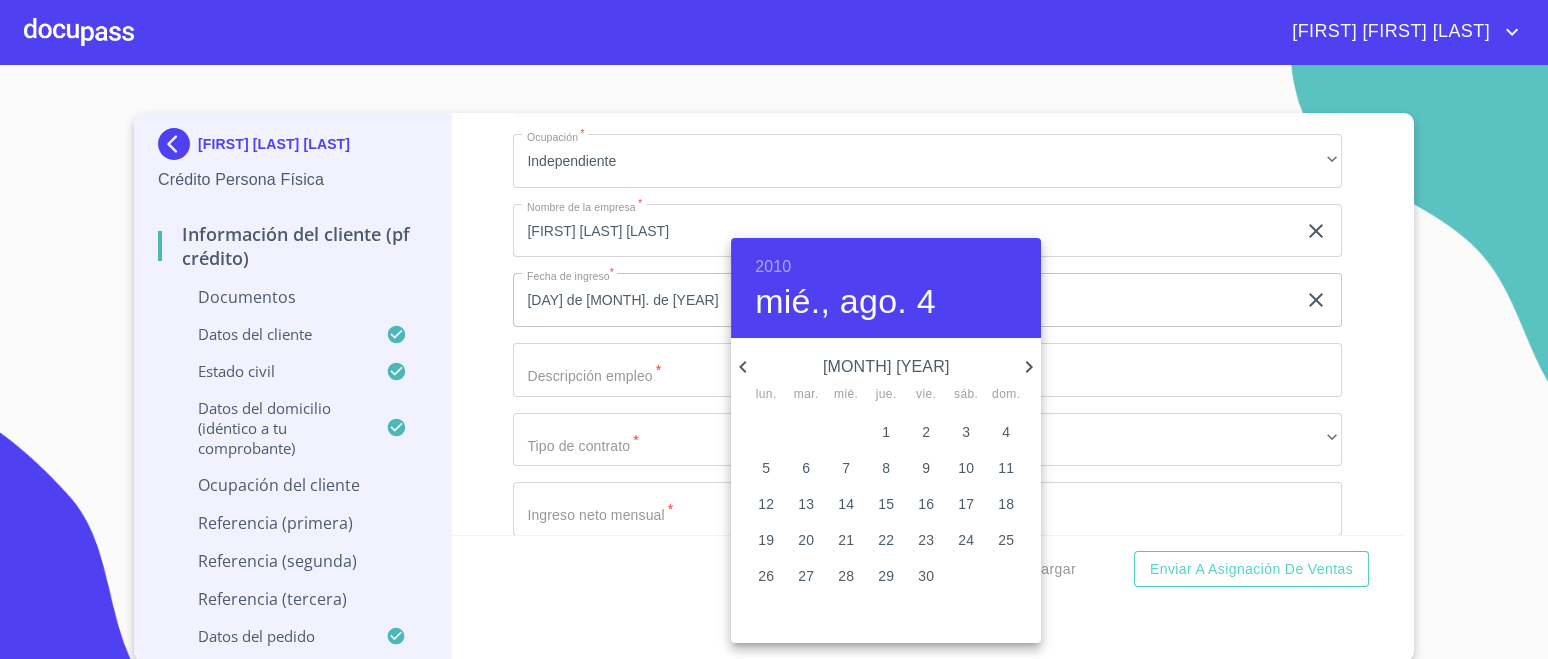 click 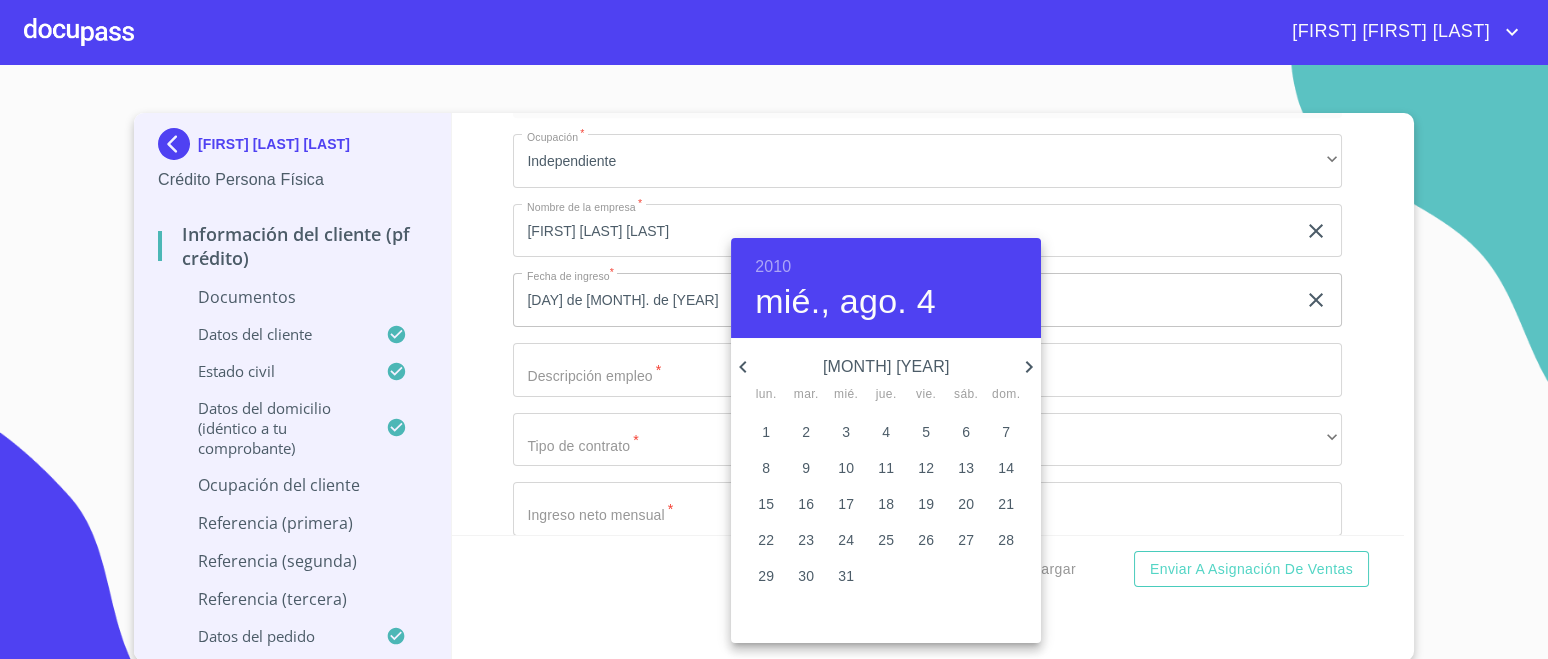 click on "11" at bounding box center (886, 468) 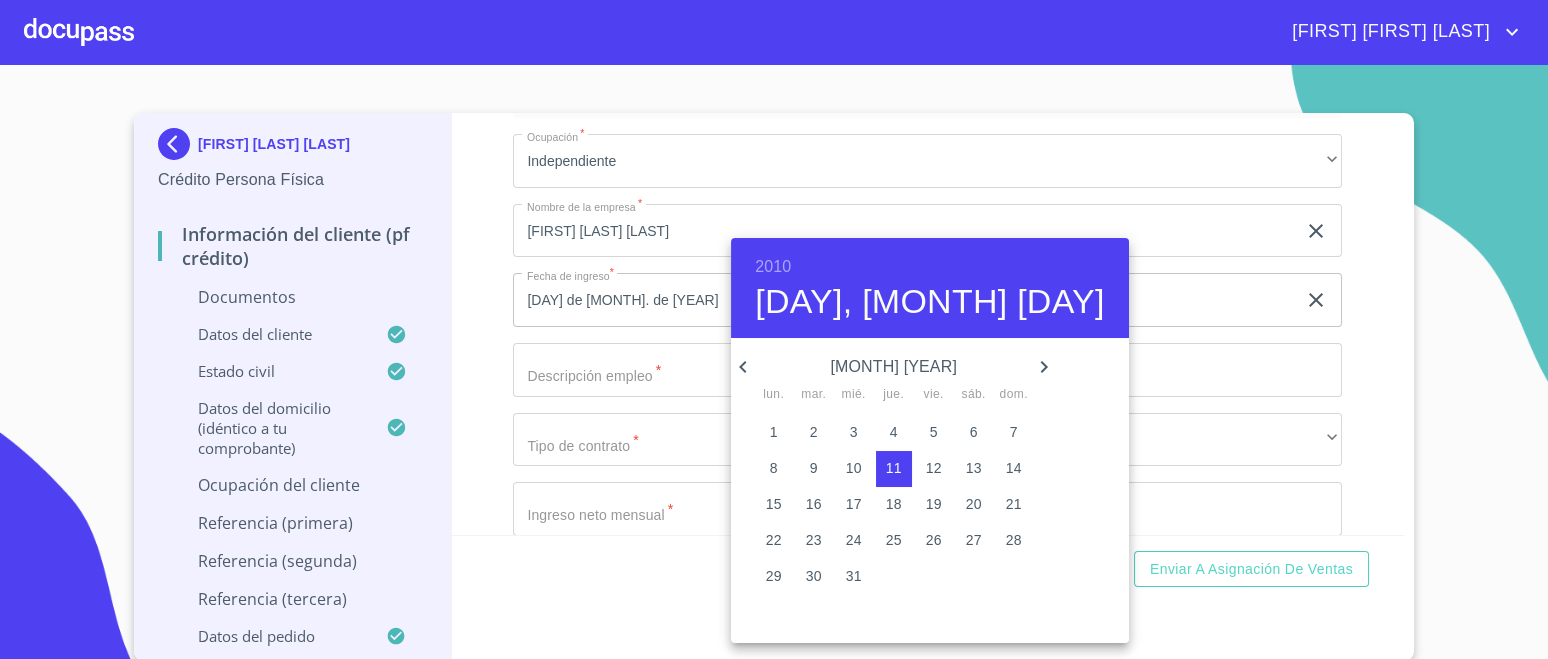 click at bounding box center (774, 329) 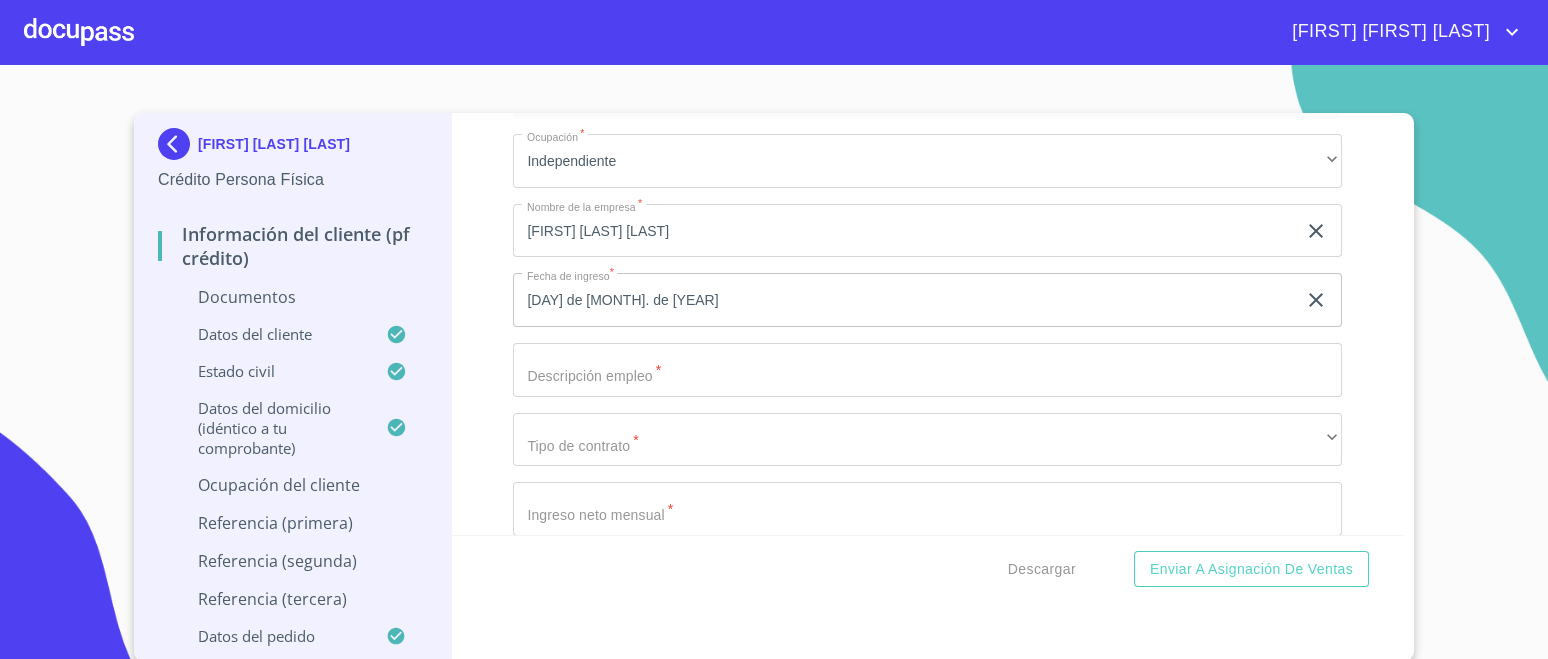 click on "Documento de identificación.   *" at bounding box center (904, -2377) 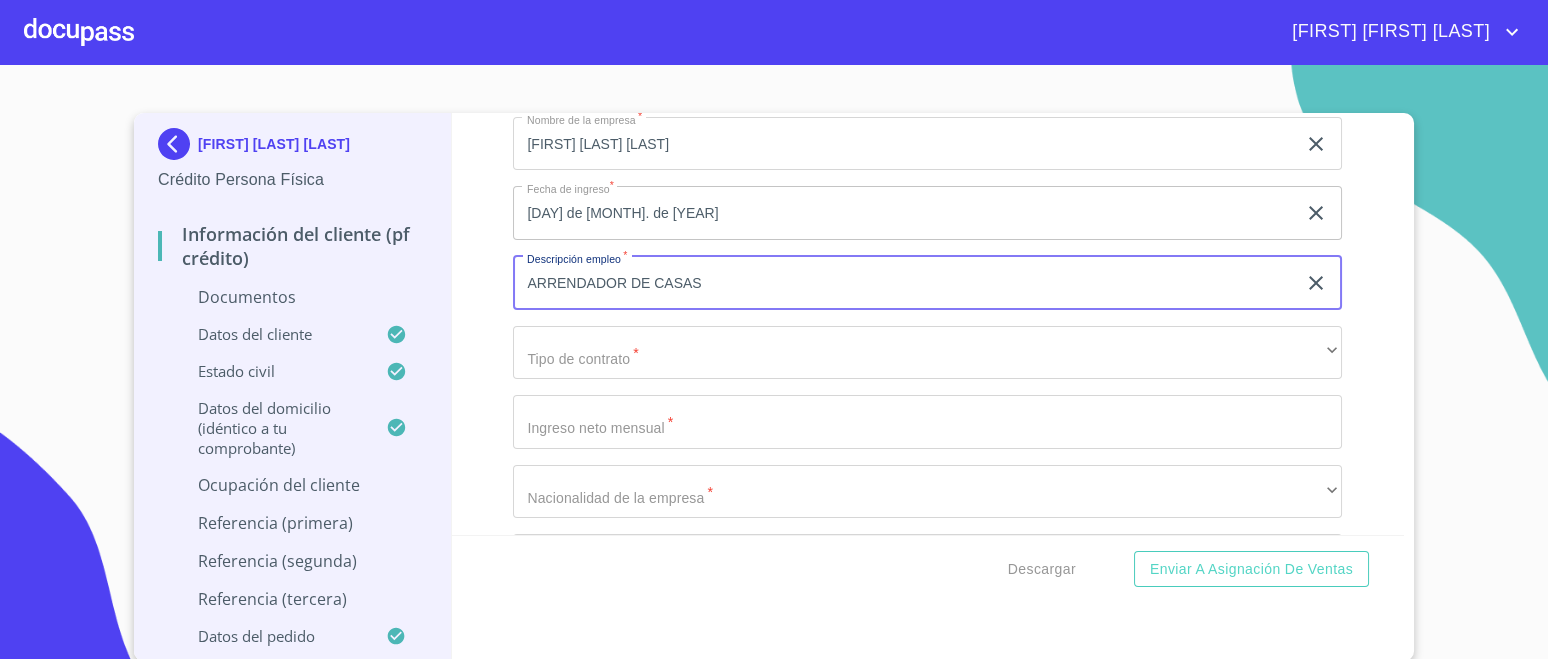 scroll, scrollTop: 6820, scrollLeft: 0, axis: vertical 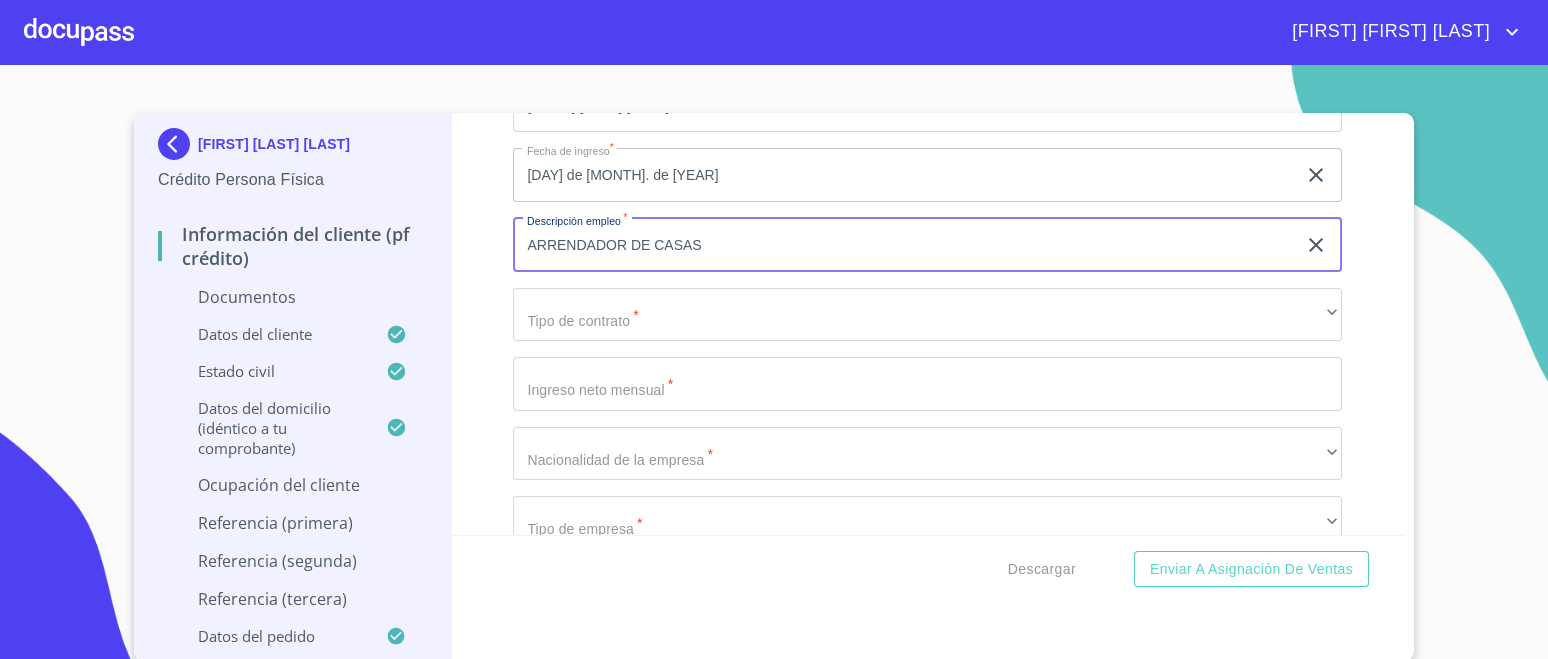 type on "ARRENDADOR DE CASAS" 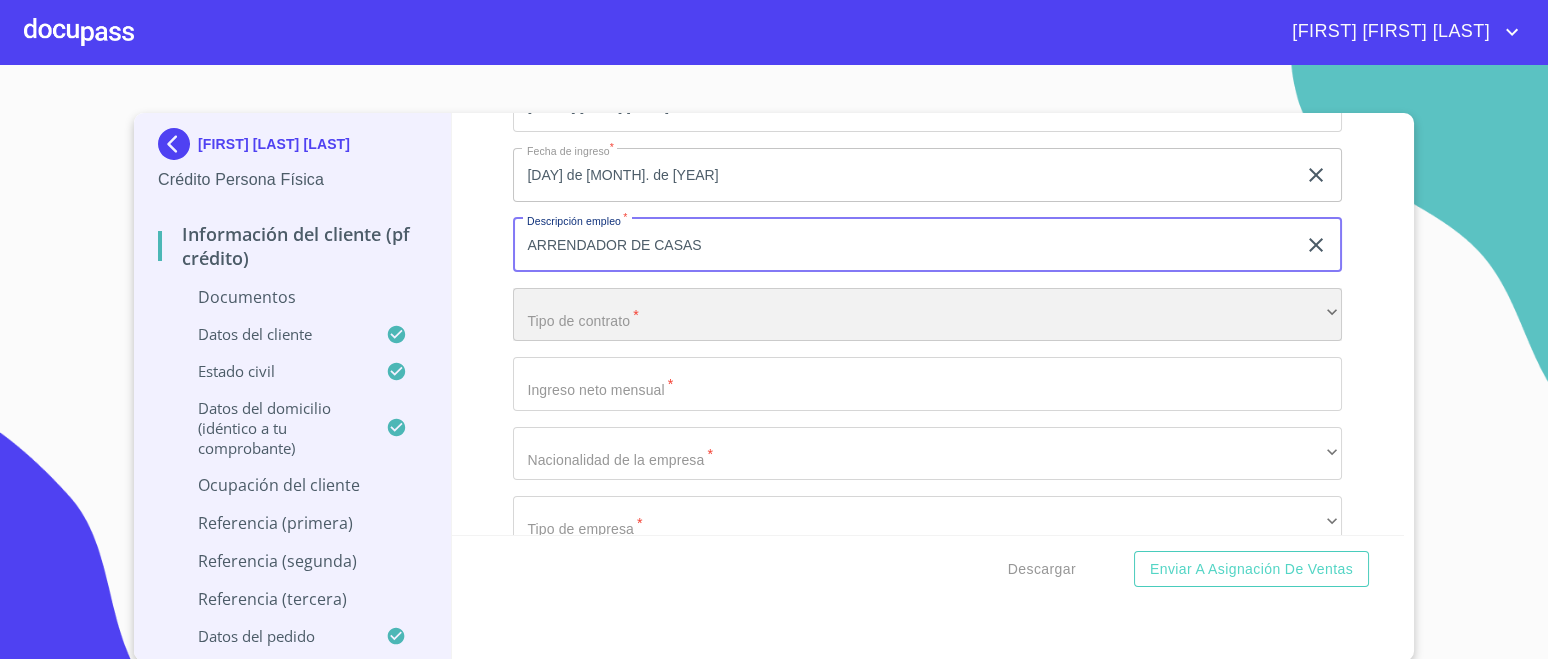 click on "​" at bounding box center [927, 315] 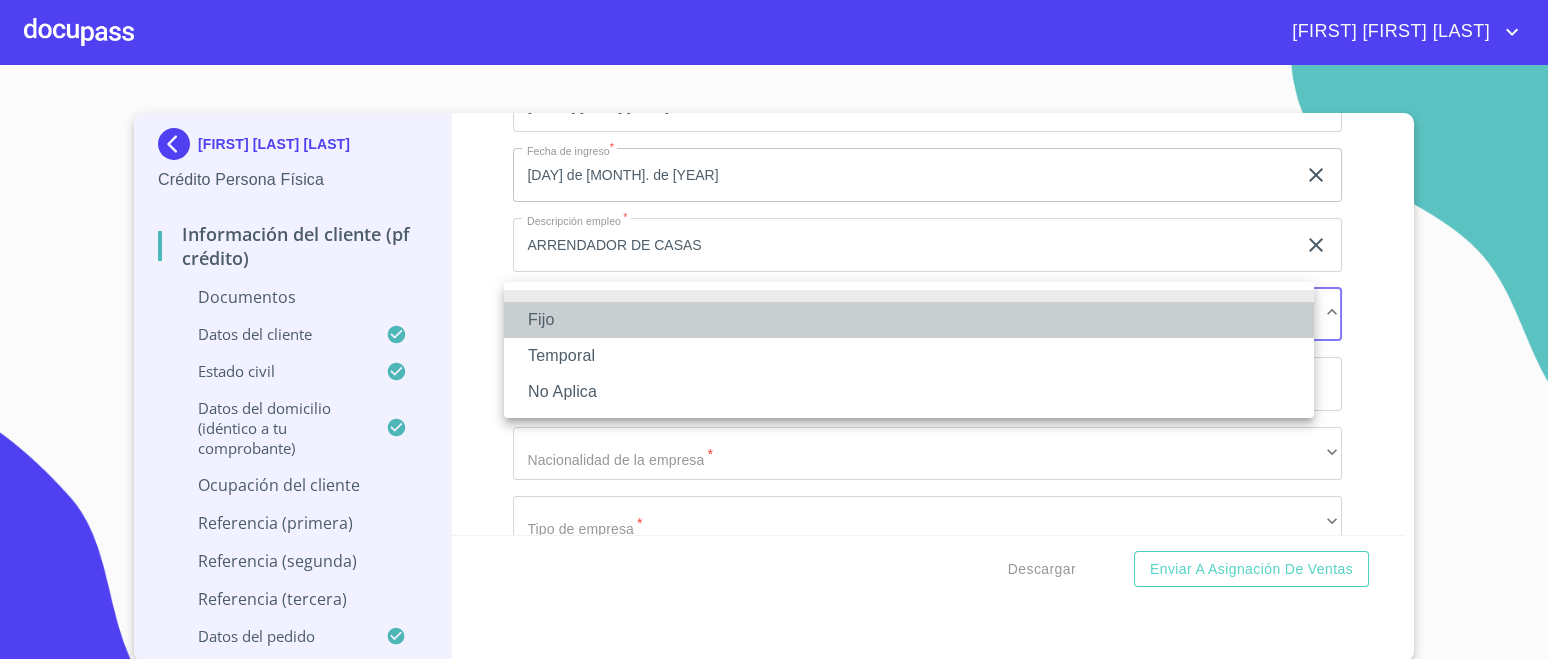click on "Fijo" at bounding box center (909, 320) 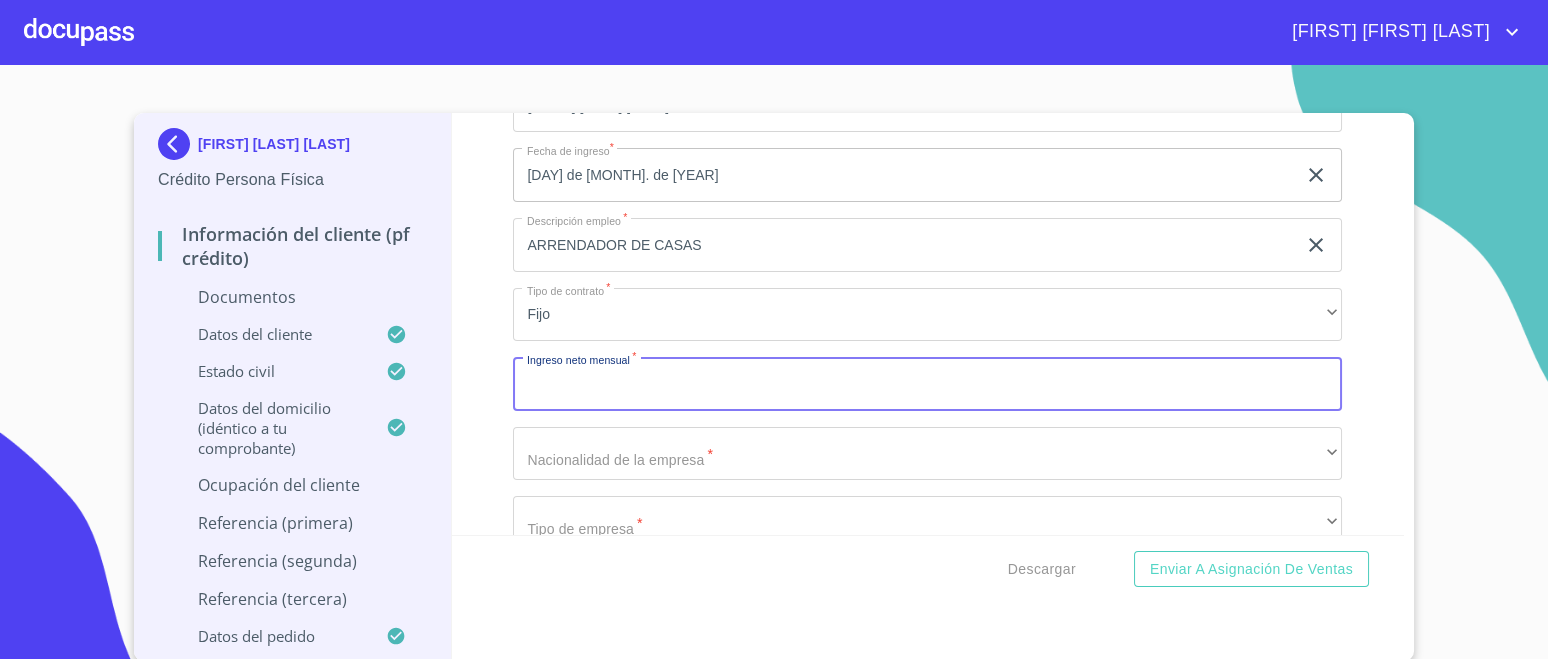 click on "Documento de identificación.   *" at bounding box center [927, 384] 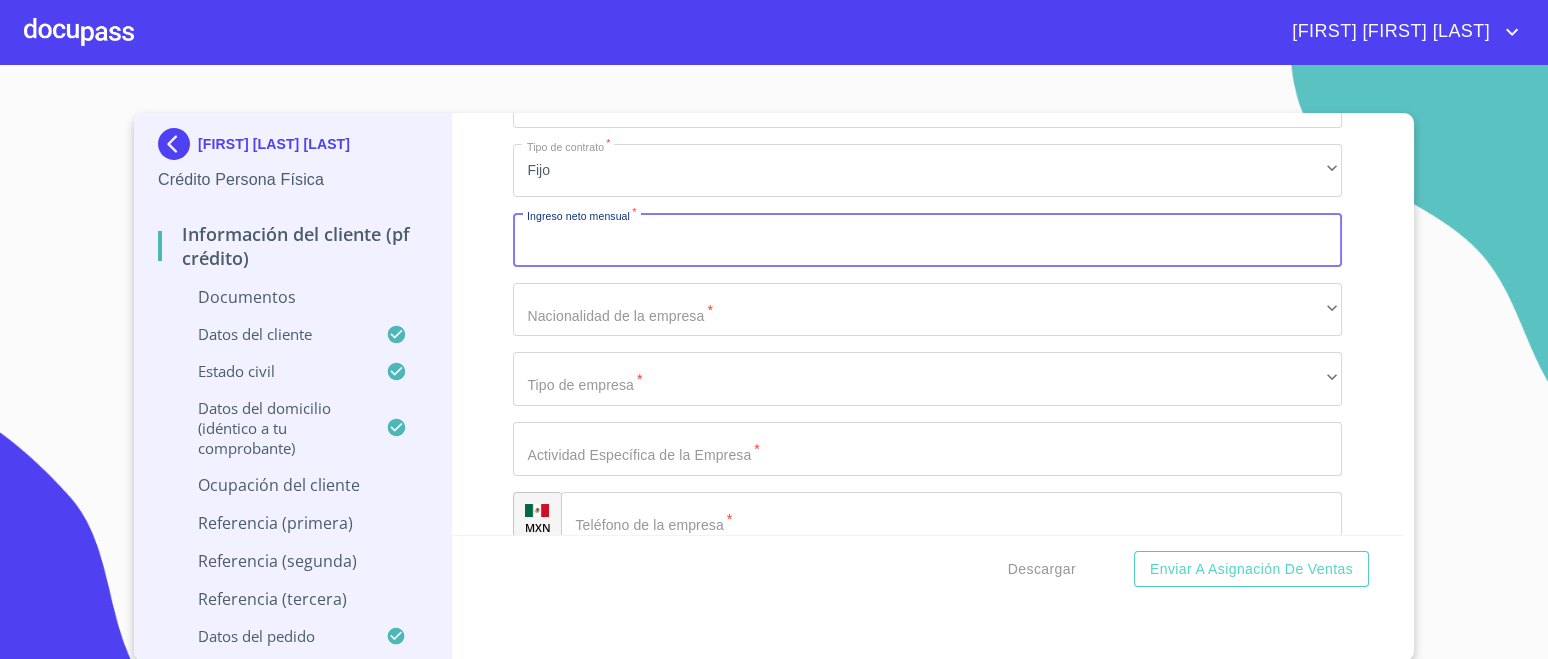 scroll, scrollTop: 6945, scrollLeft: 0, axis: vertical 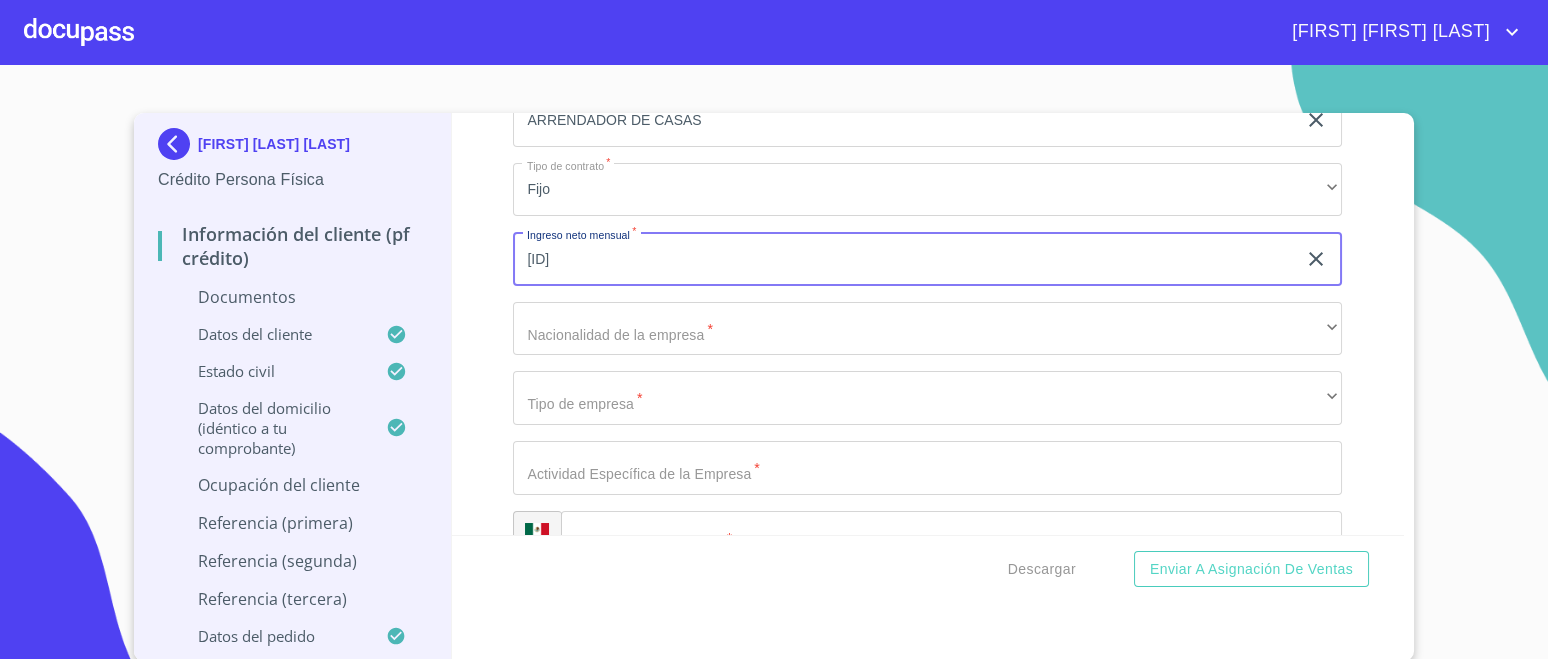 type on "[ID]" 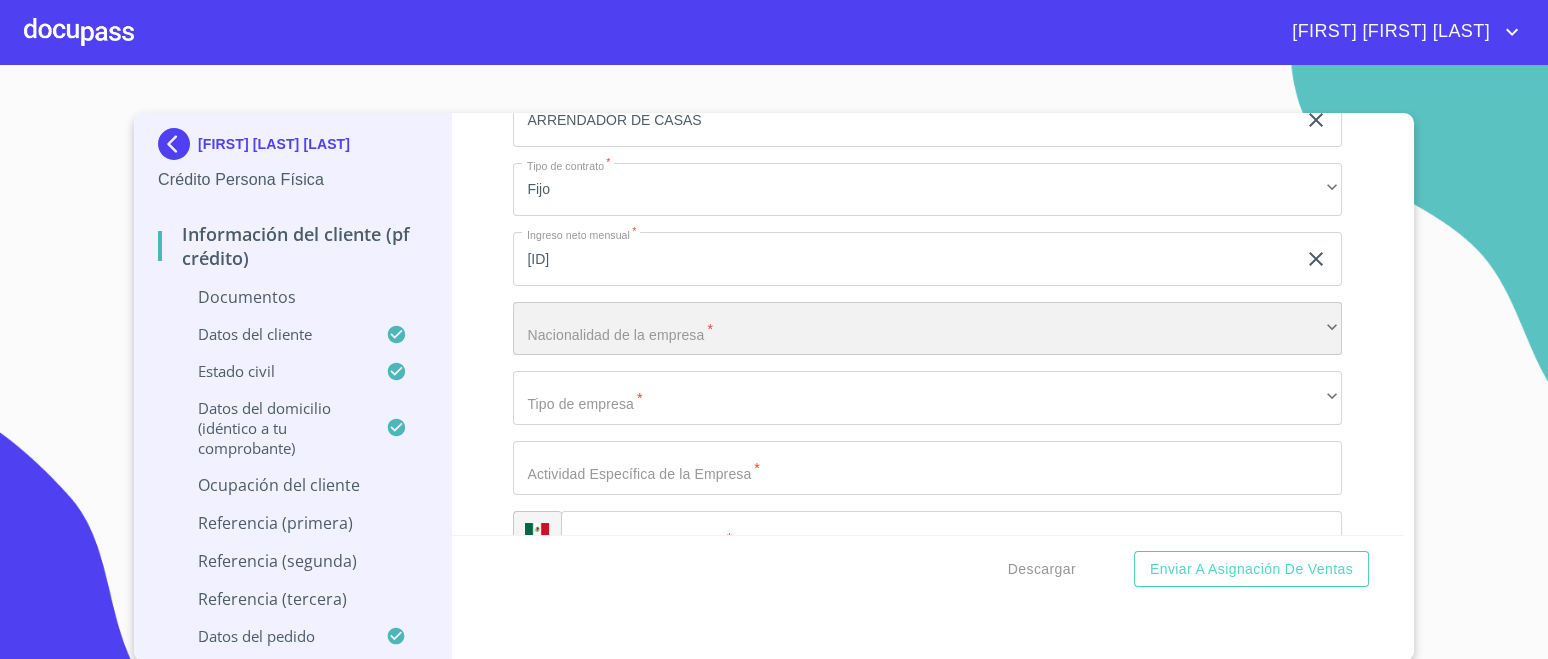 click on "​" at bounding box center (927, 329) 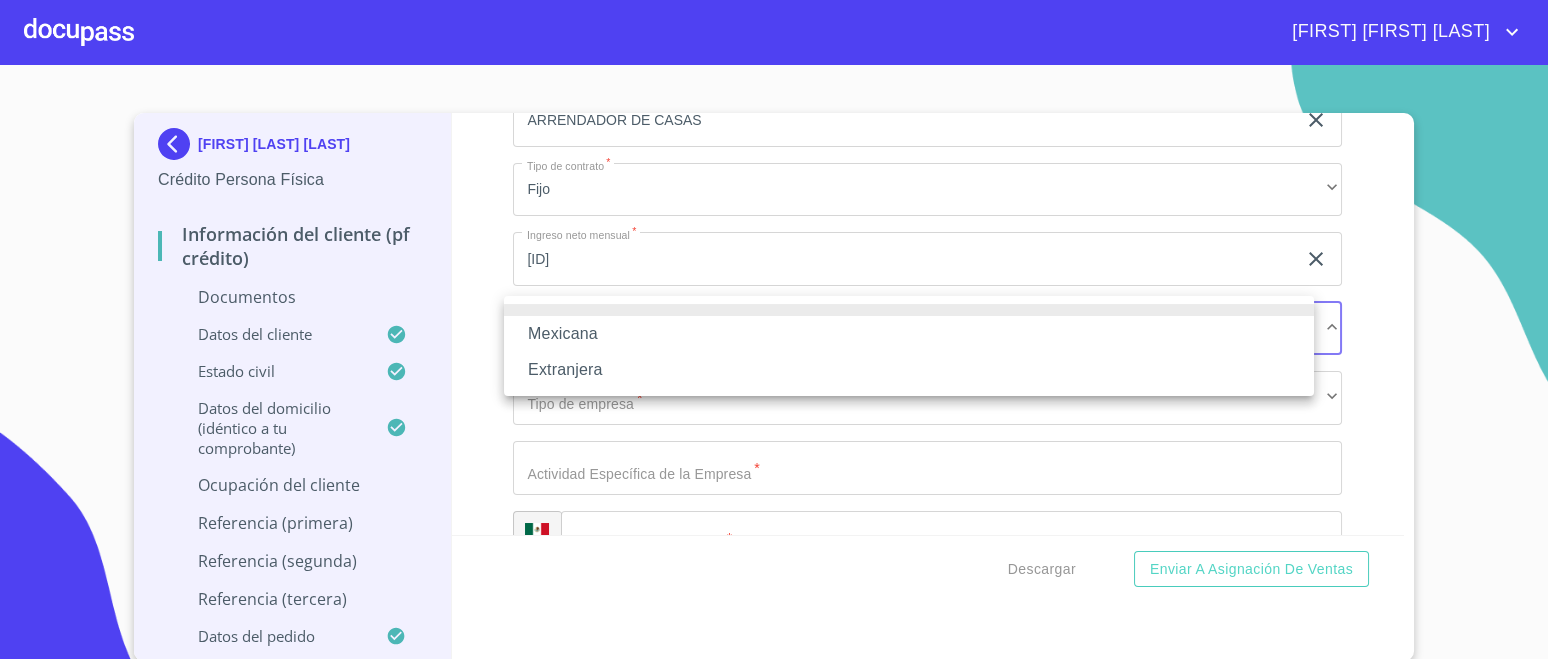 click on "Mexicana" at bounding box center (909, 334) 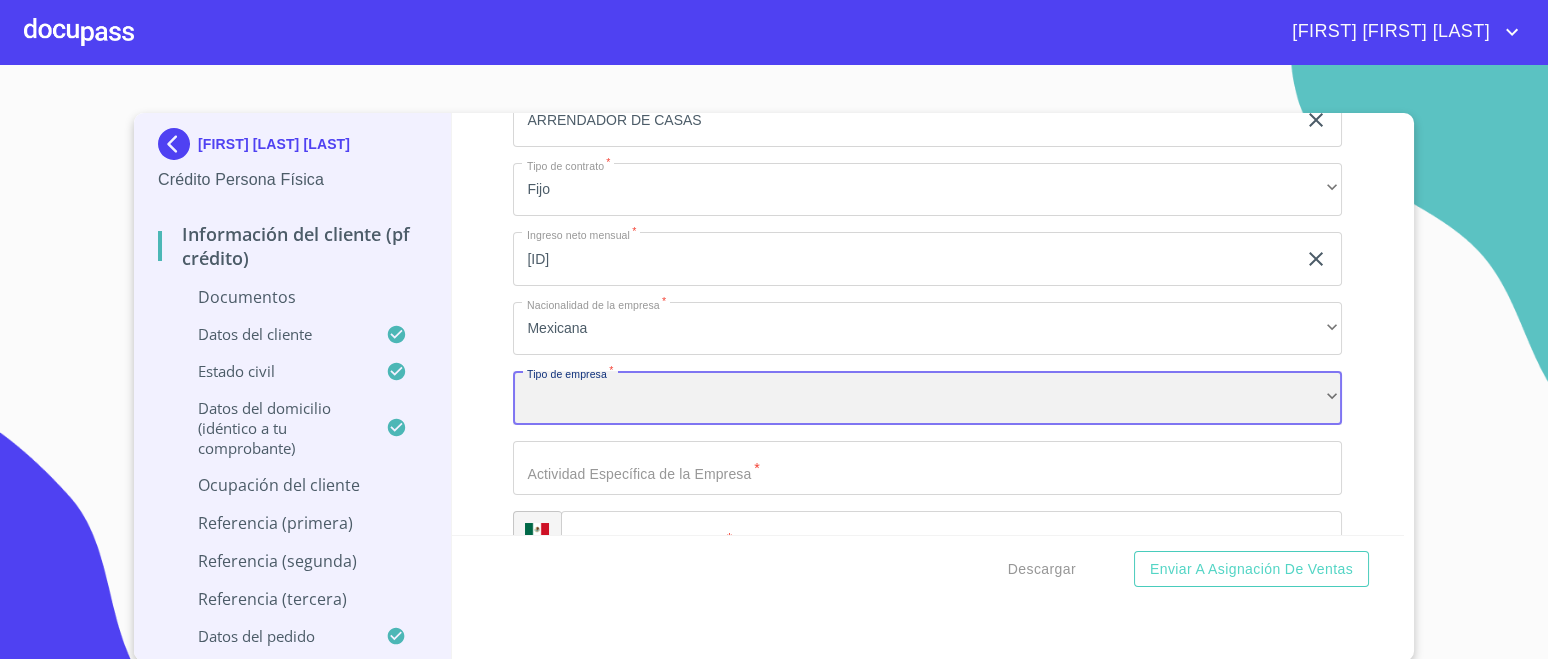 click on "​" at bounding box center [927, 398] 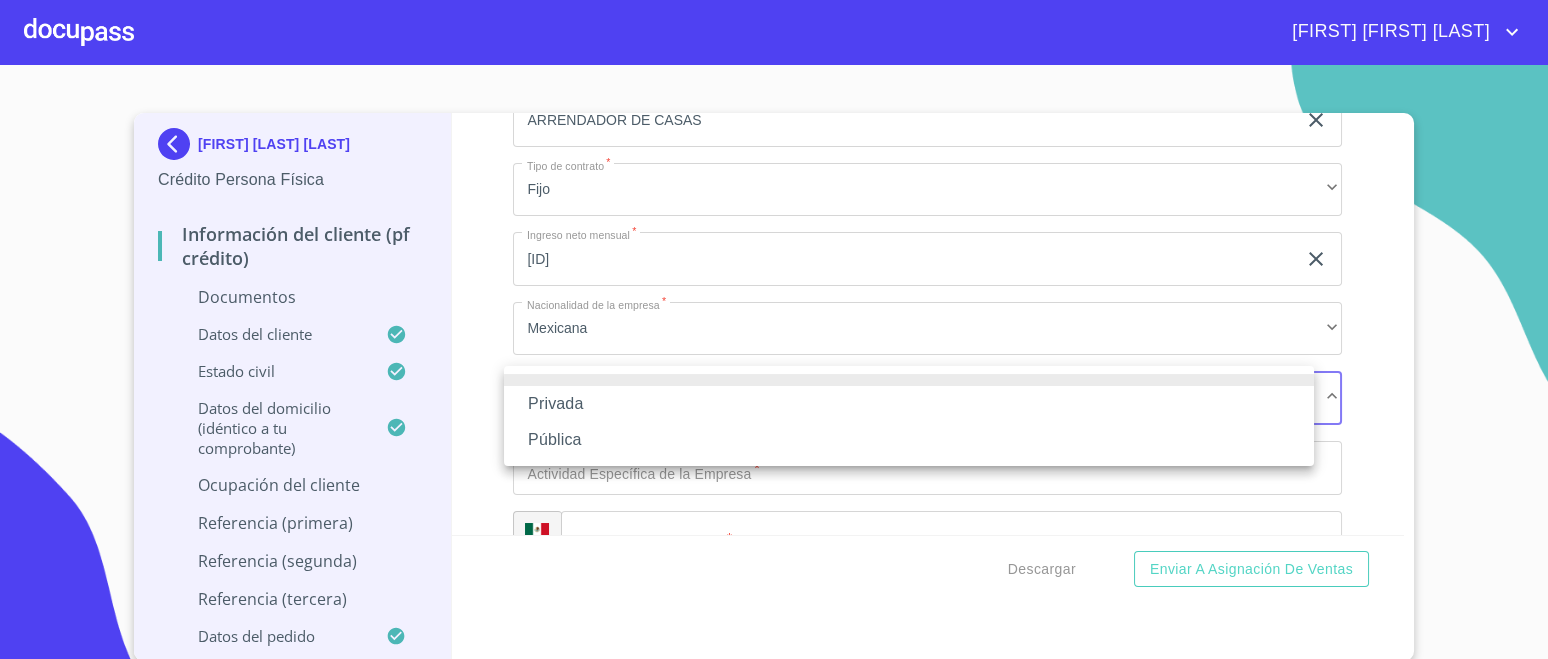 click on "Privada" at bounding box center (909, 404) 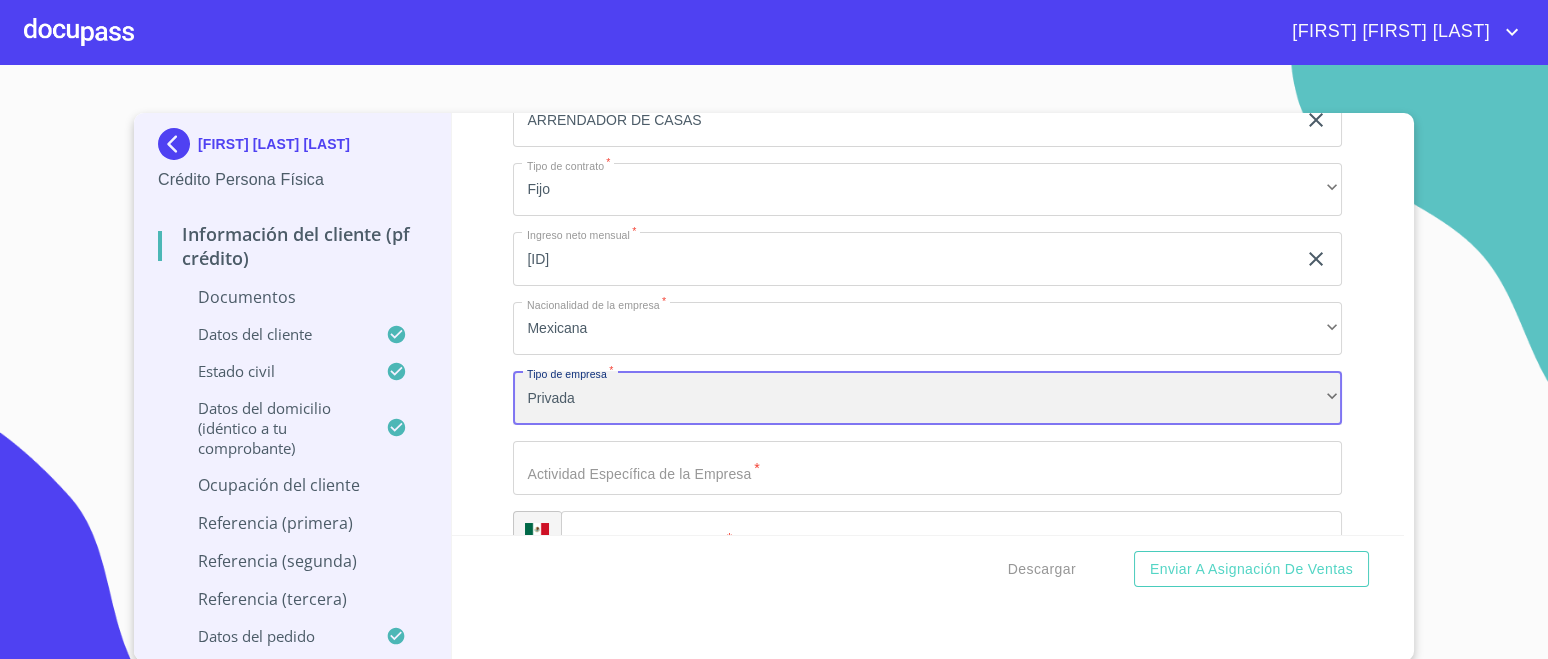click on "Privada" at bounding box center (927, 398) 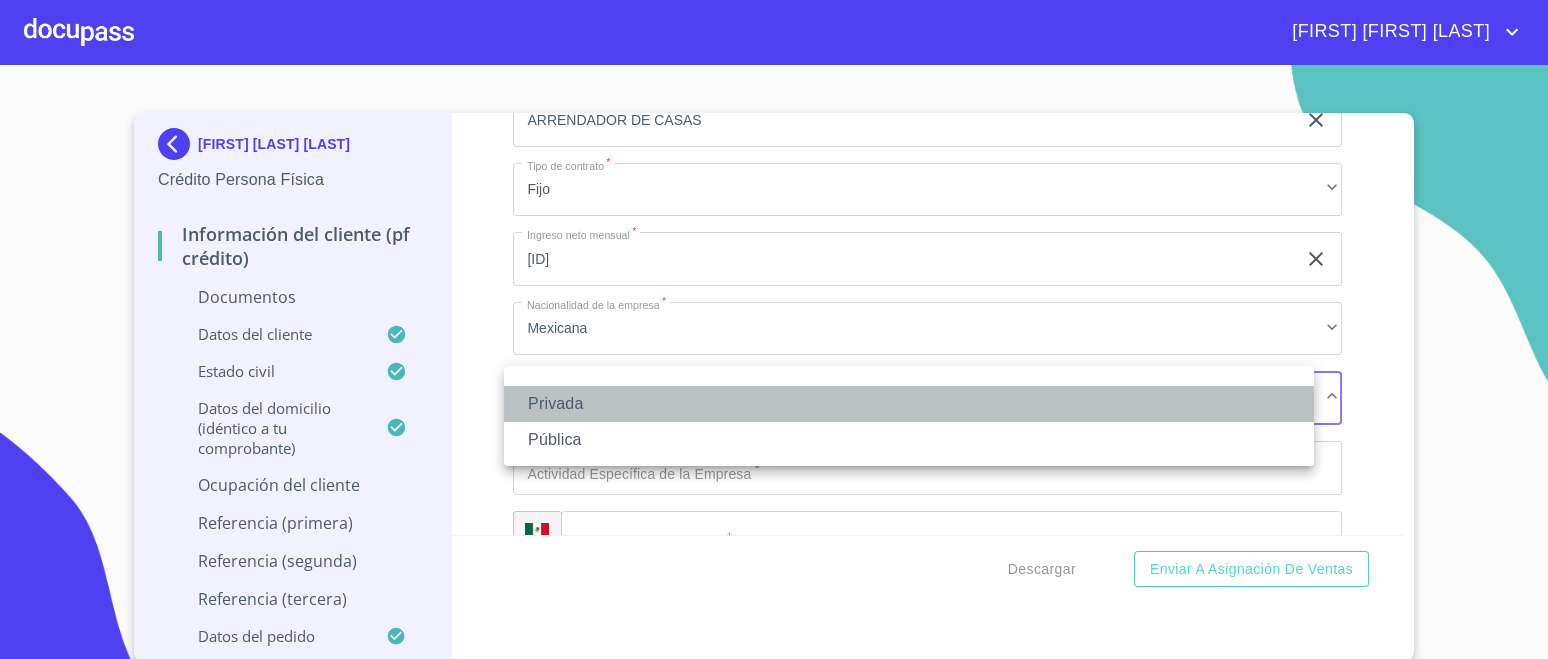 click on "Privada" at bounding box center (909, 404) 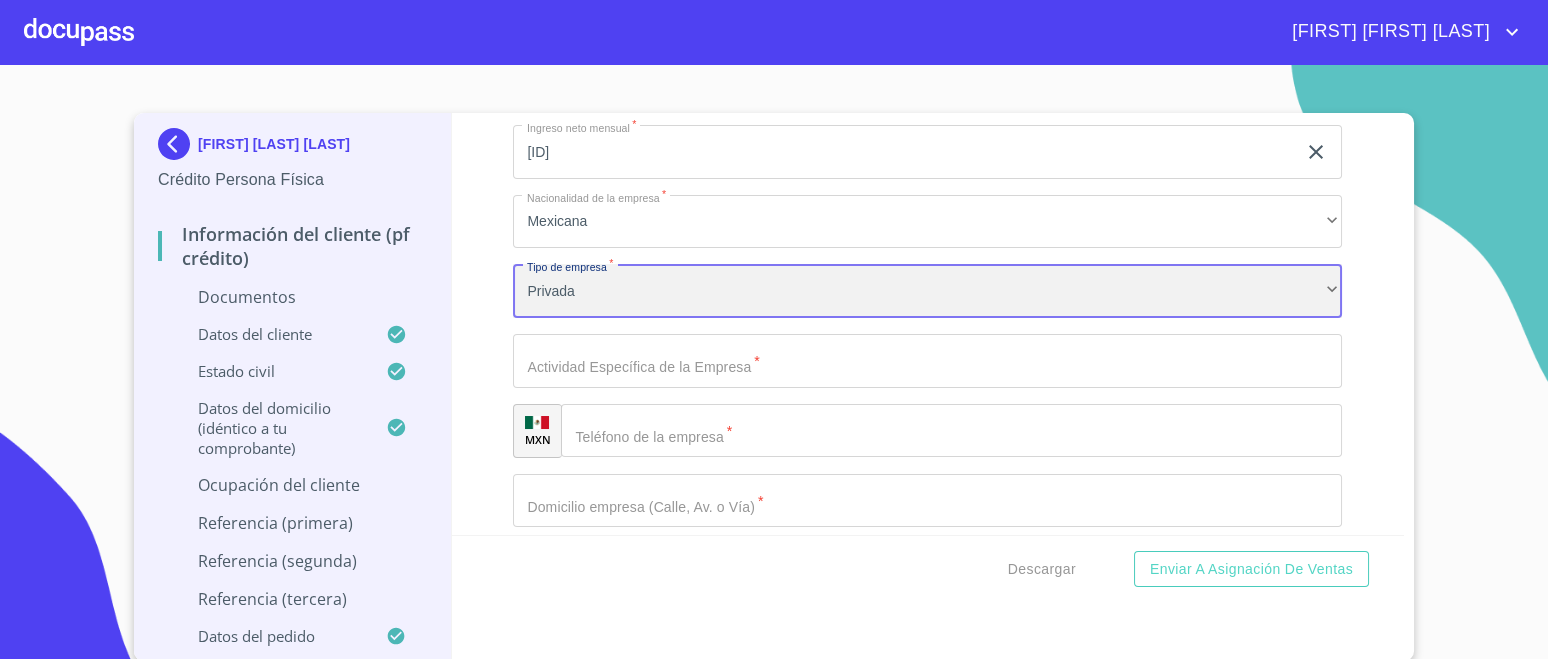 scroll, scrollTop: 7070, scrollLeft: 0, axis: vertical 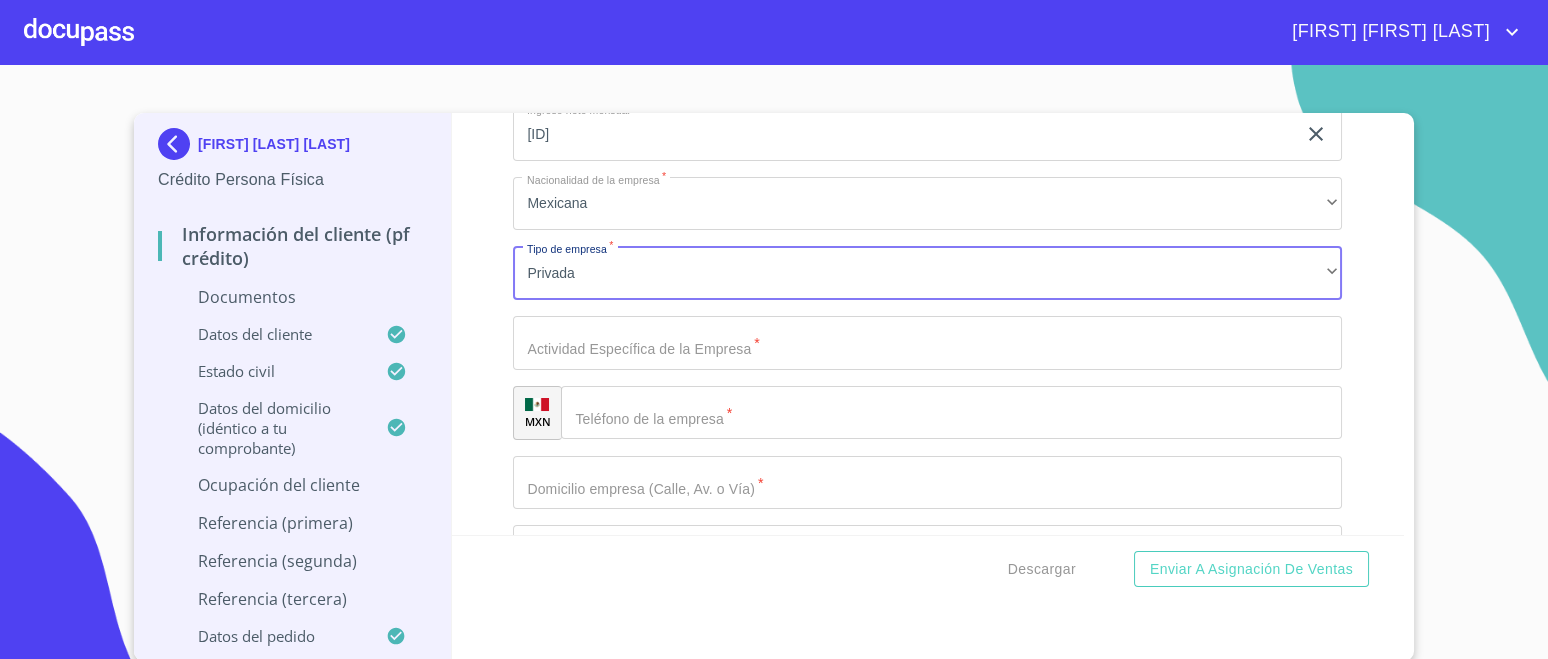 click on "Documento de identificación.   *" at bounding box center (904, -2752) 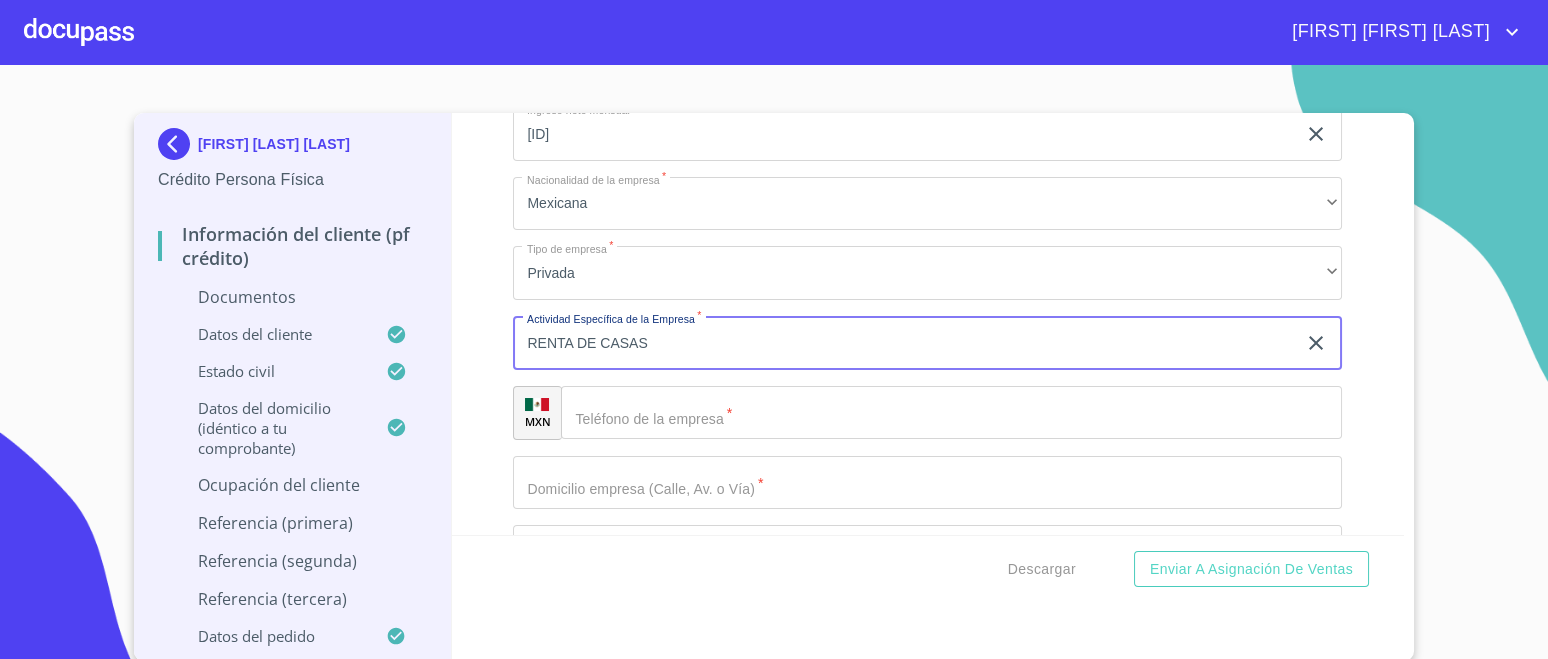 scroll, scrollTop: 7195, scrollLeft: 0, axis: vertical 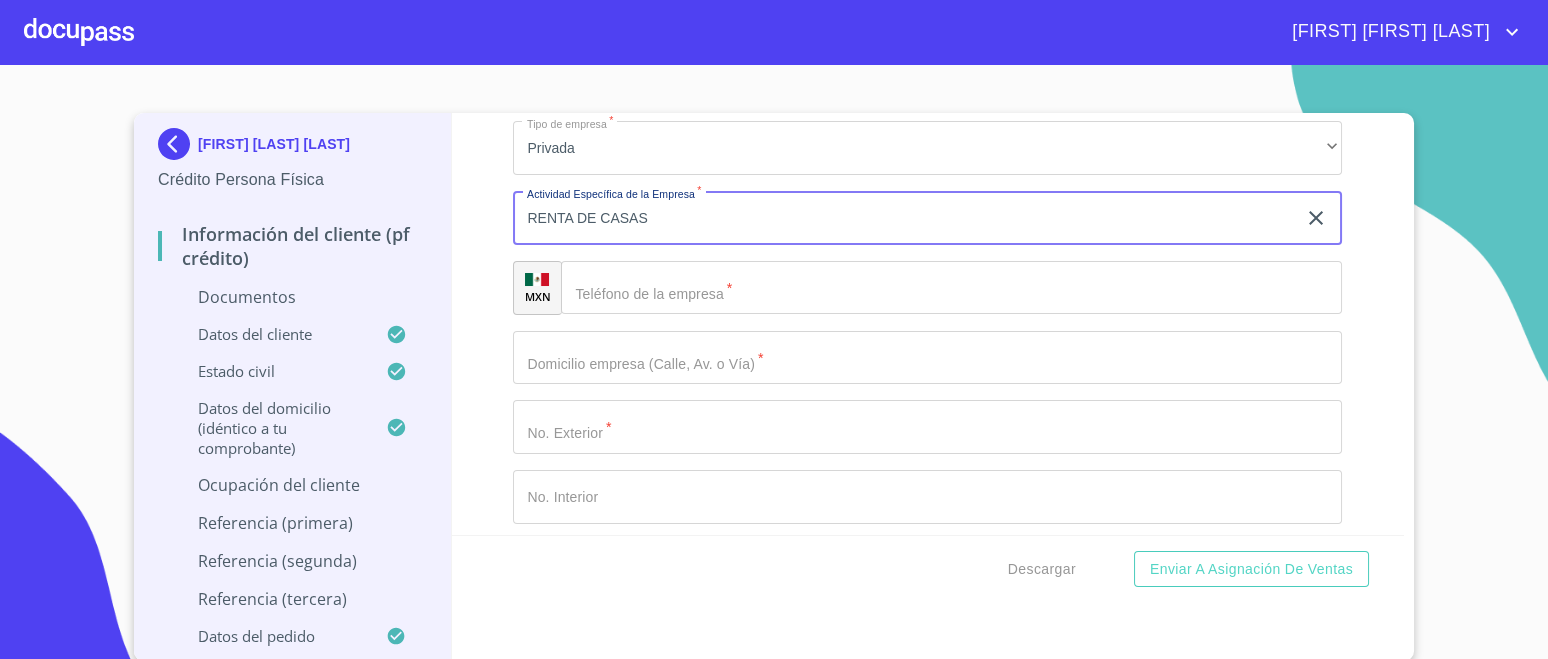 type on "RENTA DE CASAS" 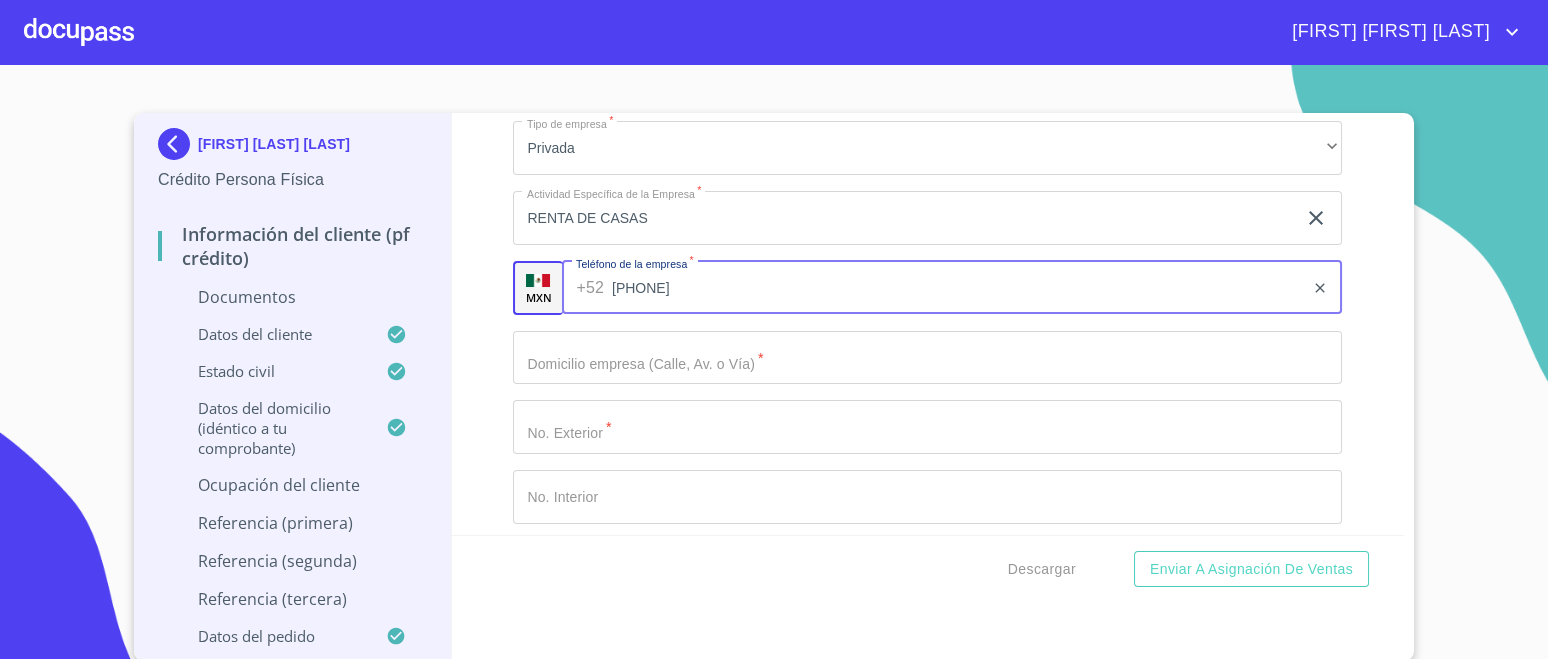 type on "[PHONE]" 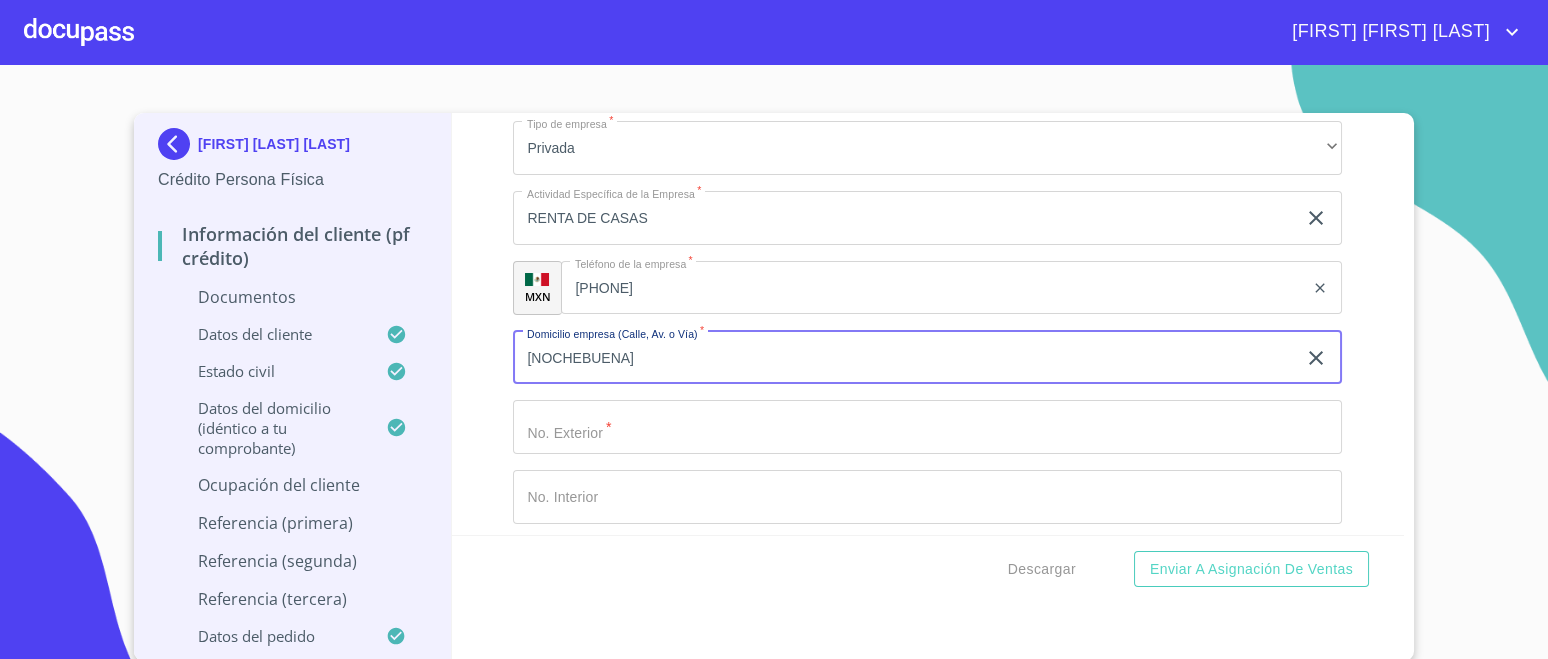 type on "[NOCHEBUENA]" 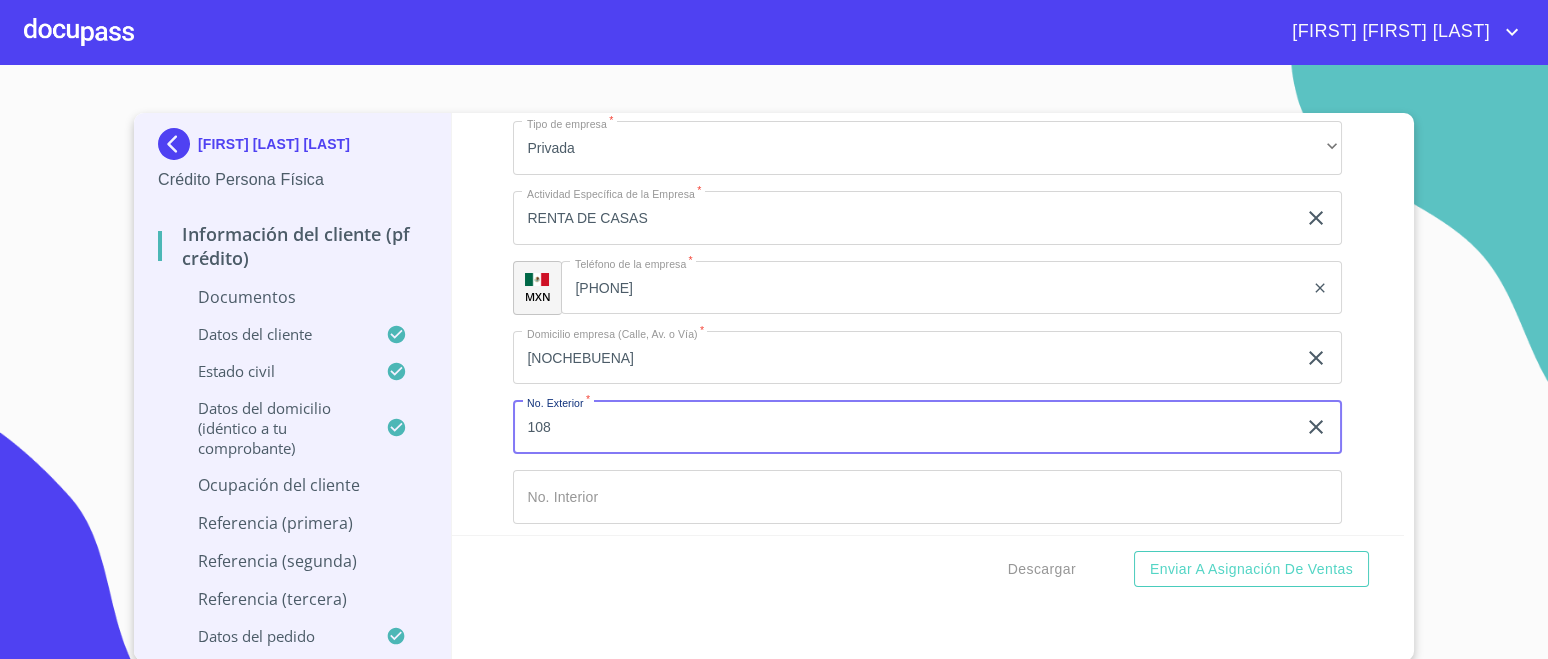 type on "108" 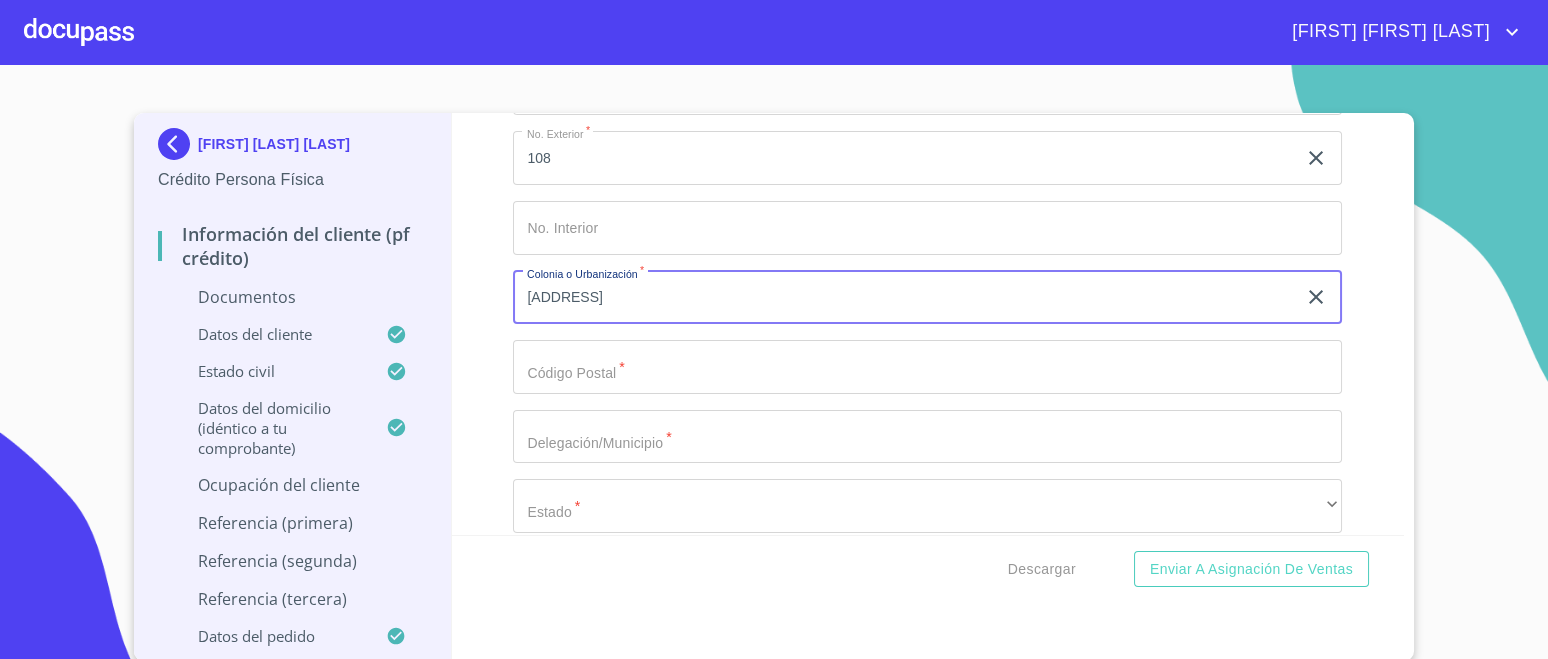 scroll, scrollTop: 7621, scrollLeft: 0, axis: vertical 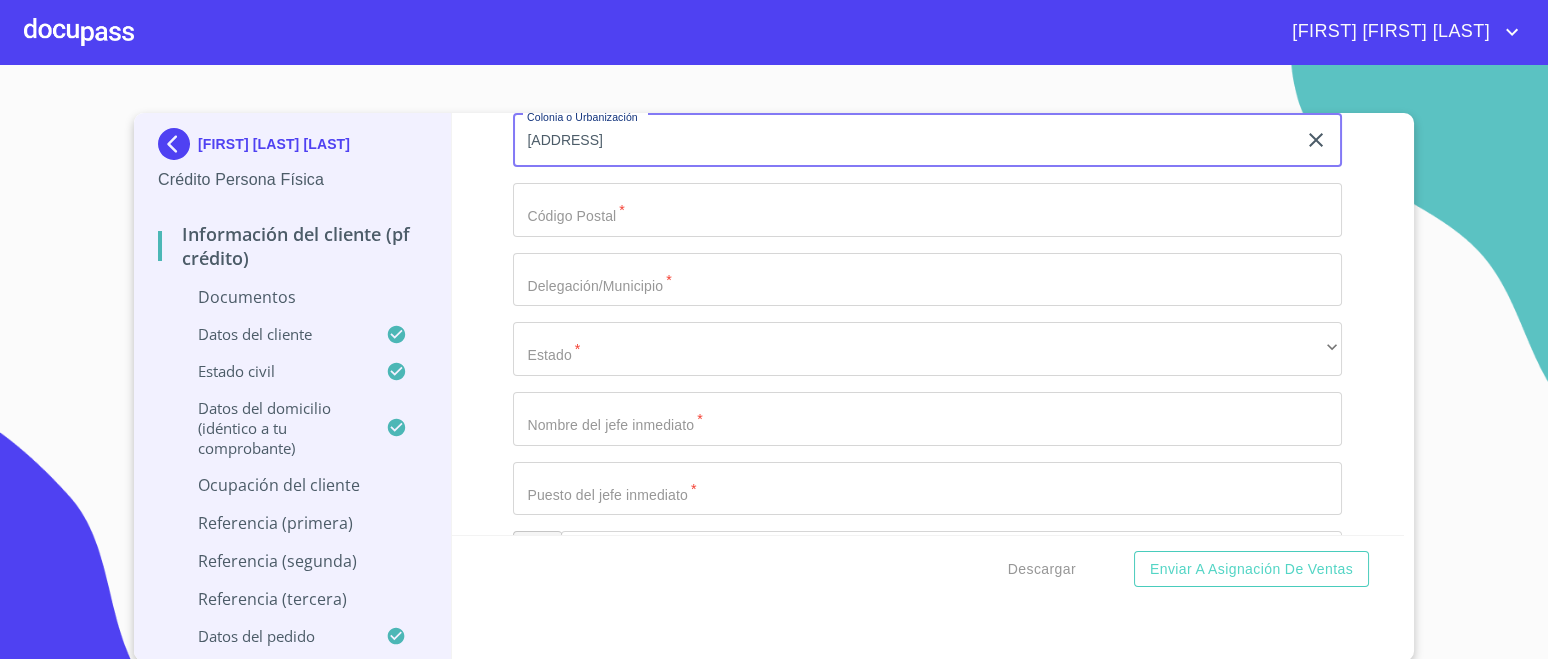 type on "[ADDRESS]" 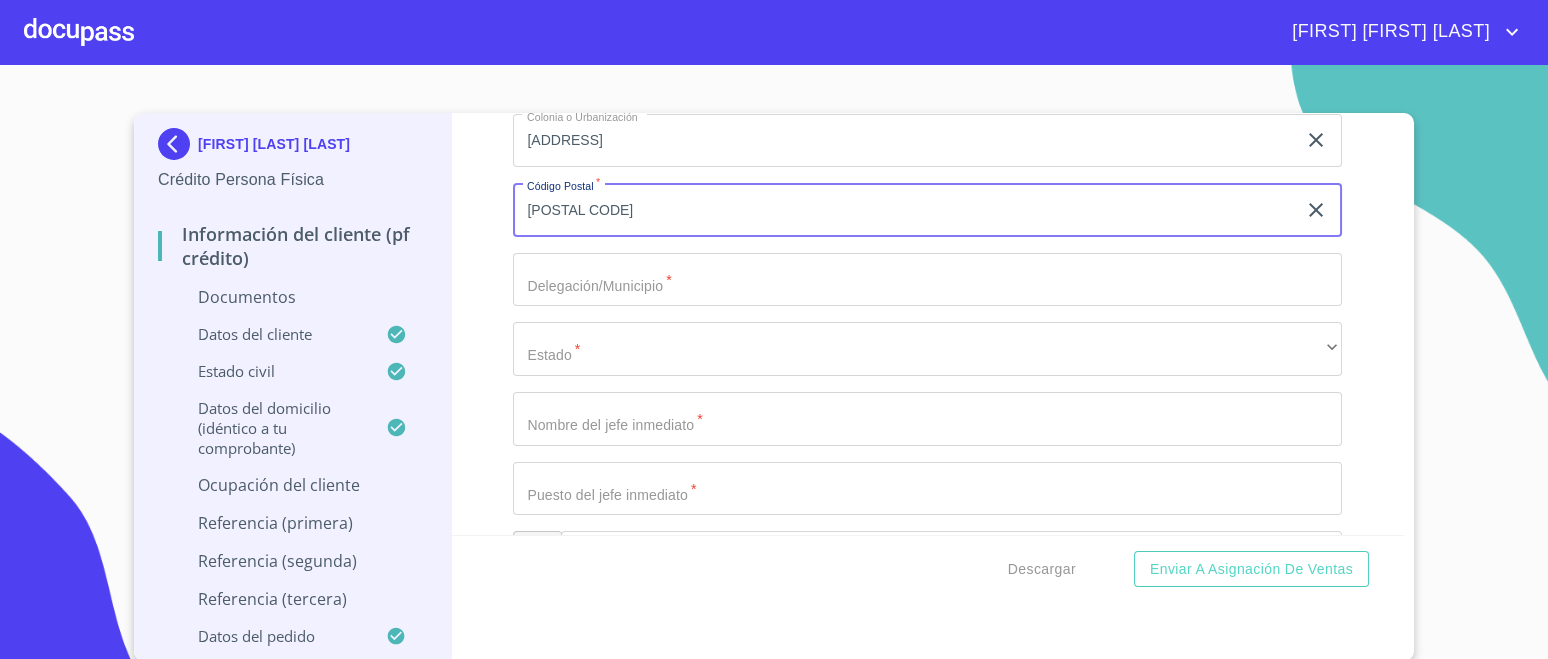 type on "[POSTAL CODE]" 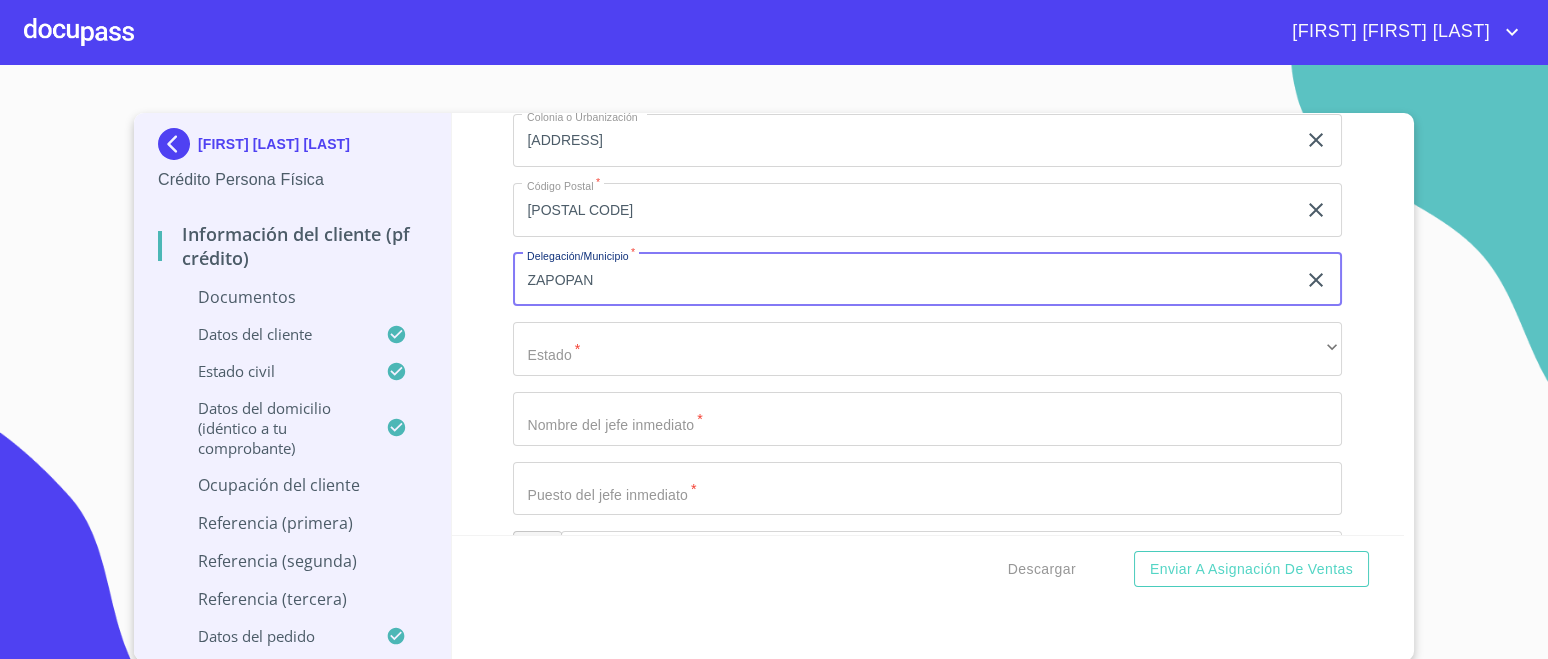 type on "ZAPOPAN" 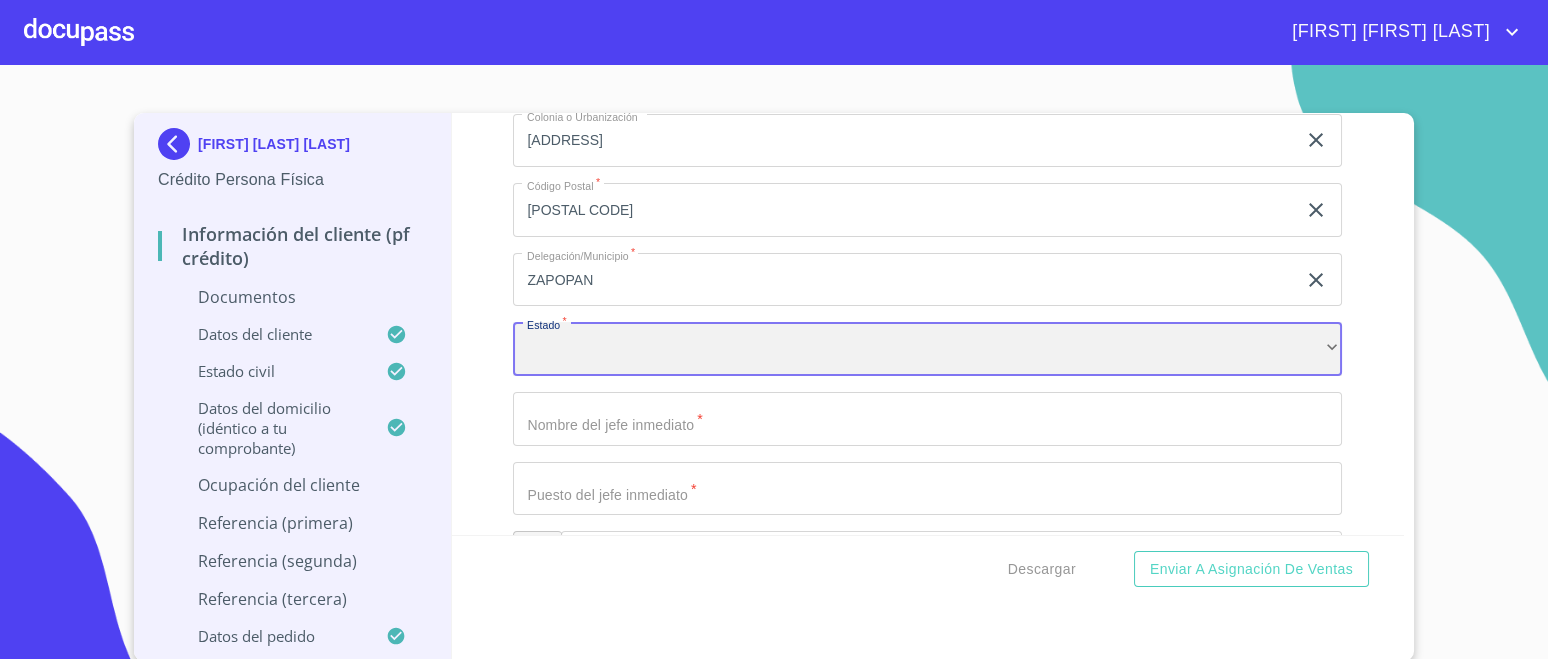 click on "​" at bounding box center [927, 349] 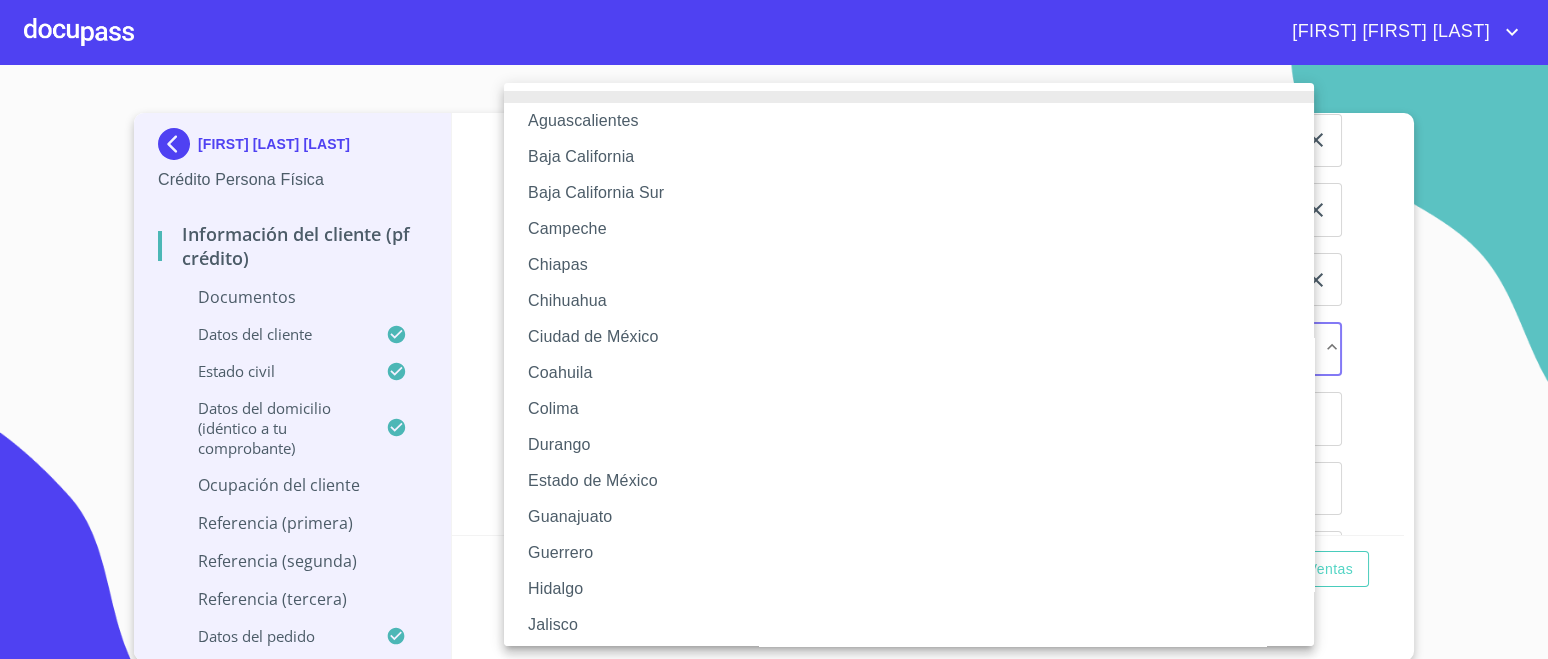 click on "Jalisco" at bounding box center (918, 625) 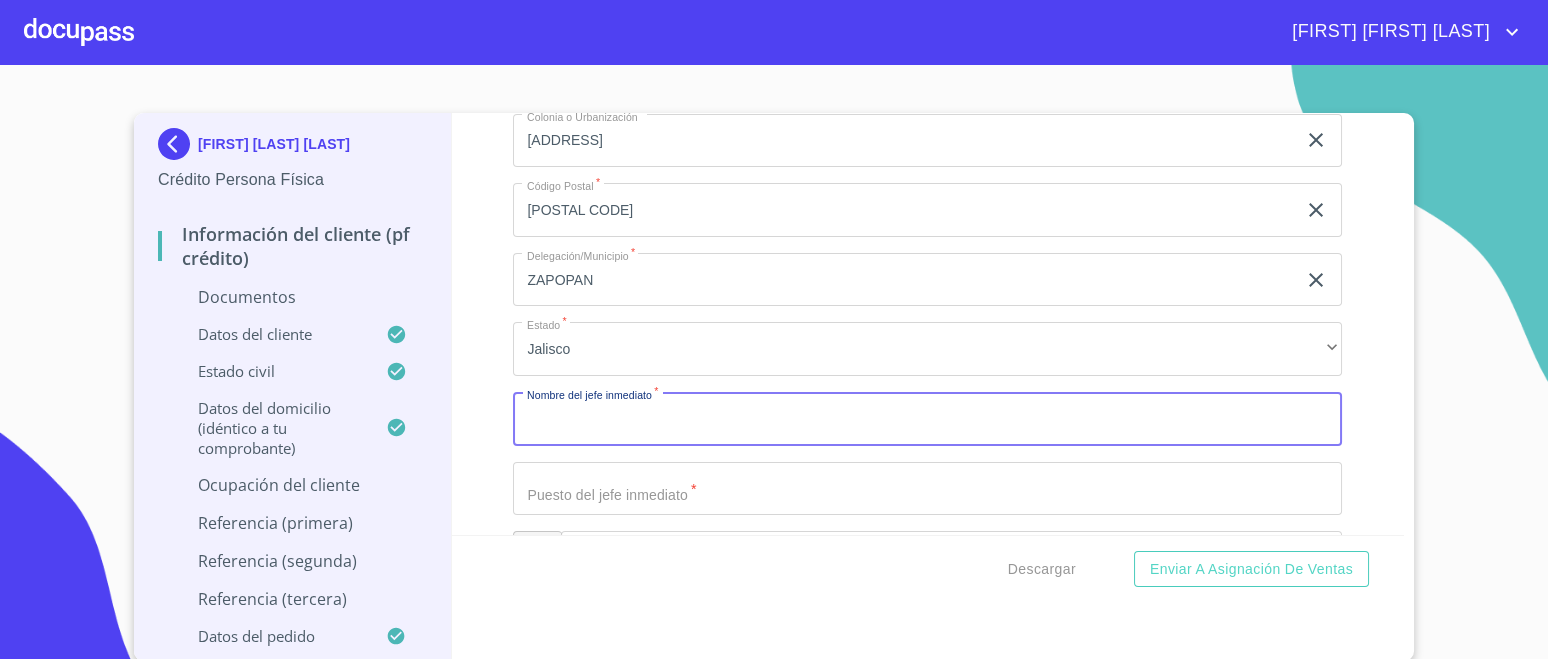 click on "Documento de identificación.   *" at bounding box center [927, 419] 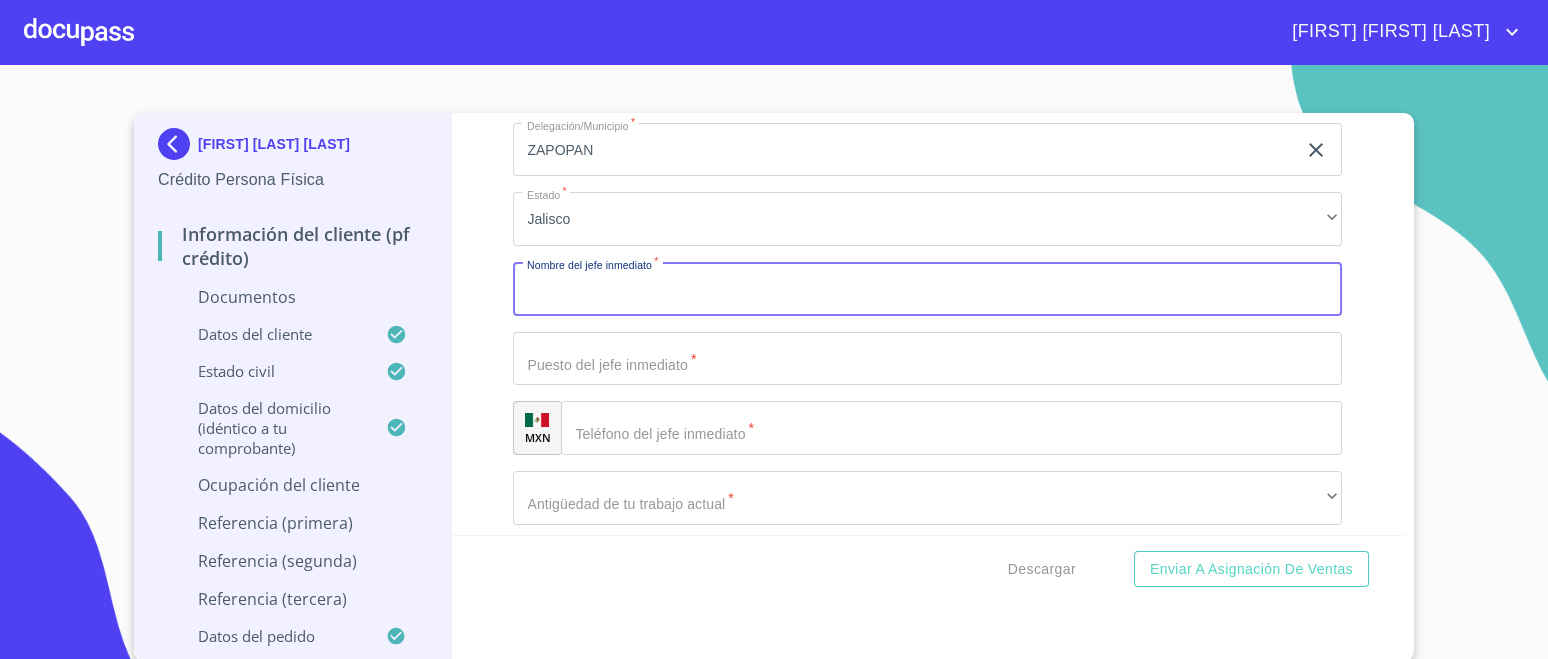 scroll, scrollTop: 7746, scrollLeft: 0, axis: vertical 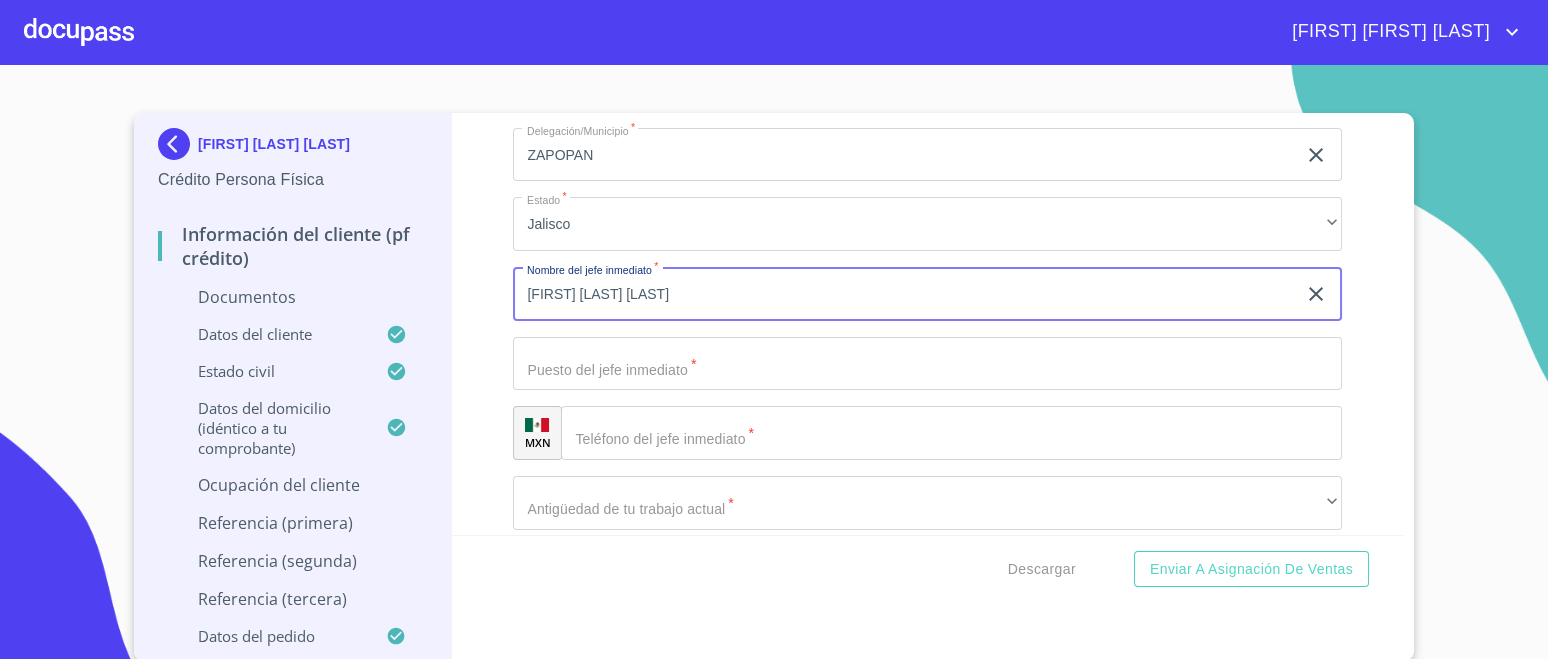 type on "[FIRST] [LAST] [LAST]" 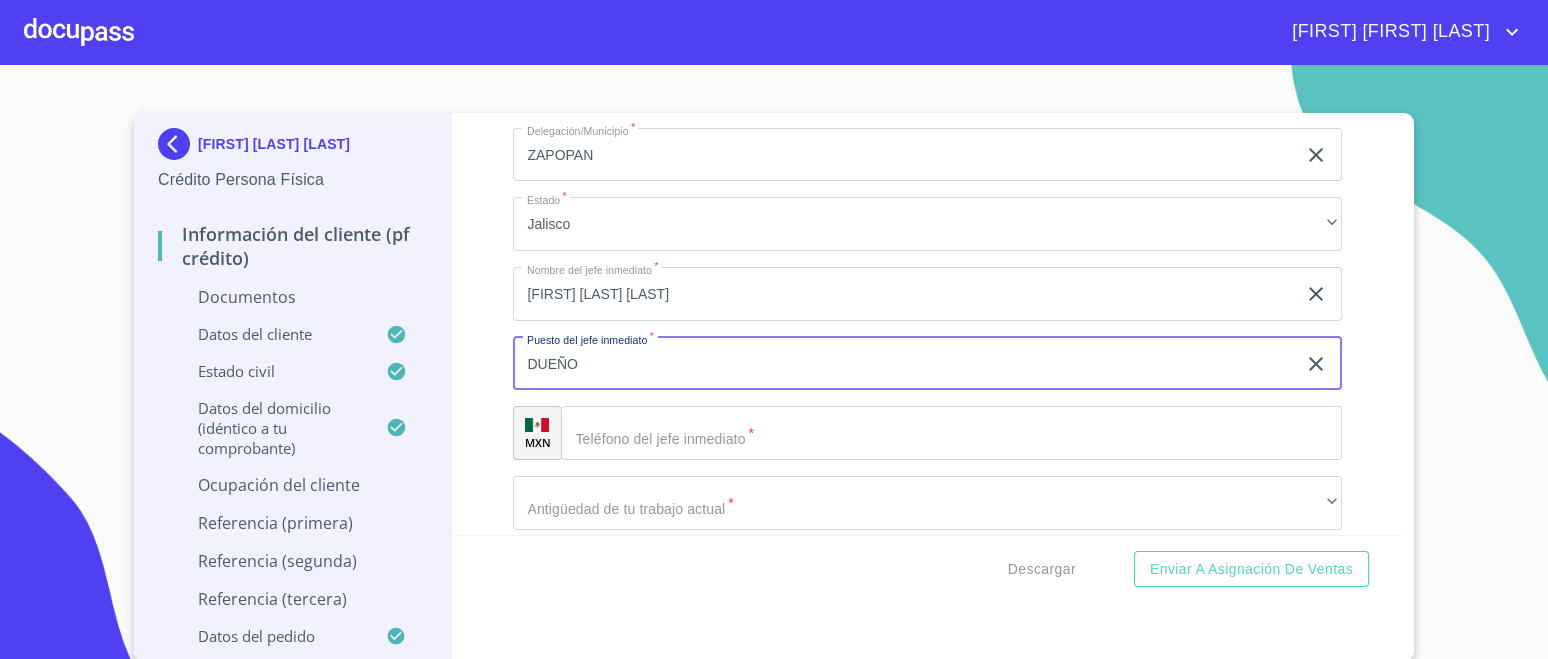 type on "DUEÑO" 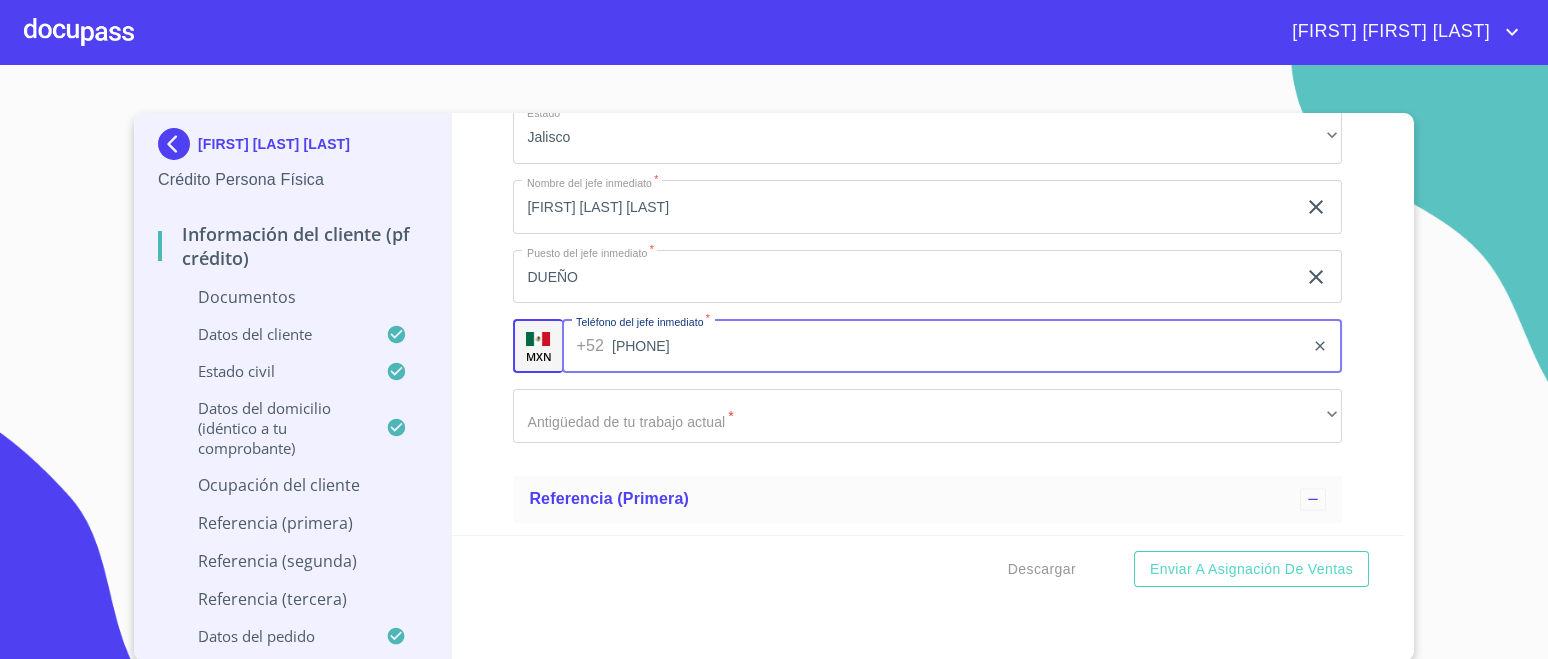 scroll, scrollTop: 7870, scrollLeft: 0, axis: vertical 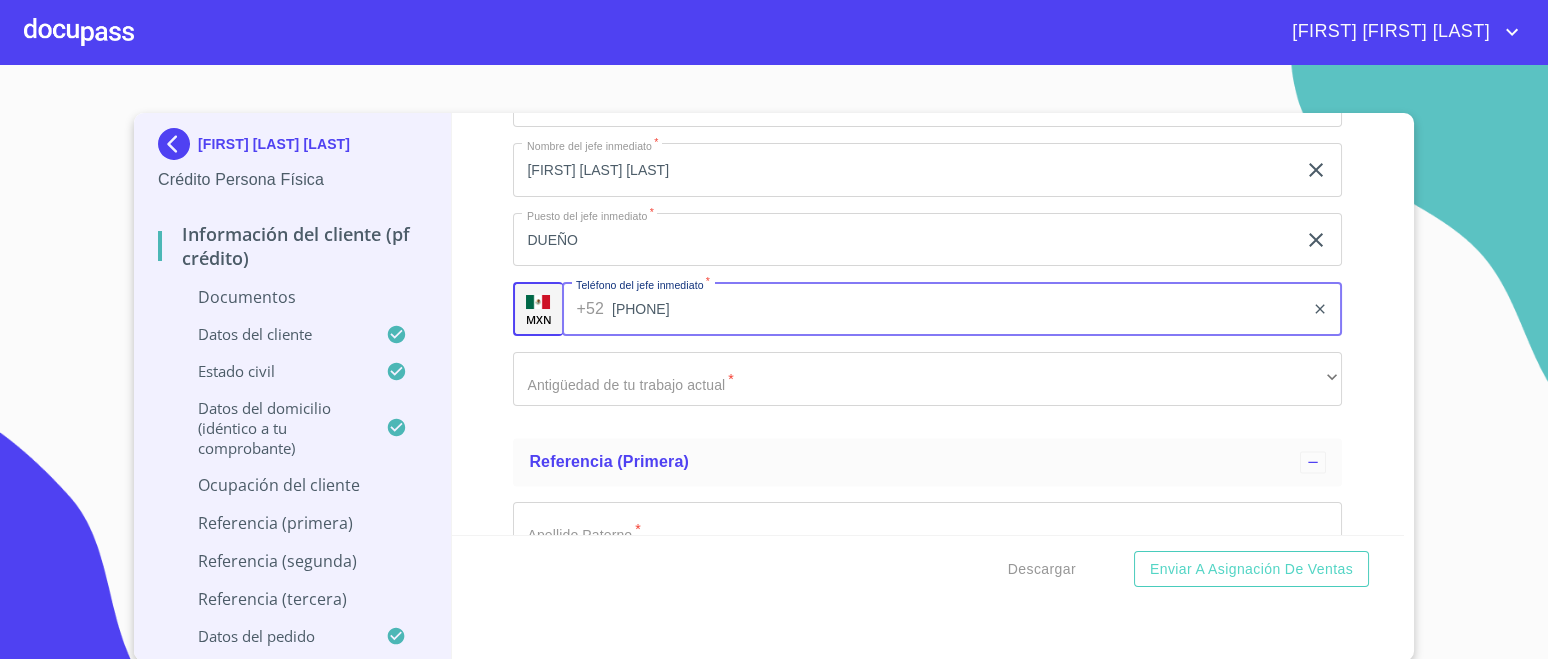 type on "[PHONE]" 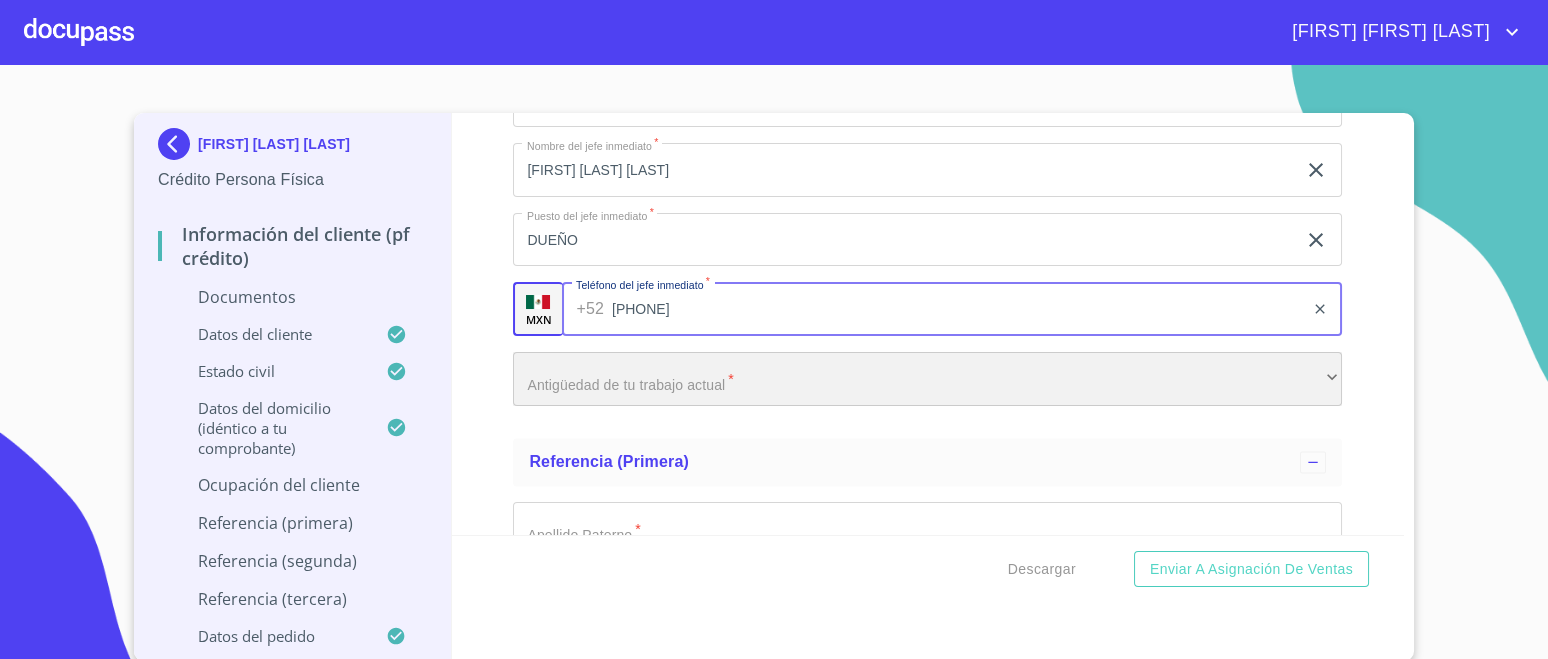 click on "​" at bounding box center [927, 379] 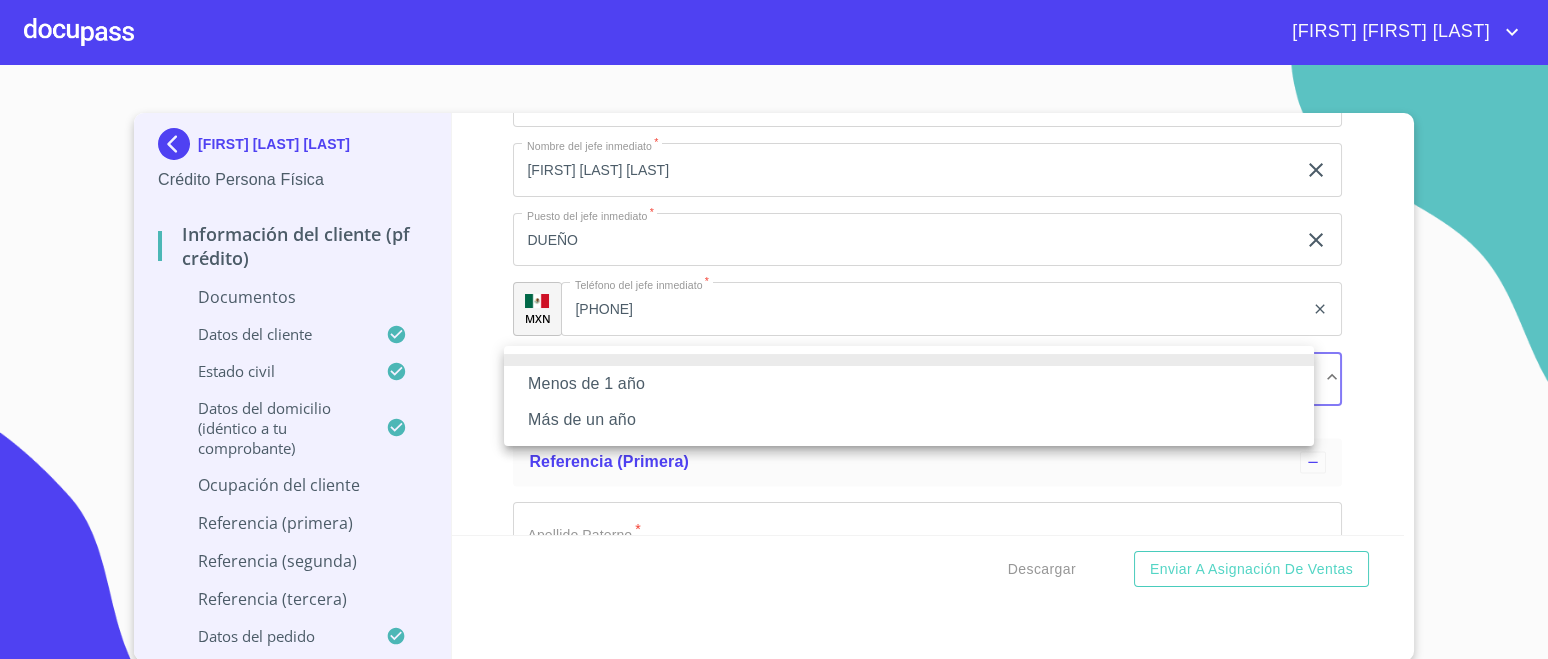 click on "Más de un año" at bounding box center (909, 420) 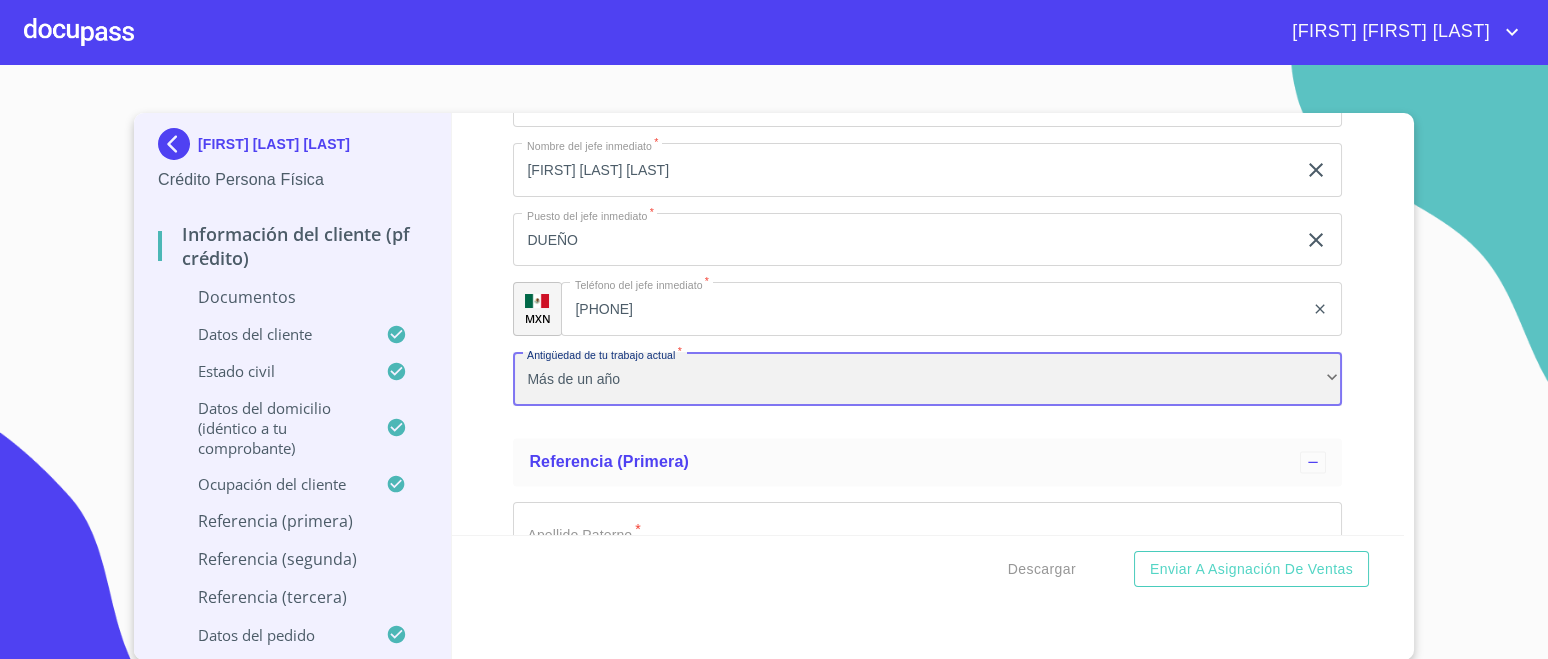 scroll, scrollTop: 7996, scrollLeft: 0, axis: vertical 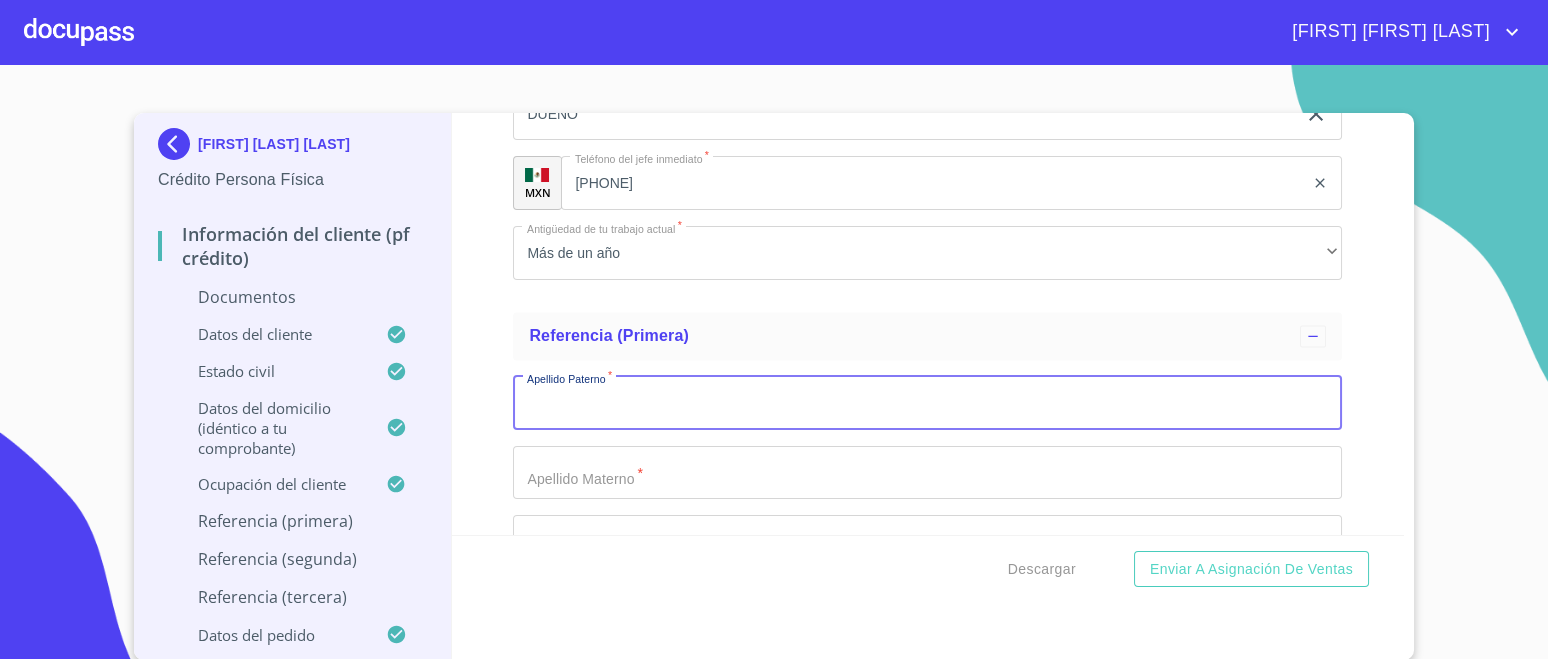 click on "Documento de identificación.   *" at bounding box center [927, 403] 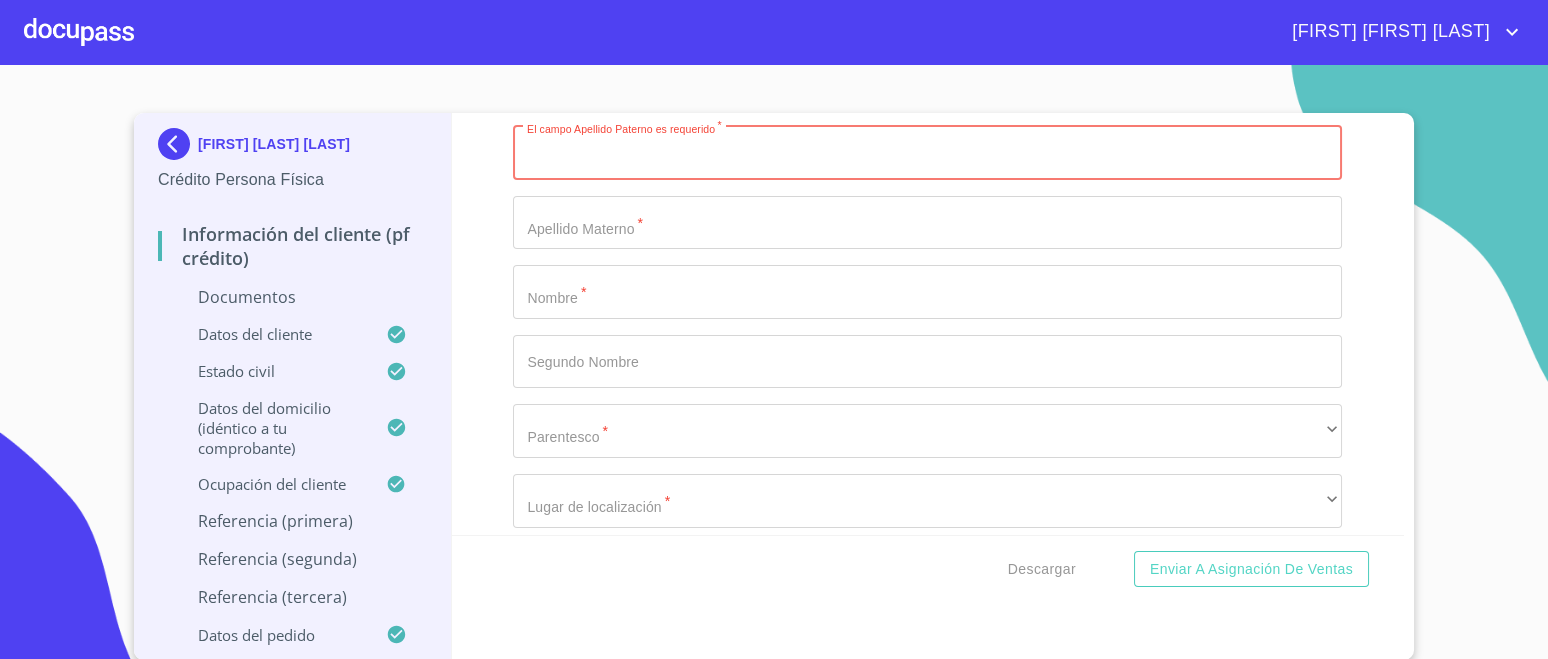 scroll, scrollTop: 7996, scrollLeft: 0, axis: vertical 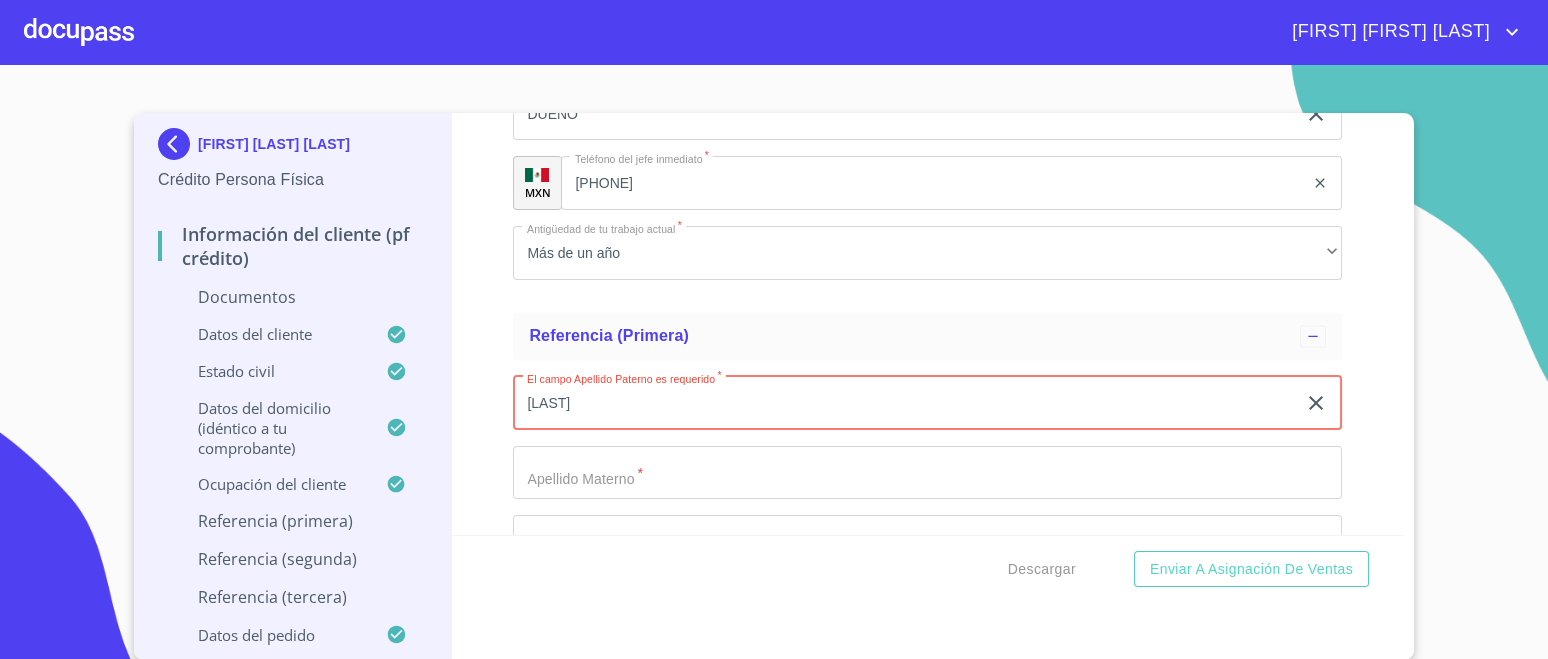 type on "[LAST]" 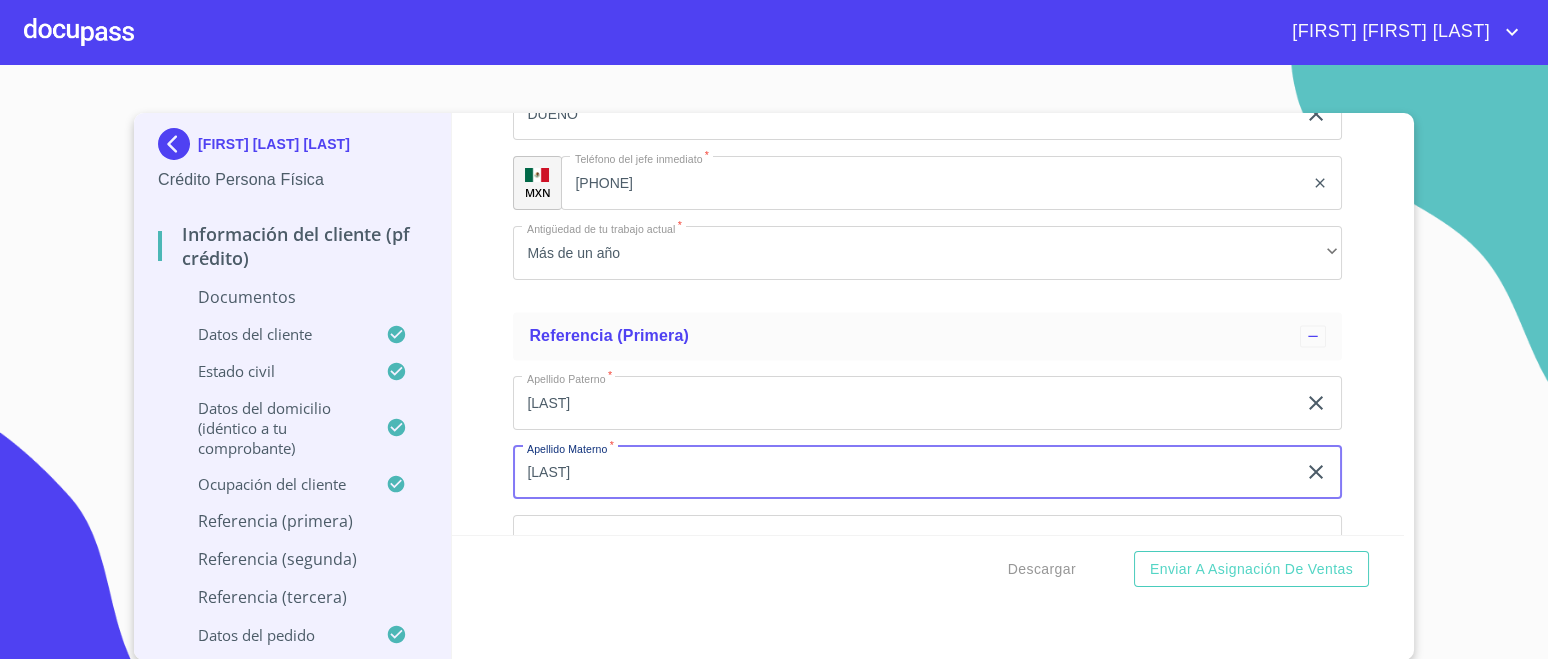 type on "[LAST]" 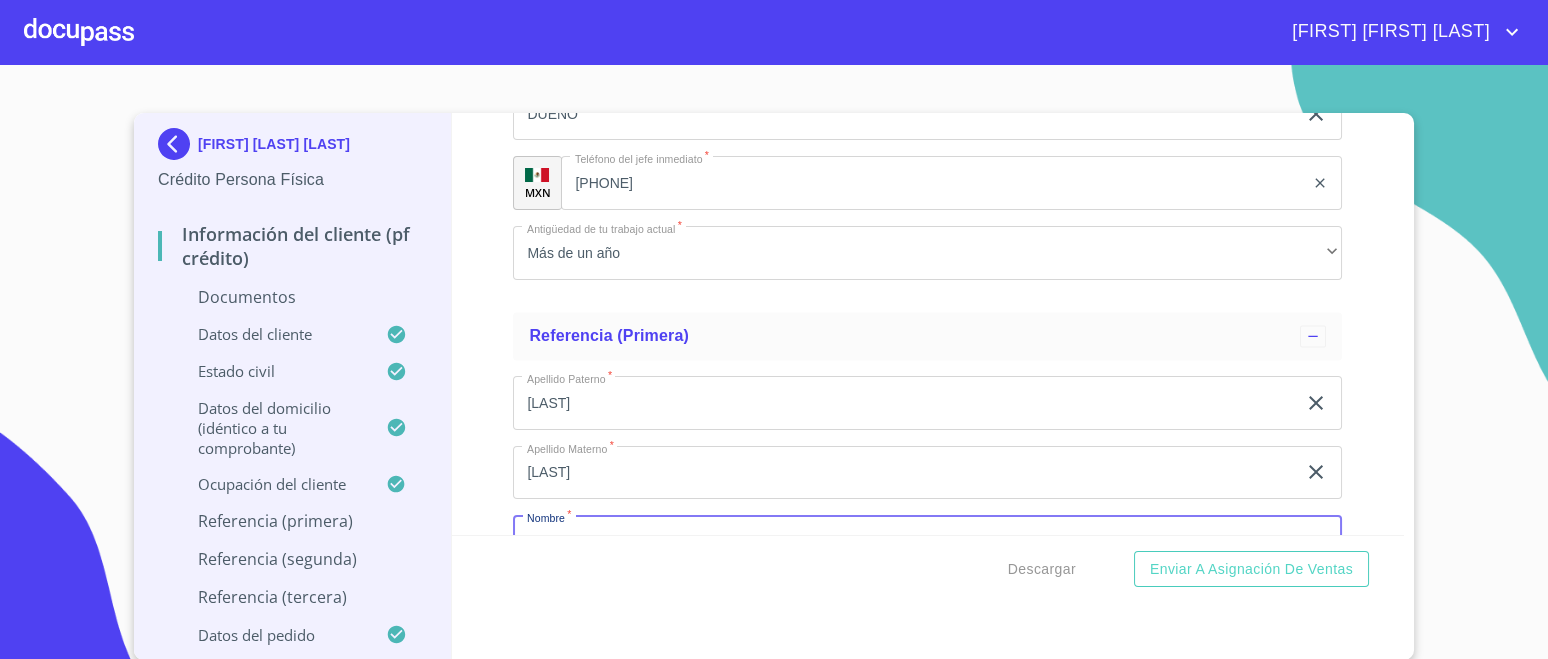 scroll, scrollTop: 8022, scrollLeft: 0, axis: vertical 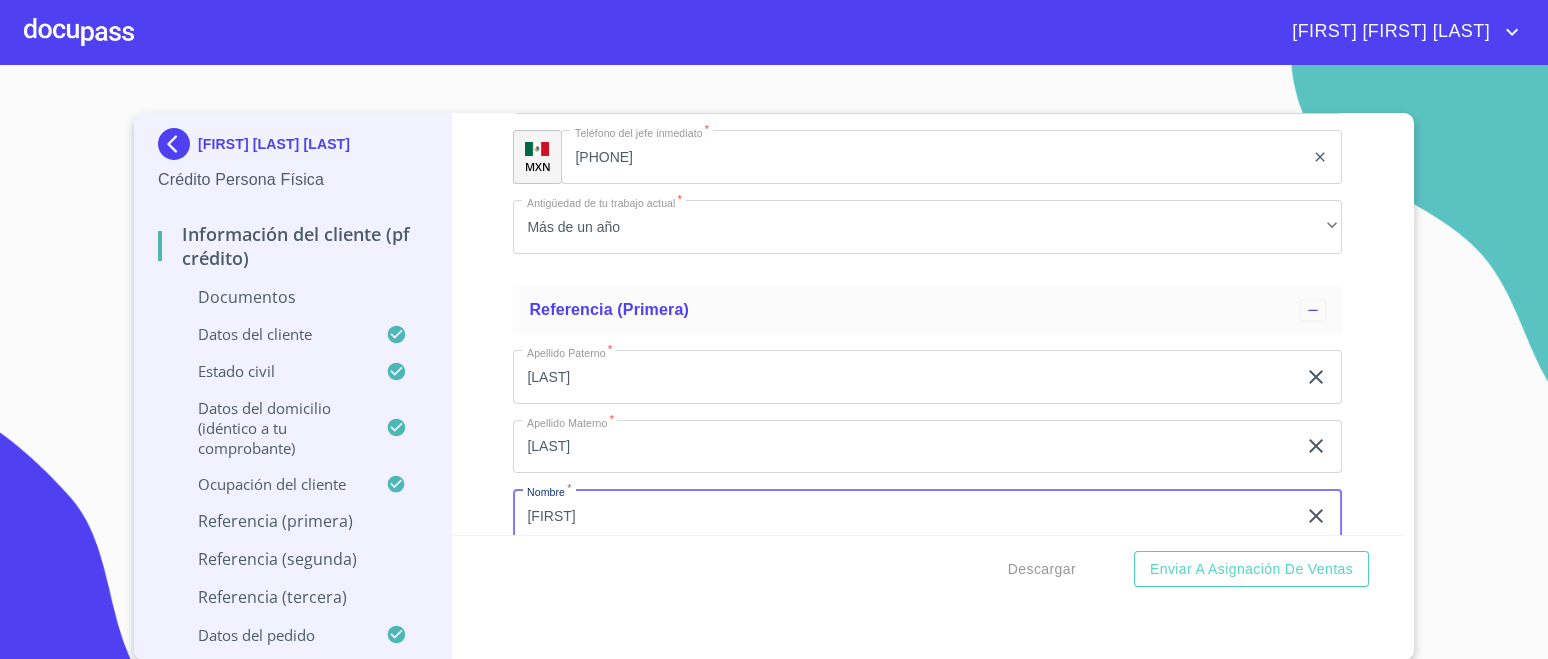 type on "[FIRST]" 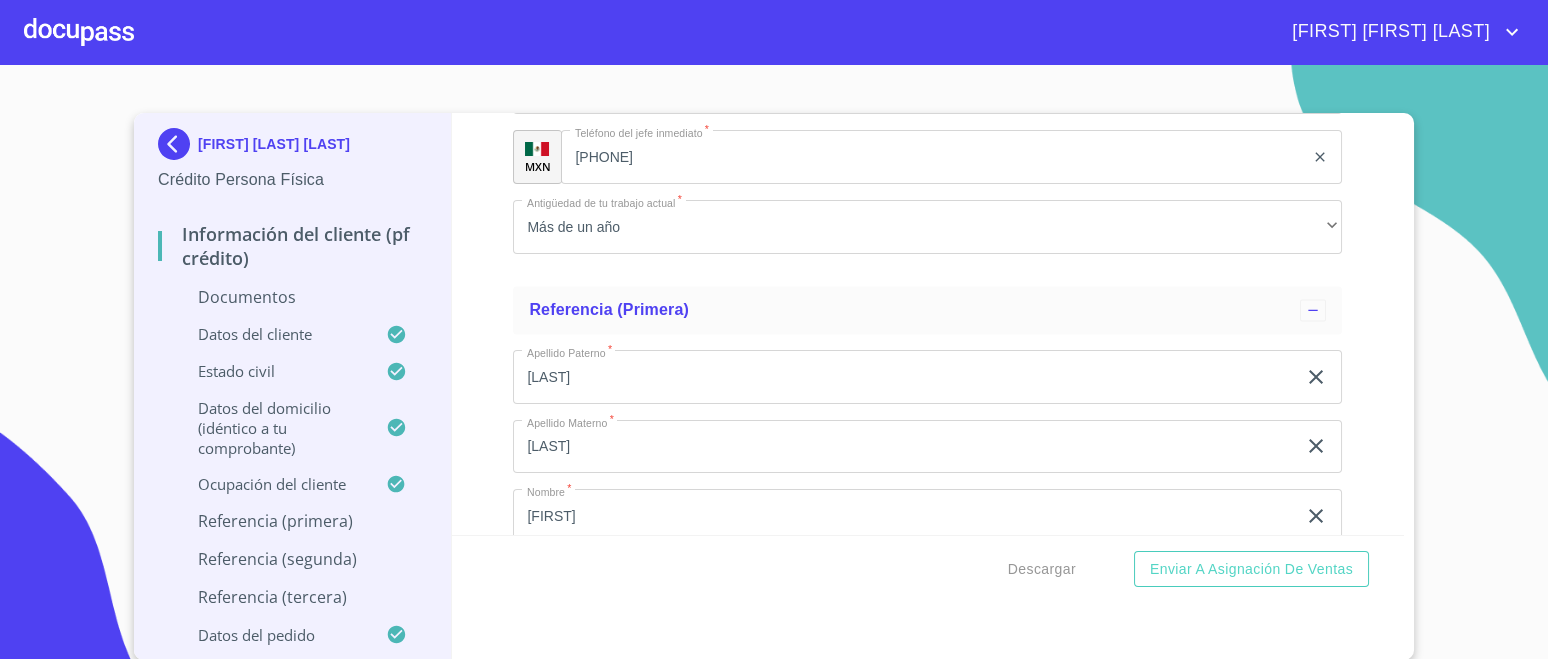 scroll, scrollTop: 8275, scrollLeft: 0, axis: vertical 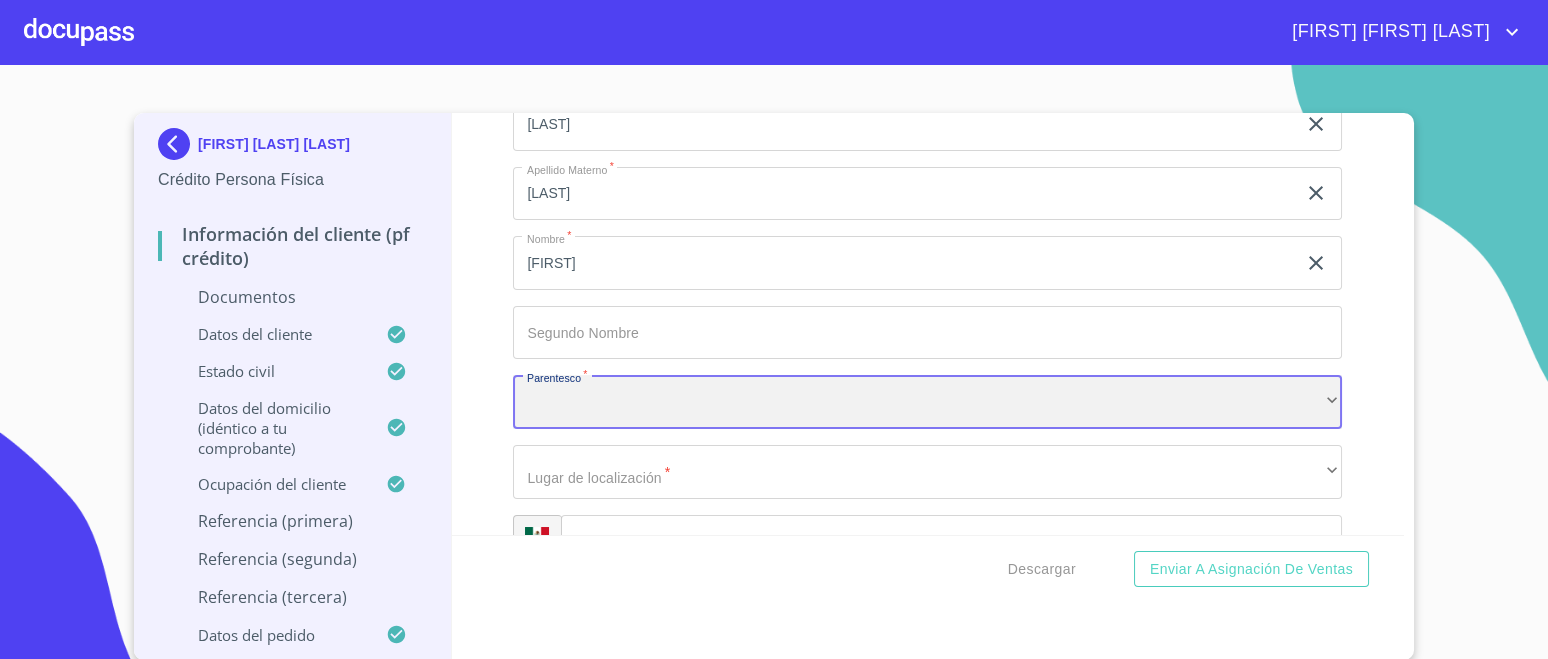 click on "​" at bounding box center [927, 402] 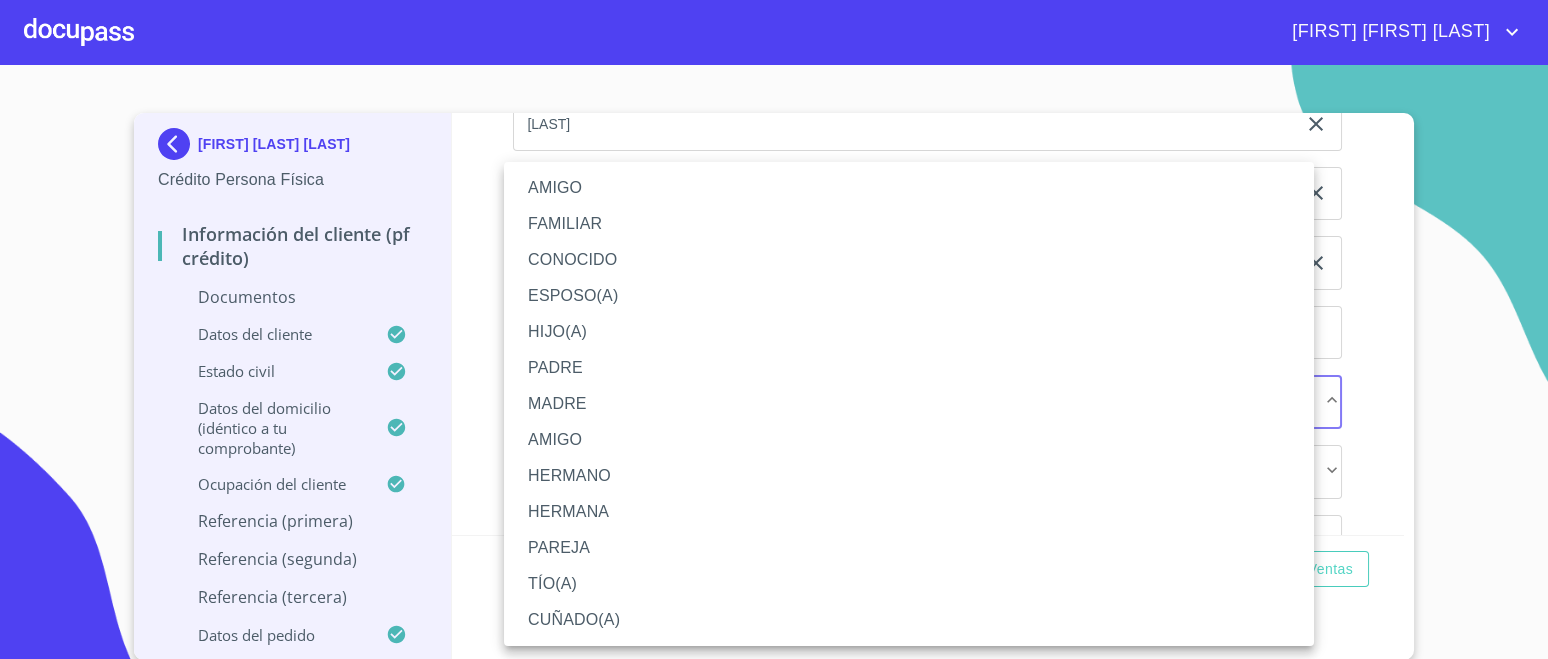 click on "HIJO(A)" at bounding box center (909, 332) 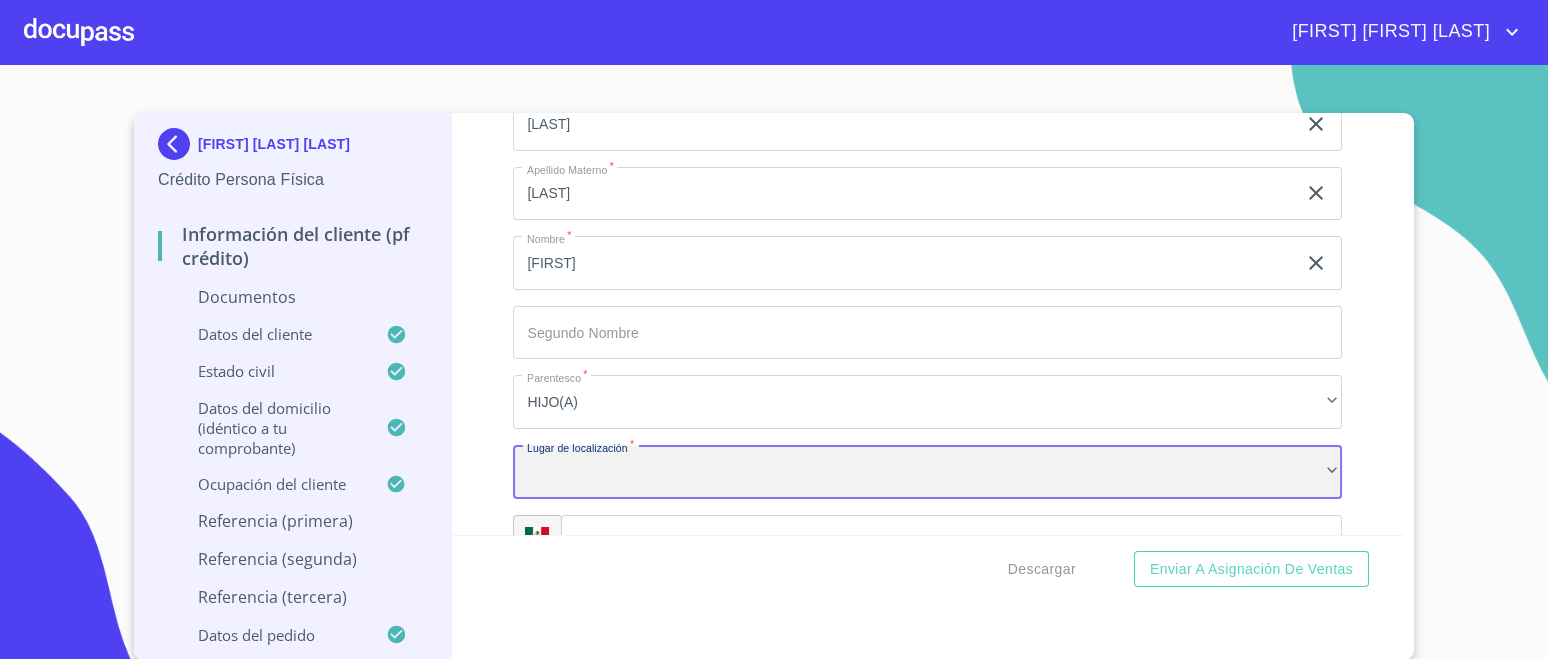 click on "​" at bounding box center [927, 472] 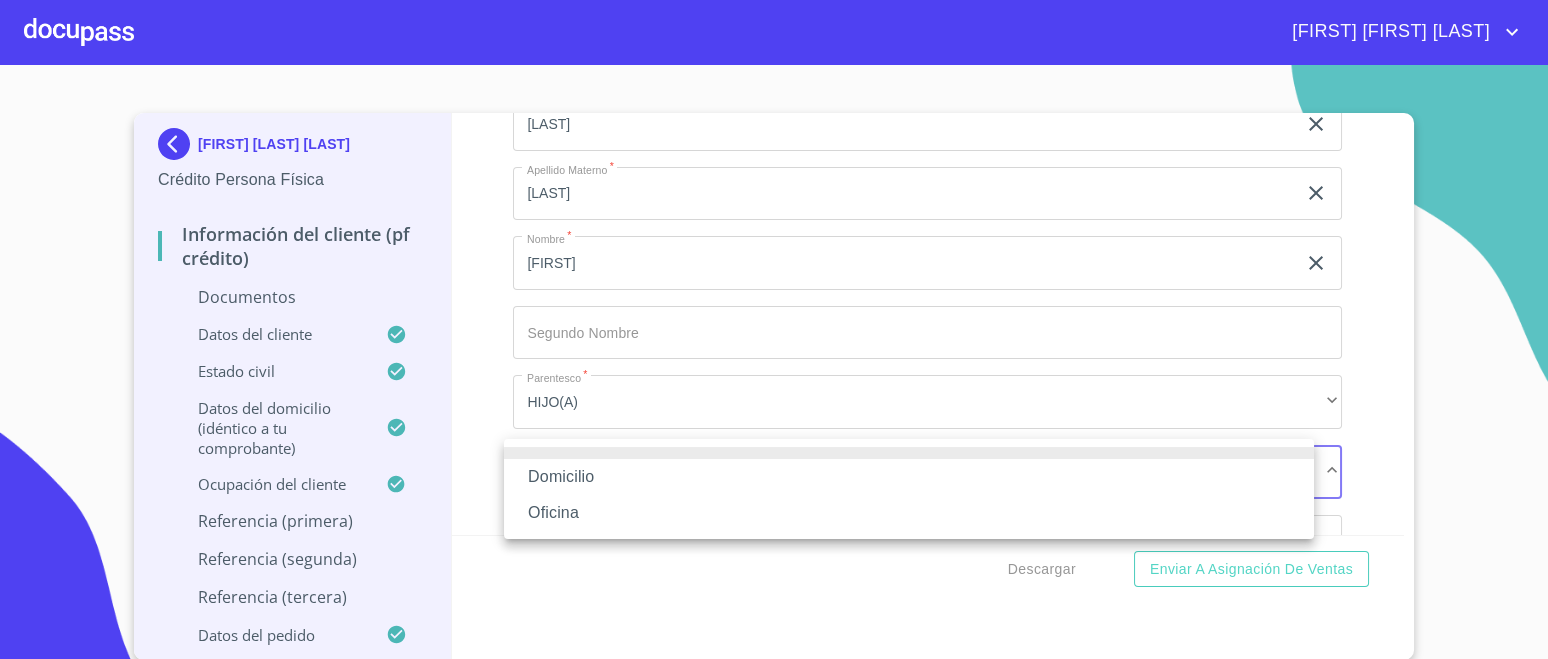 click on "Domicilio" at bounding box center [909, 477] 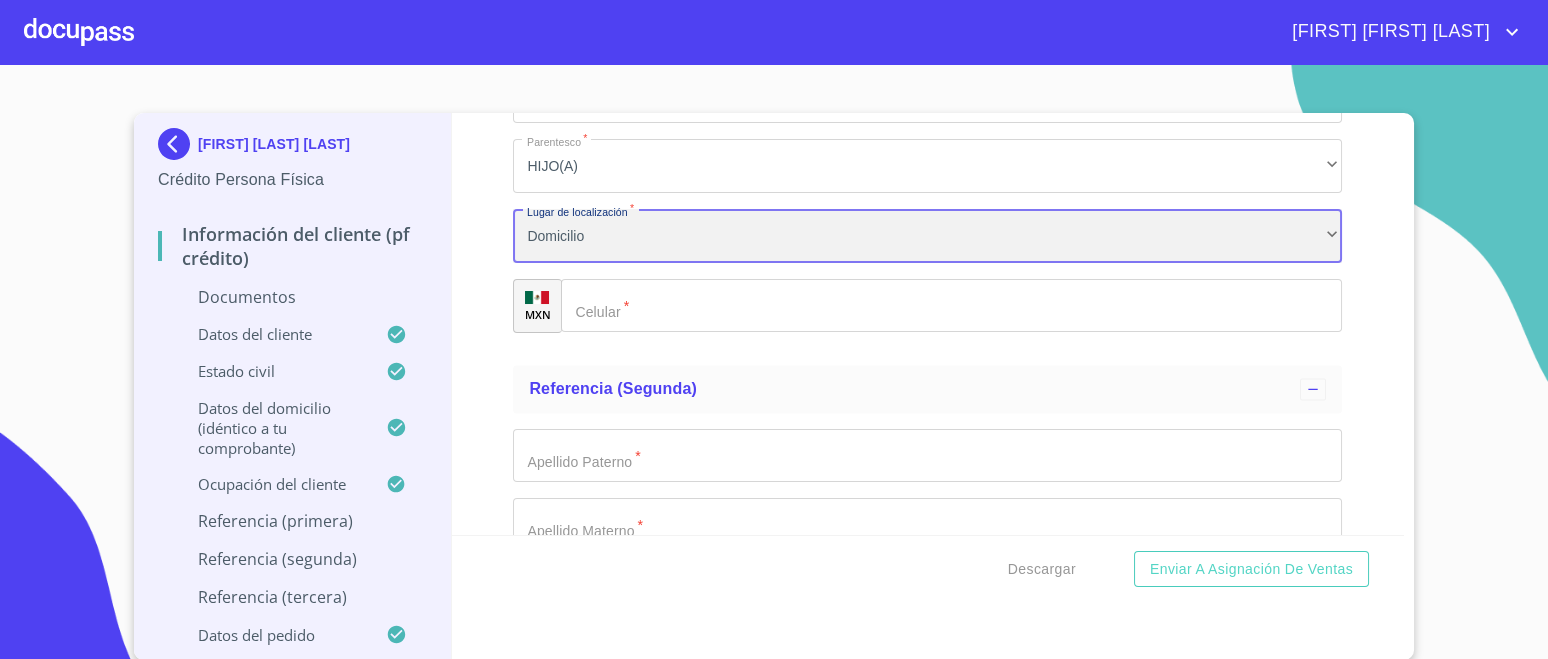 scroll, scrollTop: 8524, scrollLeft: 0, axis: vertical 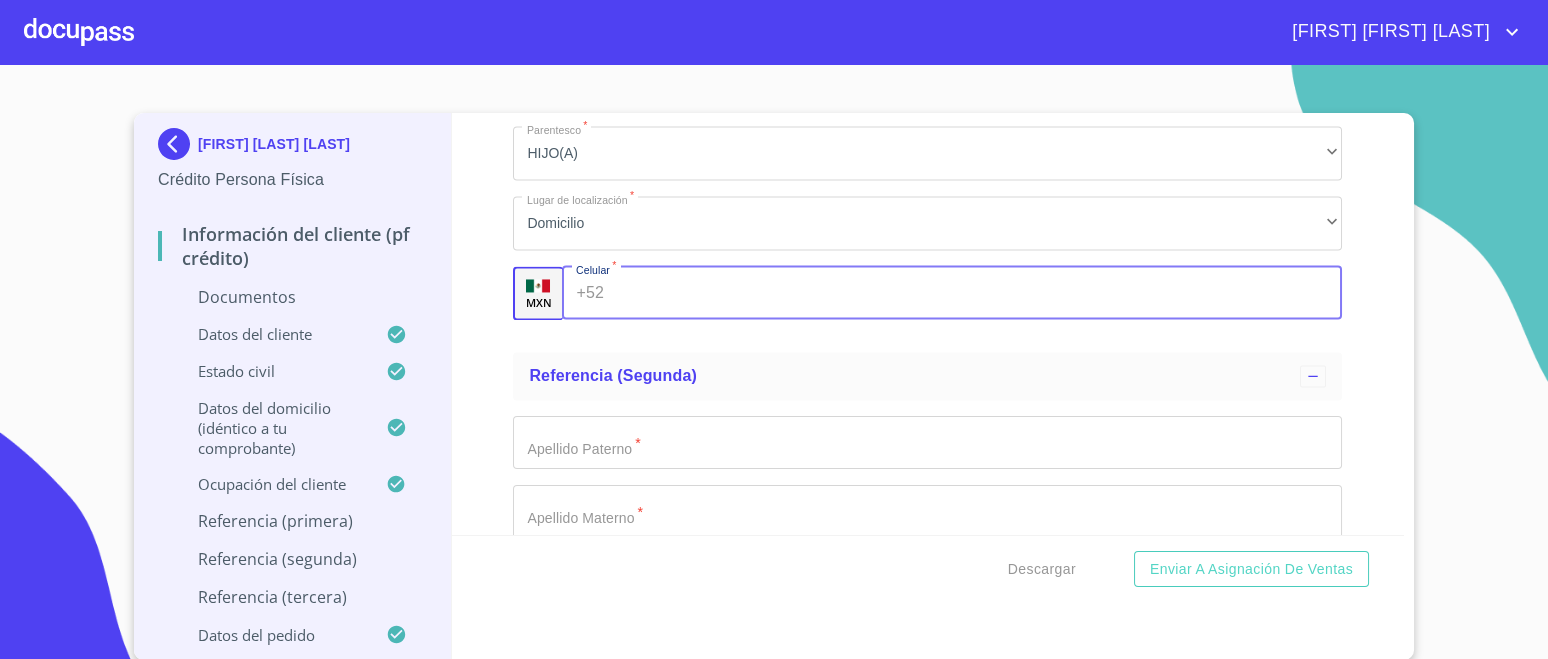 click on "Documento de identificación.   *" at bounding box center (977, 293) 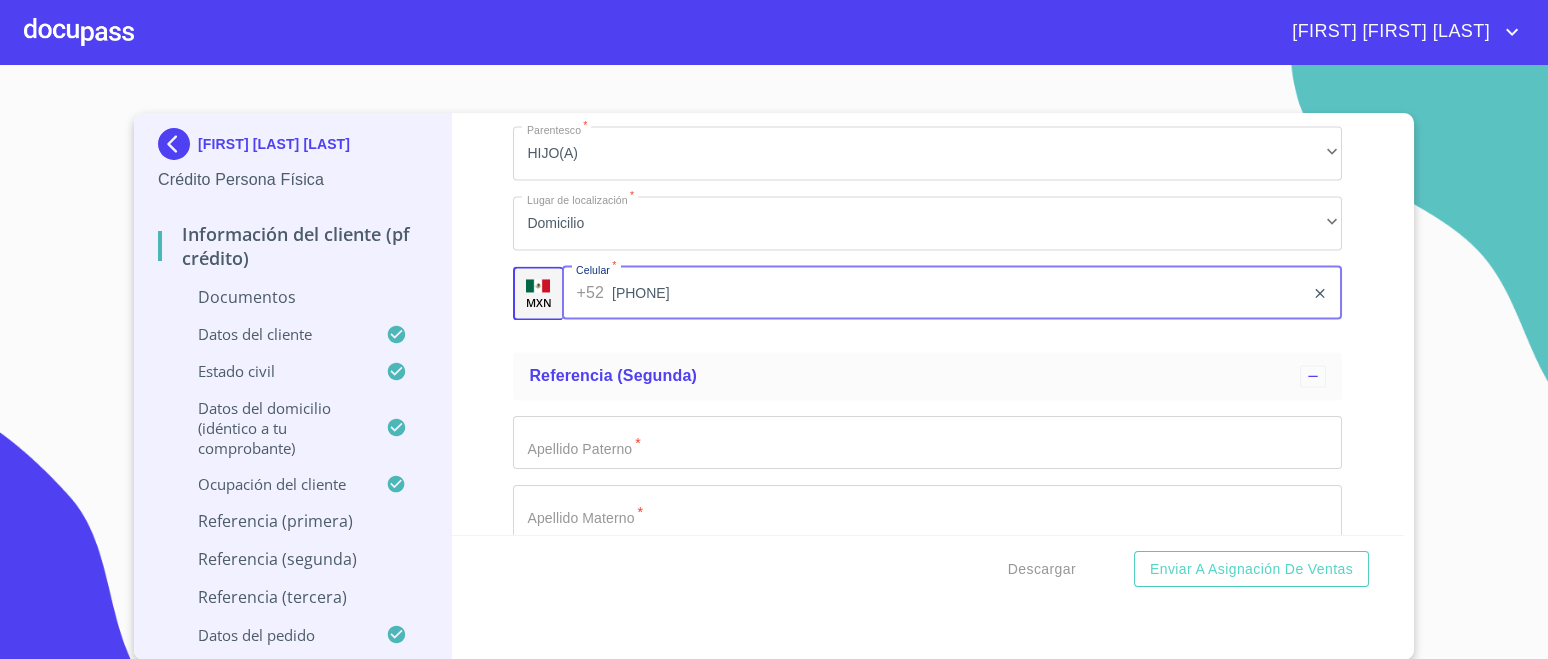 type on "[PHONE]" 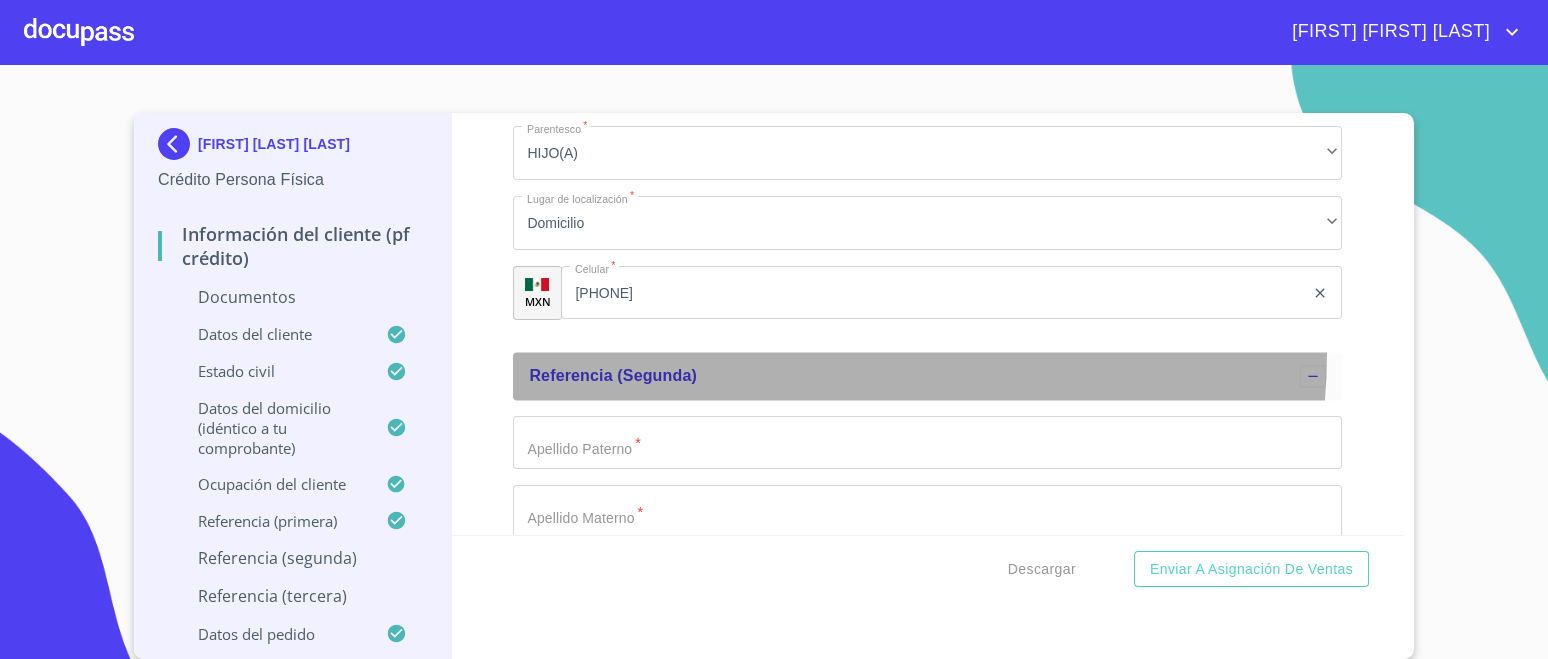 click on "Referencia (segunda)" at bounding box center [927, 376] 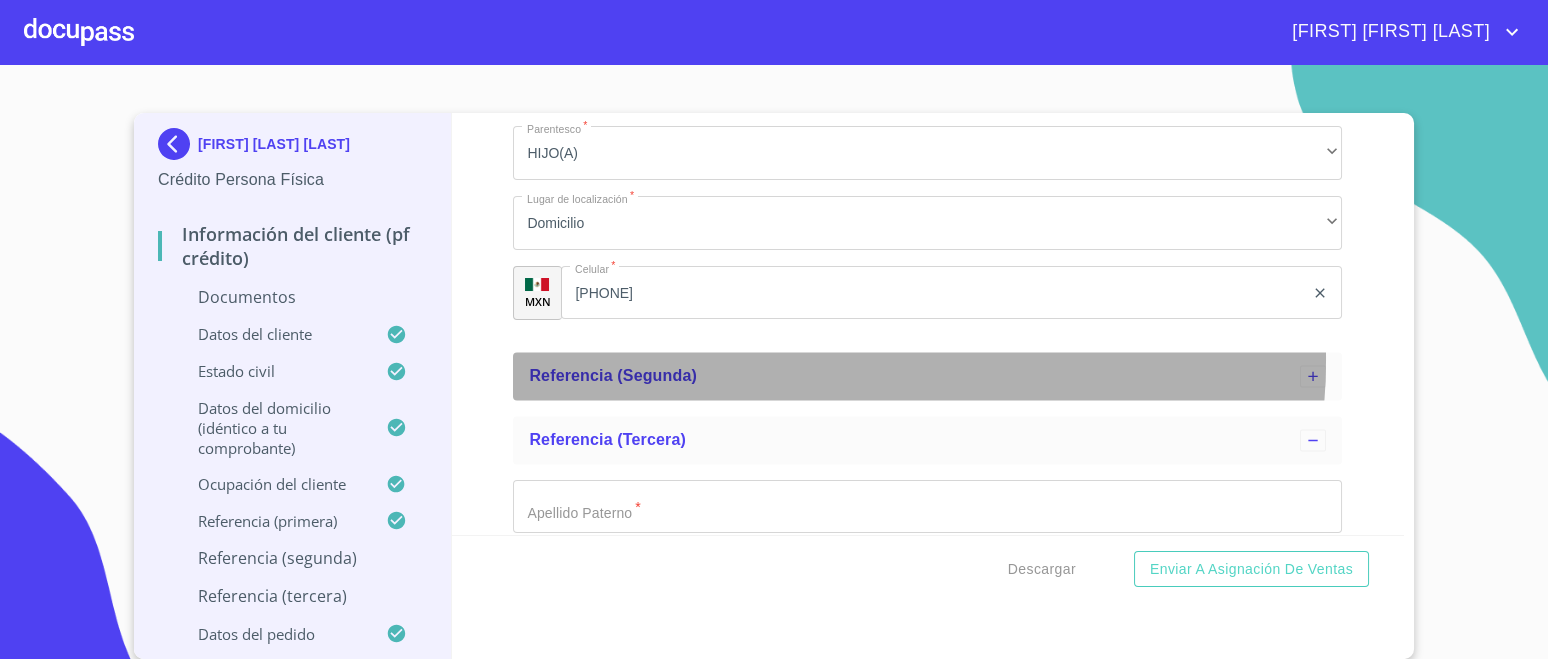 click on "Referencia (segunda)" at bounding box center (927, 376) 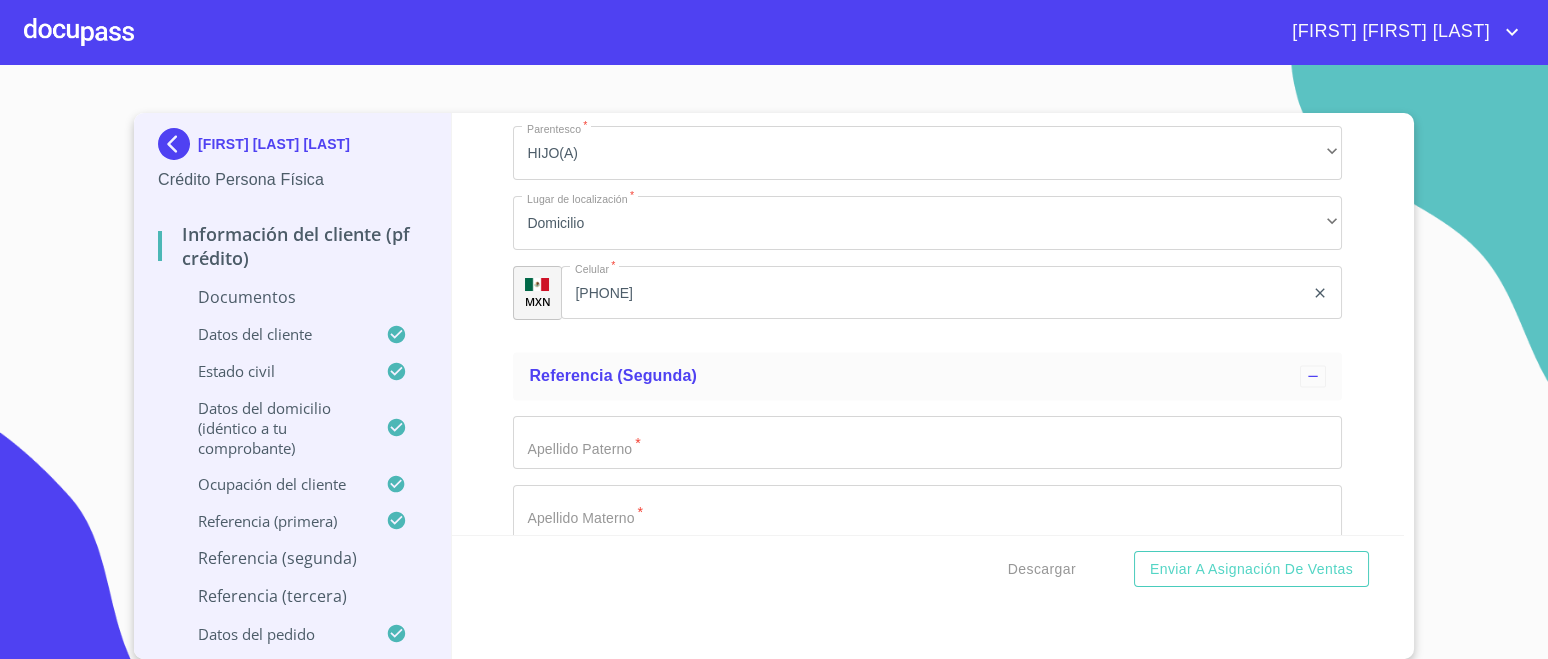 click at bounding box center [79, 32] 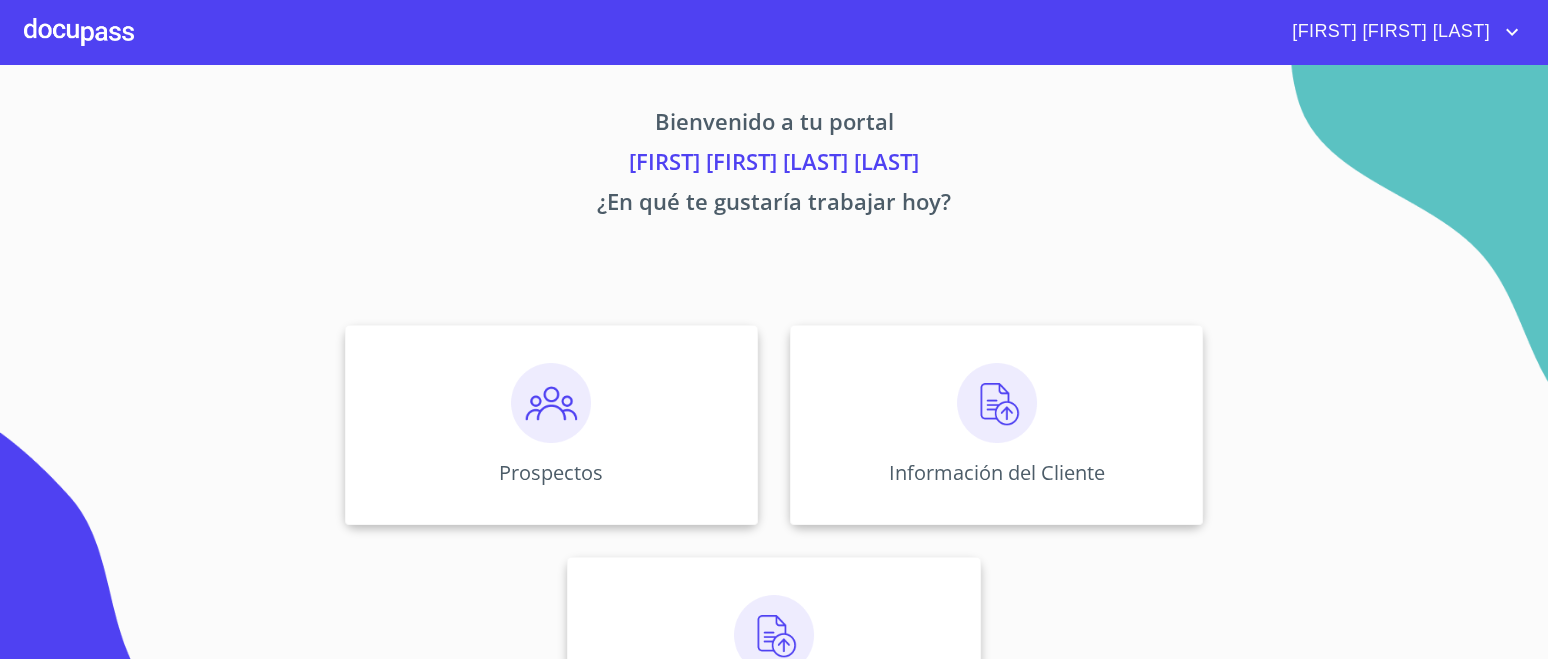 click on "Información del Cliente" at bounding box center [996, 425] 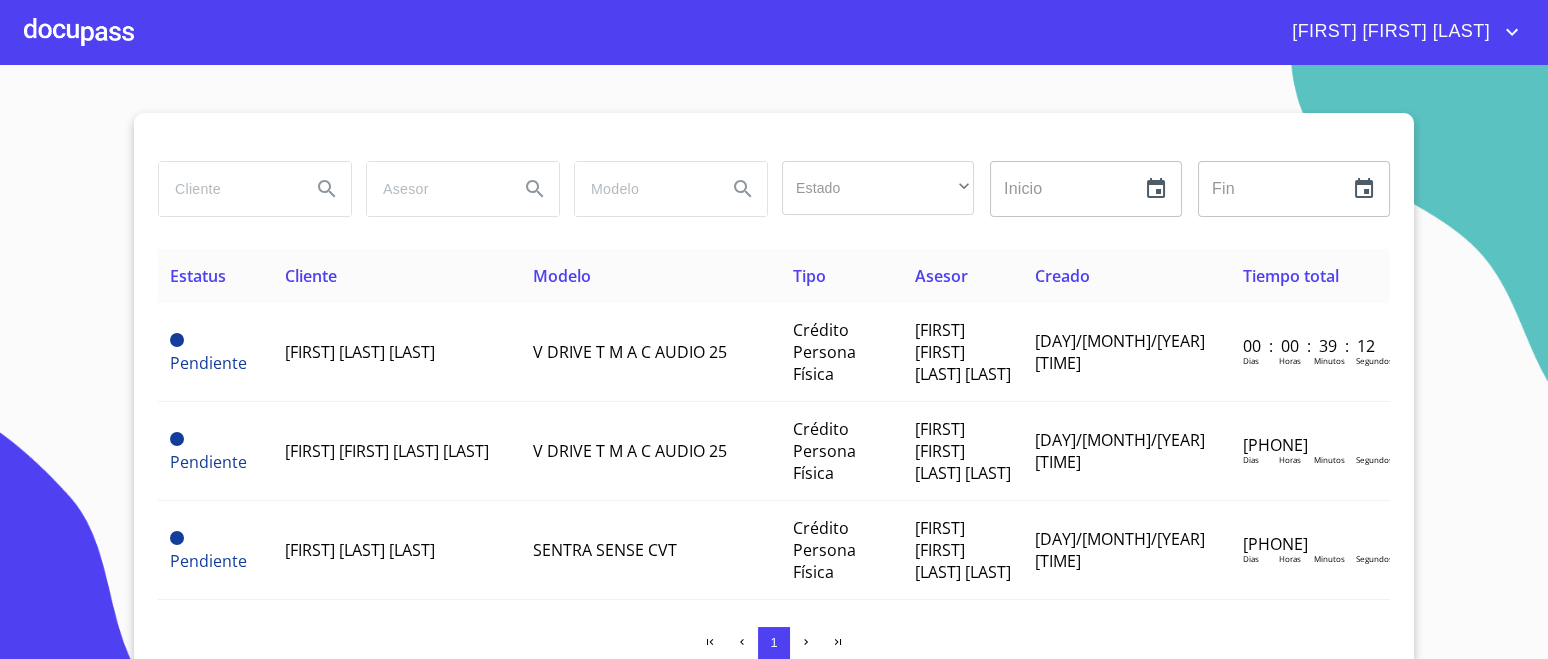 click on "[FIRST] [LAST] [LAST]" at bounding box center (396, 352) 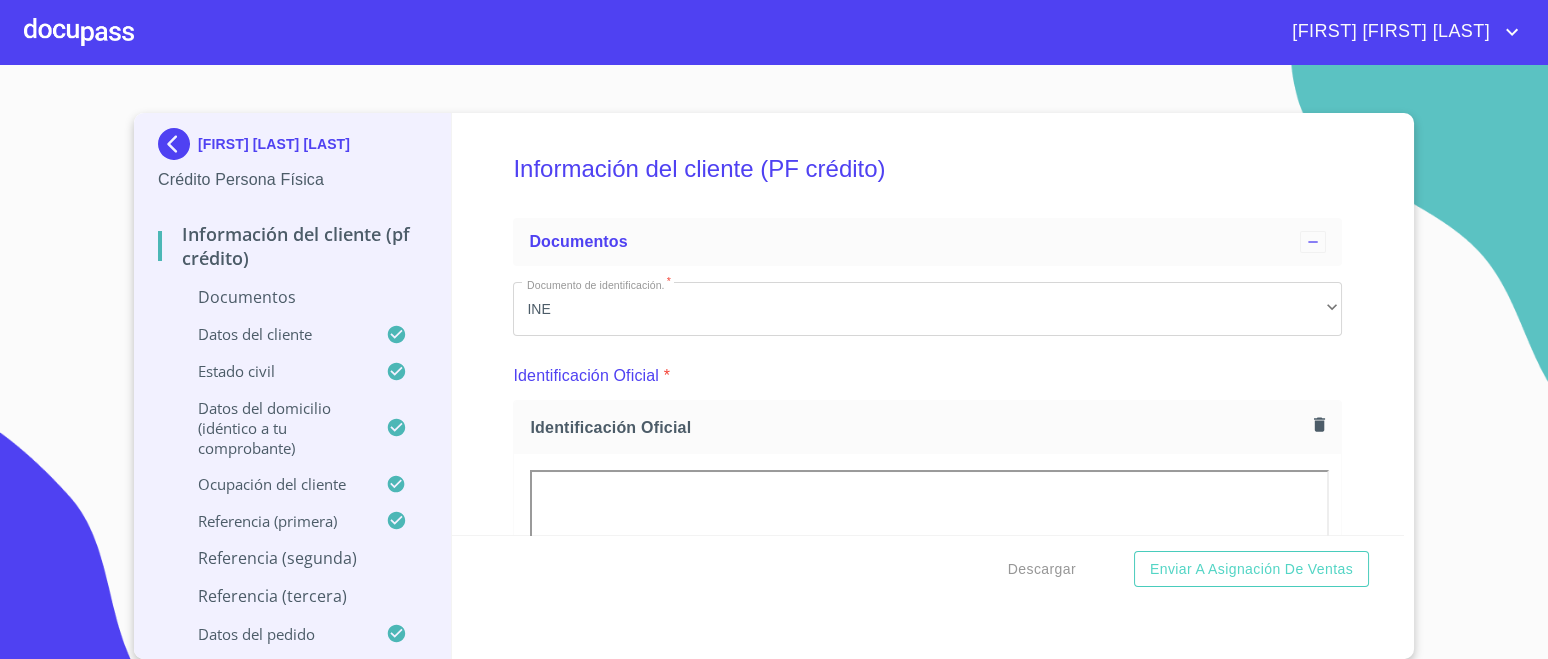 scroll, scrollTop: 0, scrollLeft: 0, axis: both 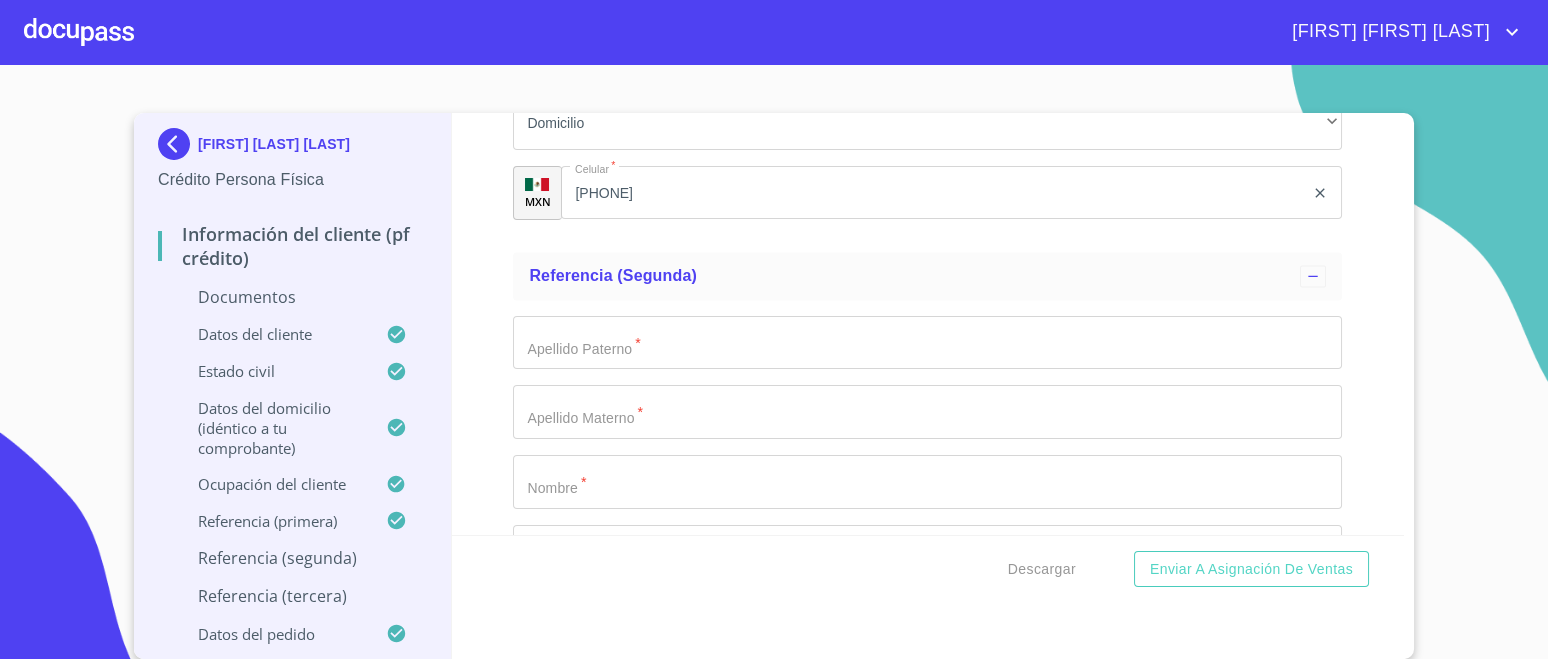 click on "Documento de identificación.   *" at bounding box center [904, -4306] 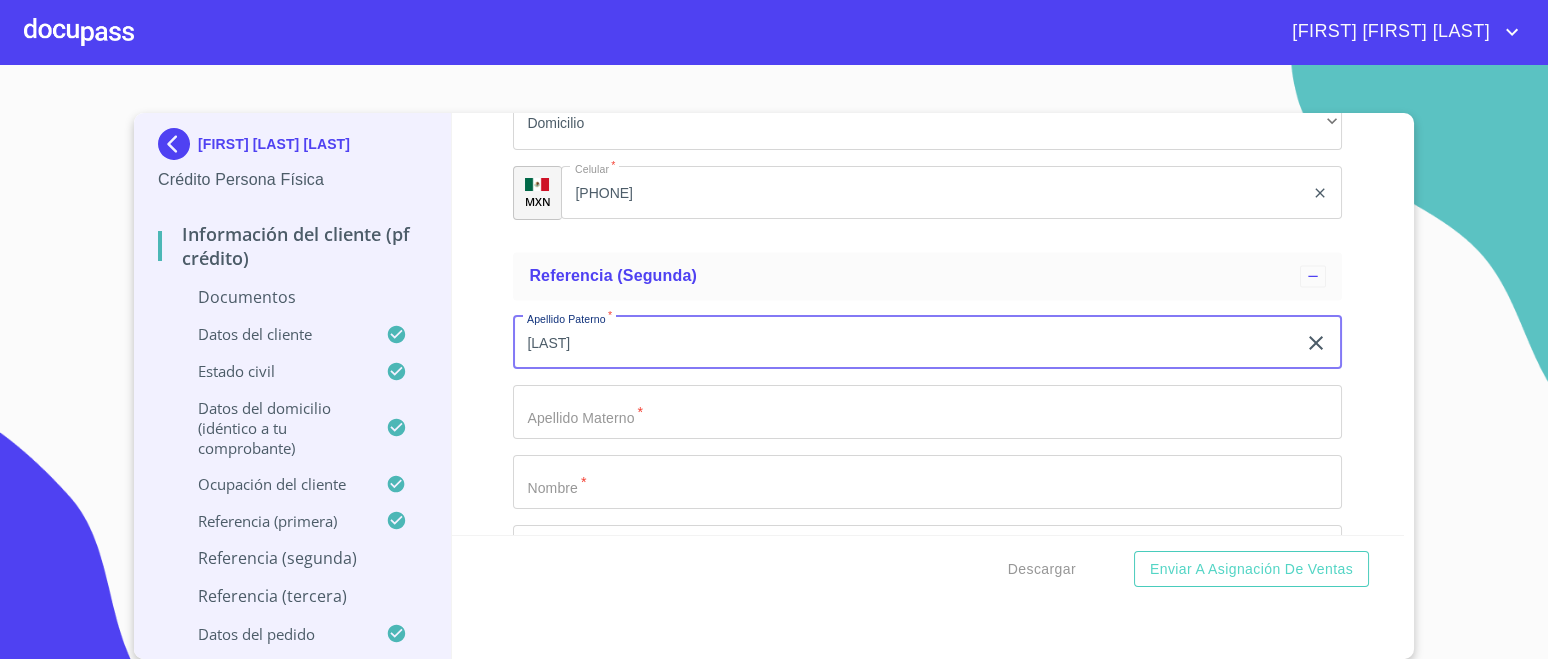 type on "[LAST]" 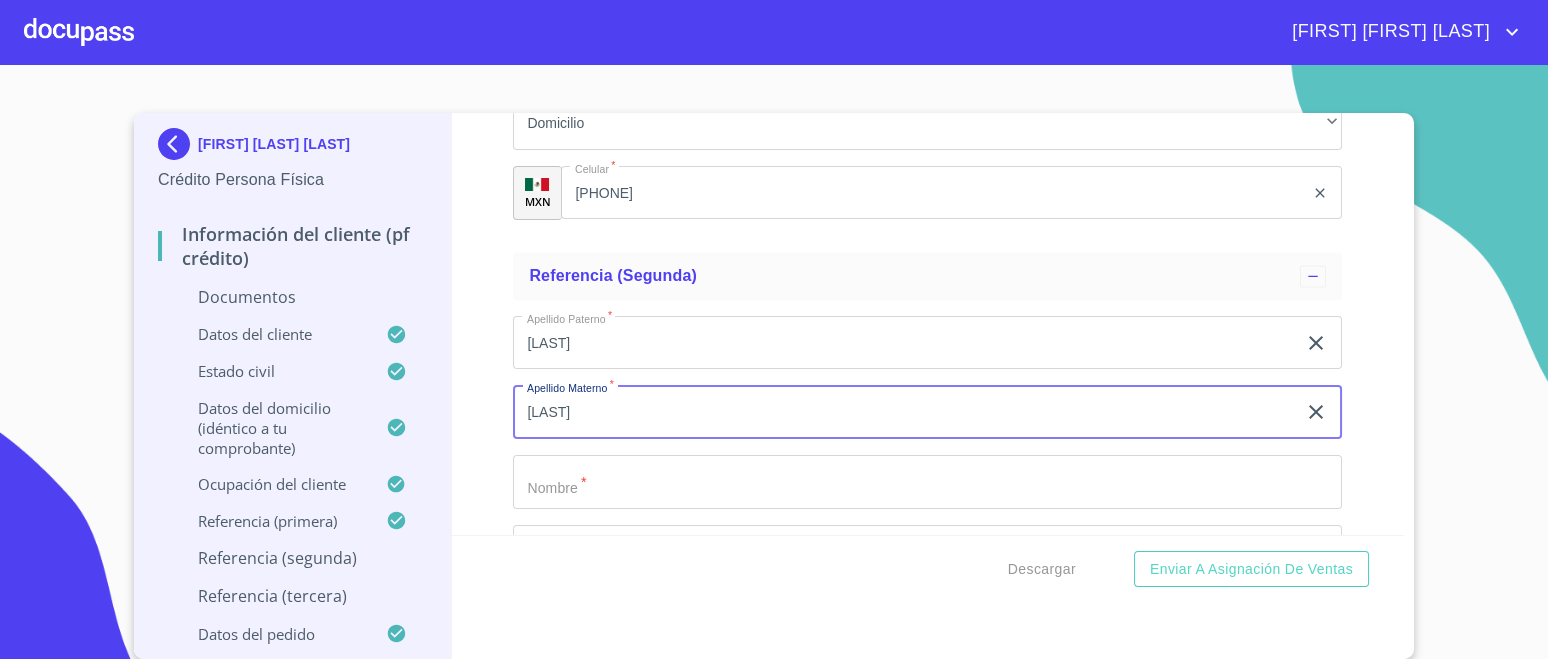 type on "[LAST]" 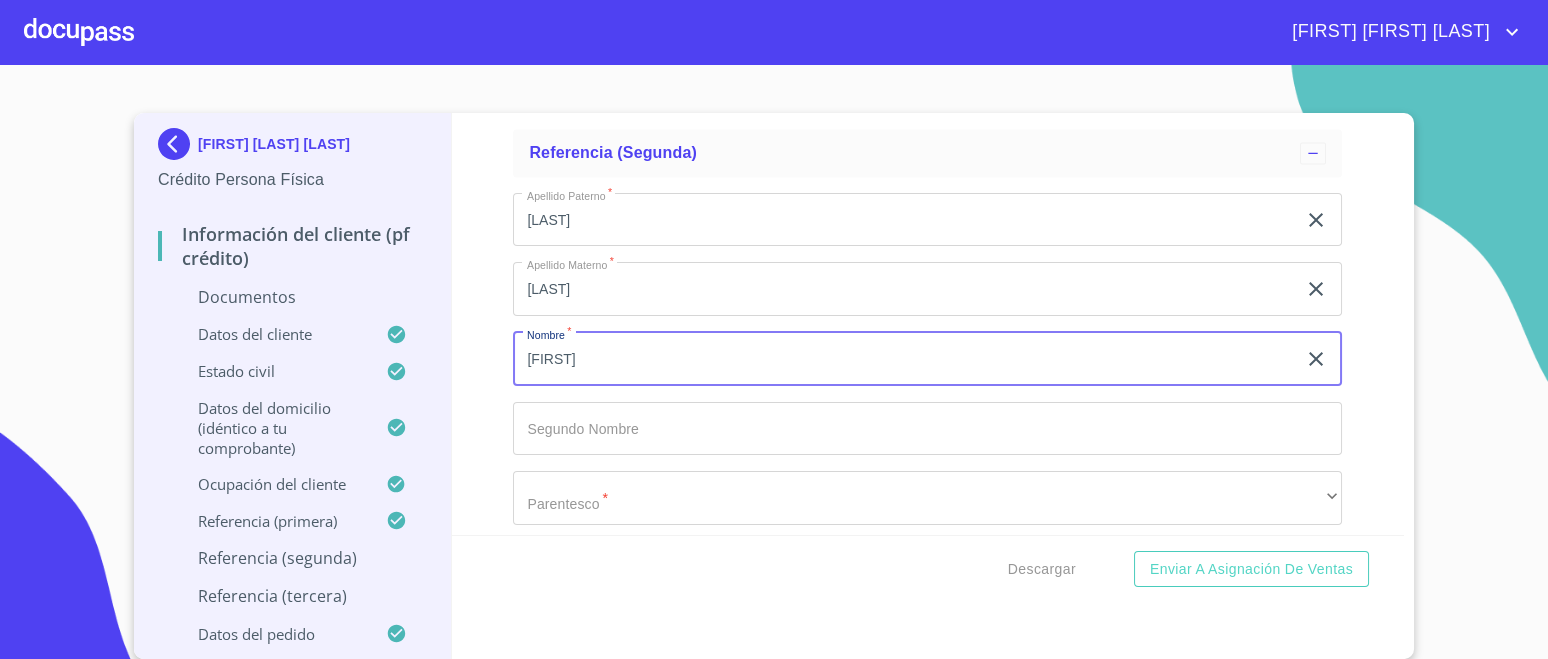 scroll, scrollTop: 8875, scrollLeft: 0, axis: vertical 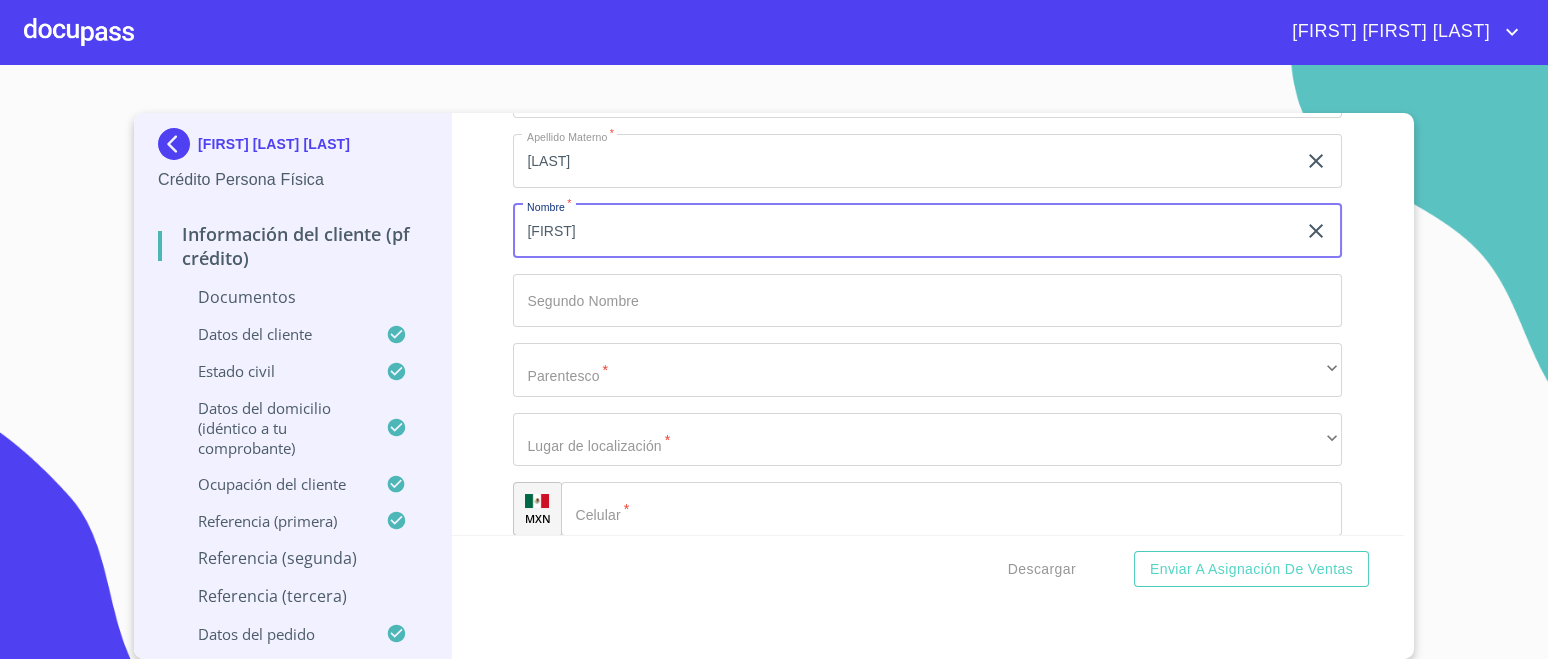 type on "[FIRST]" 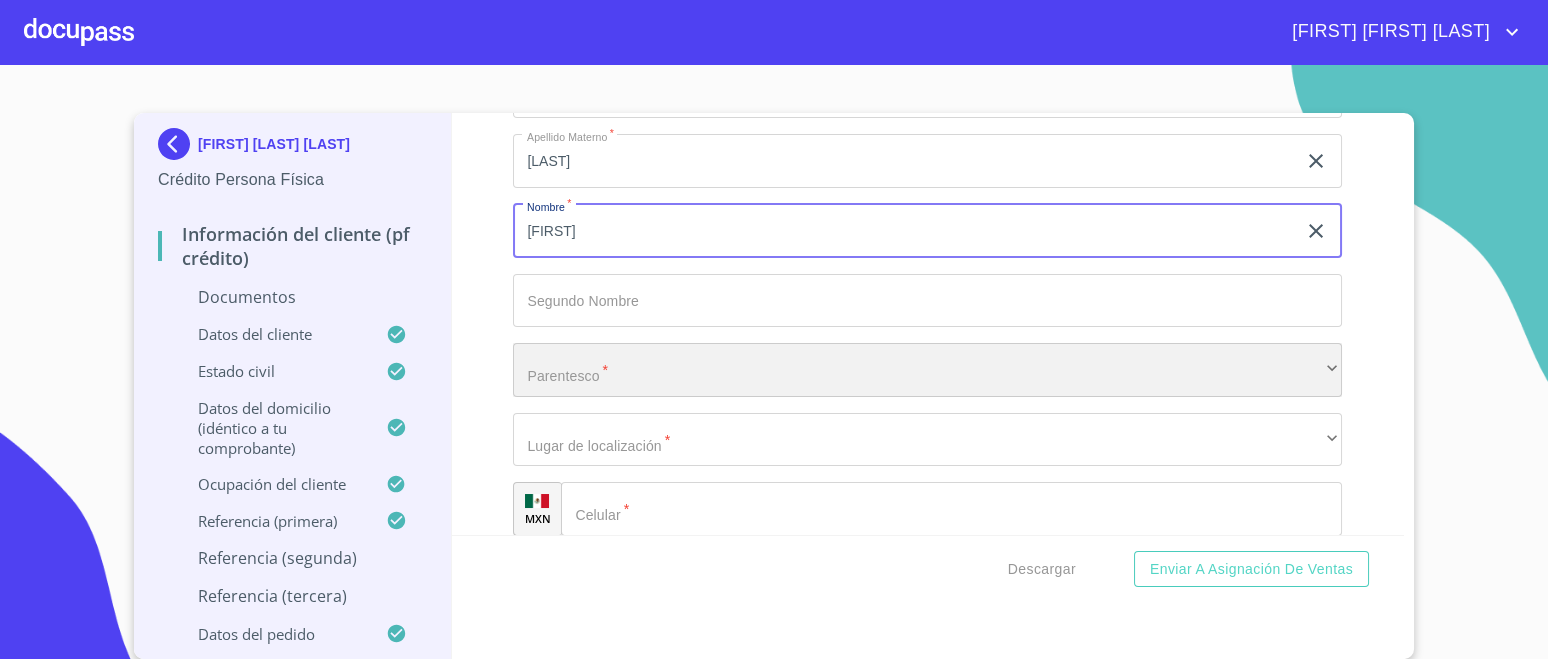 click on "​" at bounding box center [927, 370] 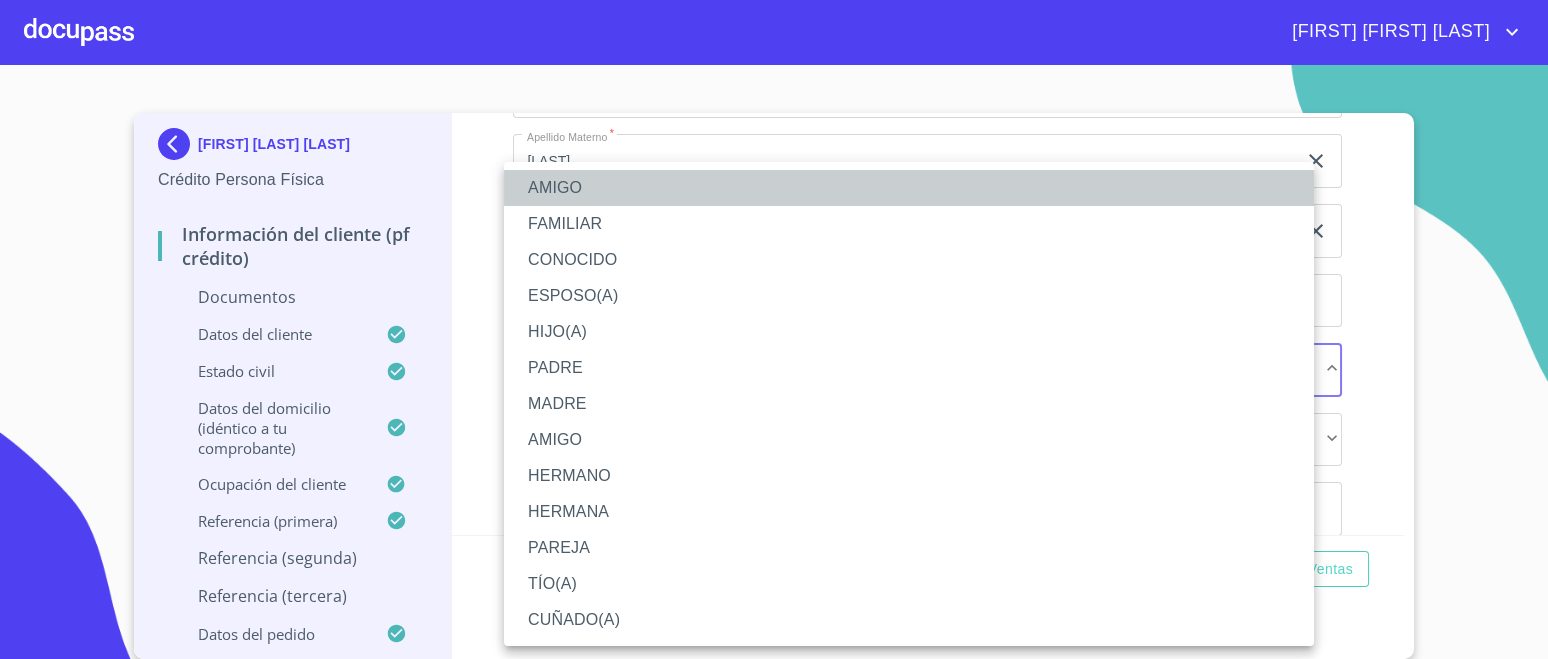 click on "AMIGO" at bounding box center (909, 188) 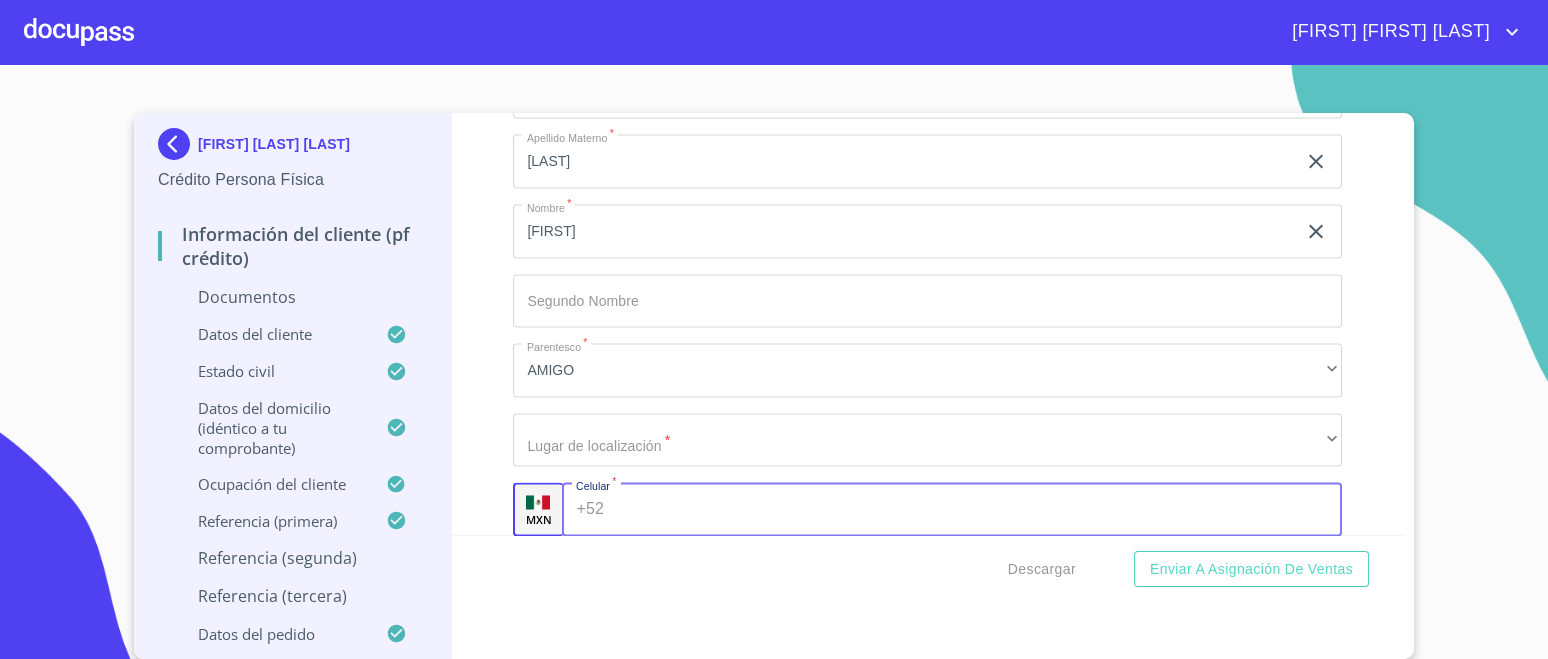 click on "Documento de identificación.   *" at bounding box center (977, 509) 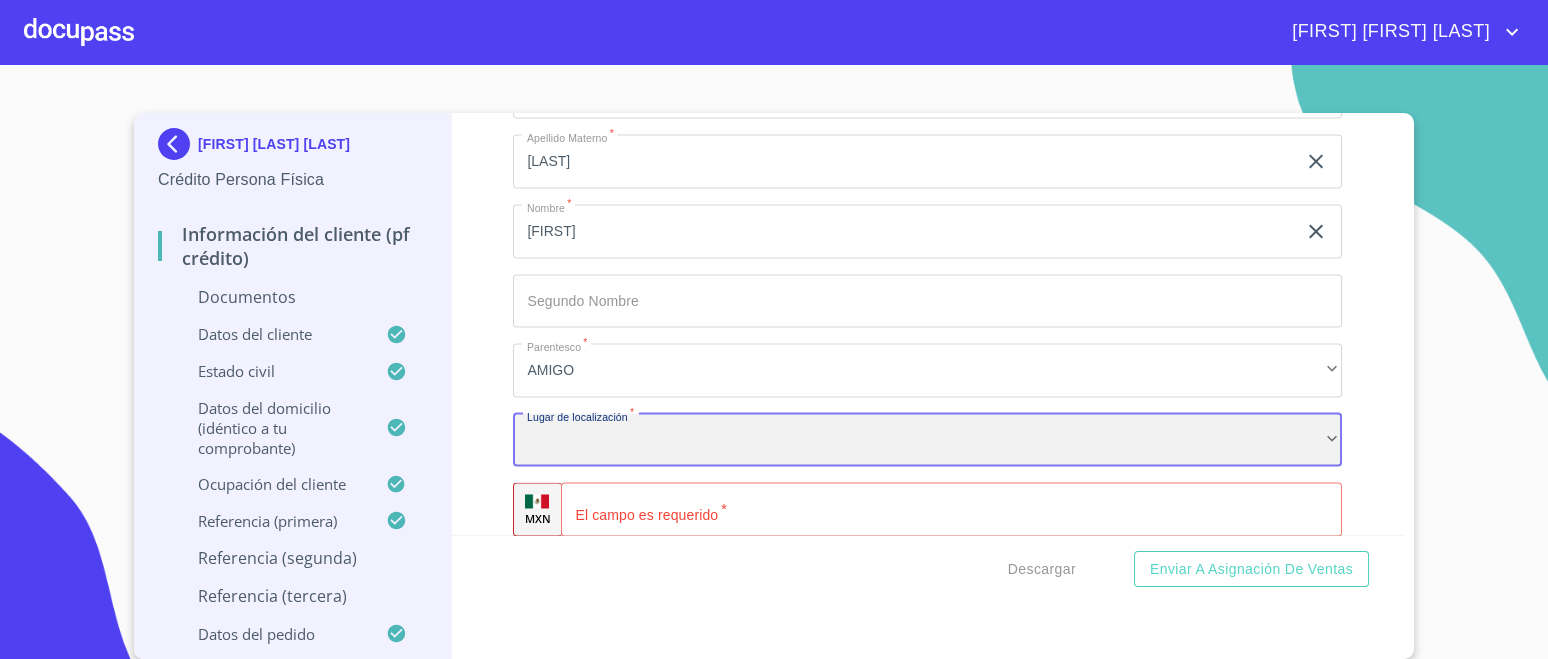 click on "​" at bounding box center (927, 440) 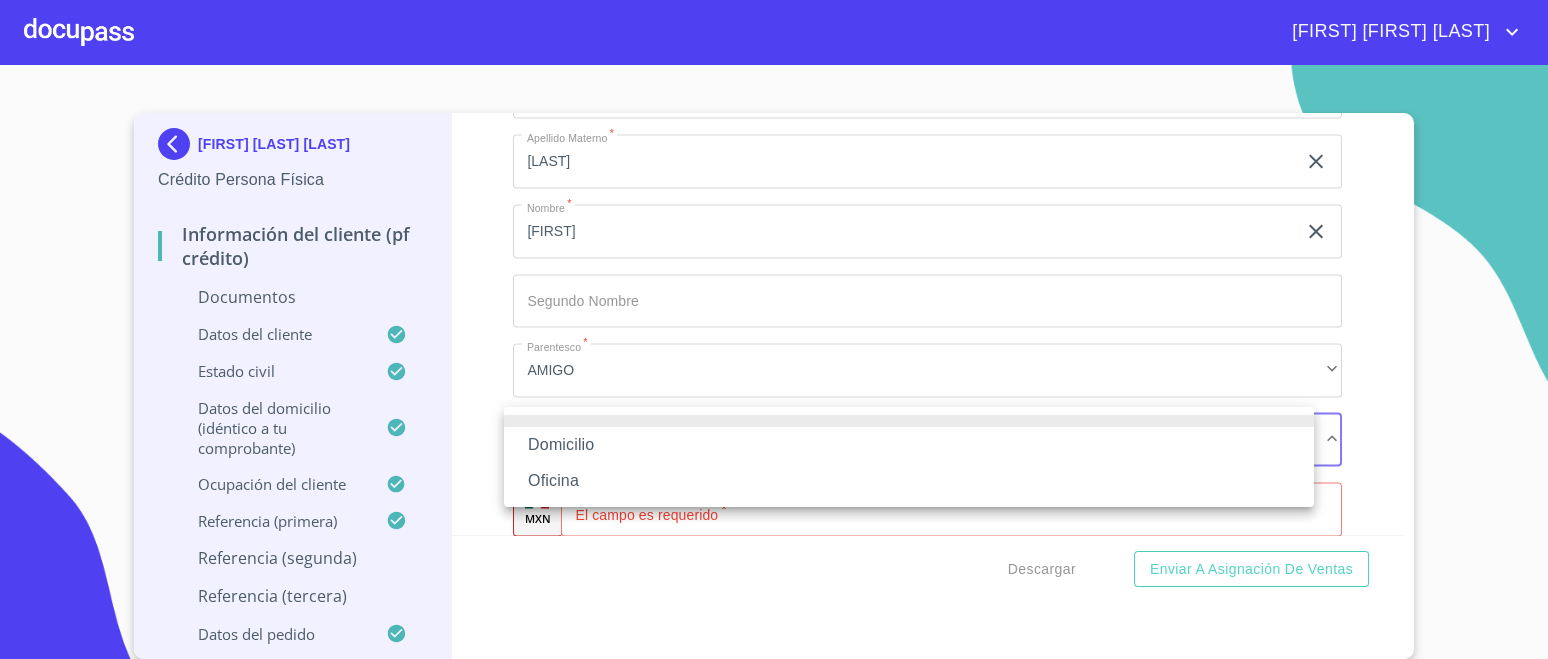 click on "Domicilio" at bounding box center [909, 445] 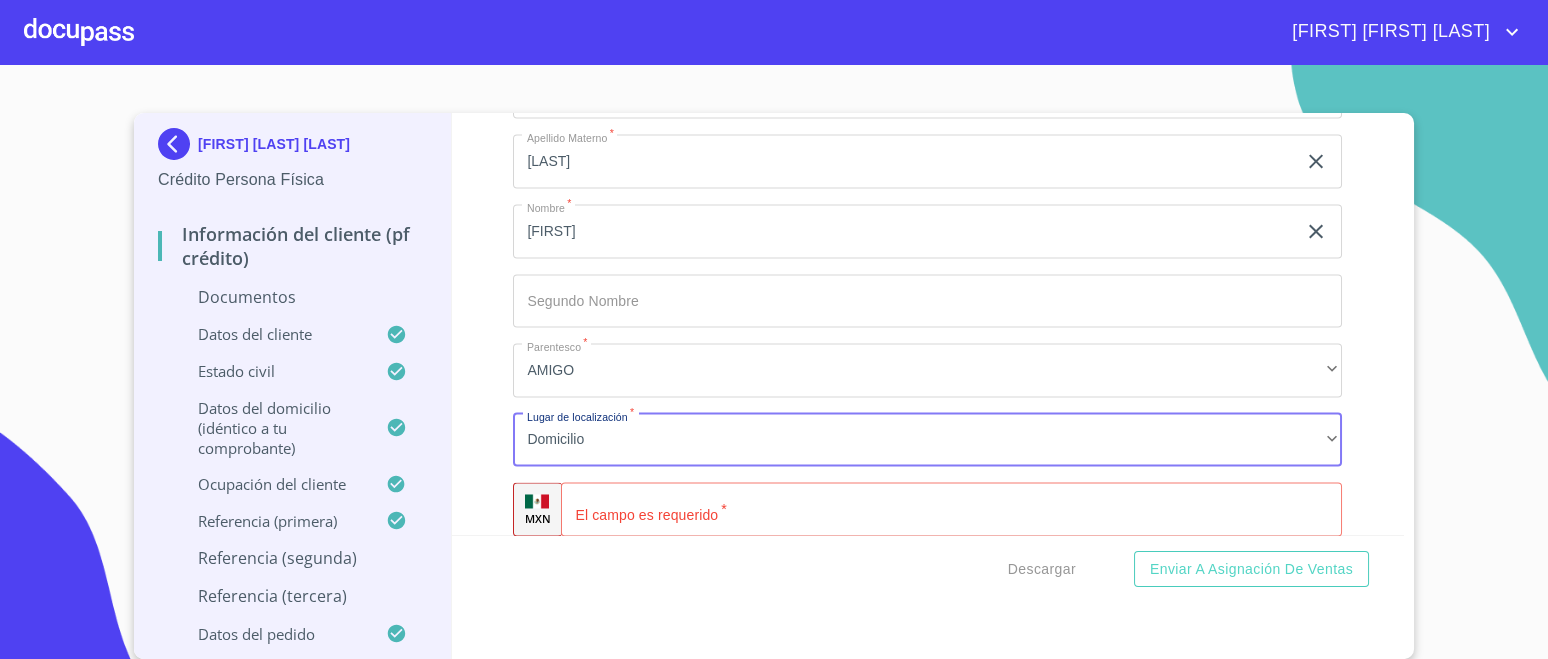 click on "Documento de identificación.   *" 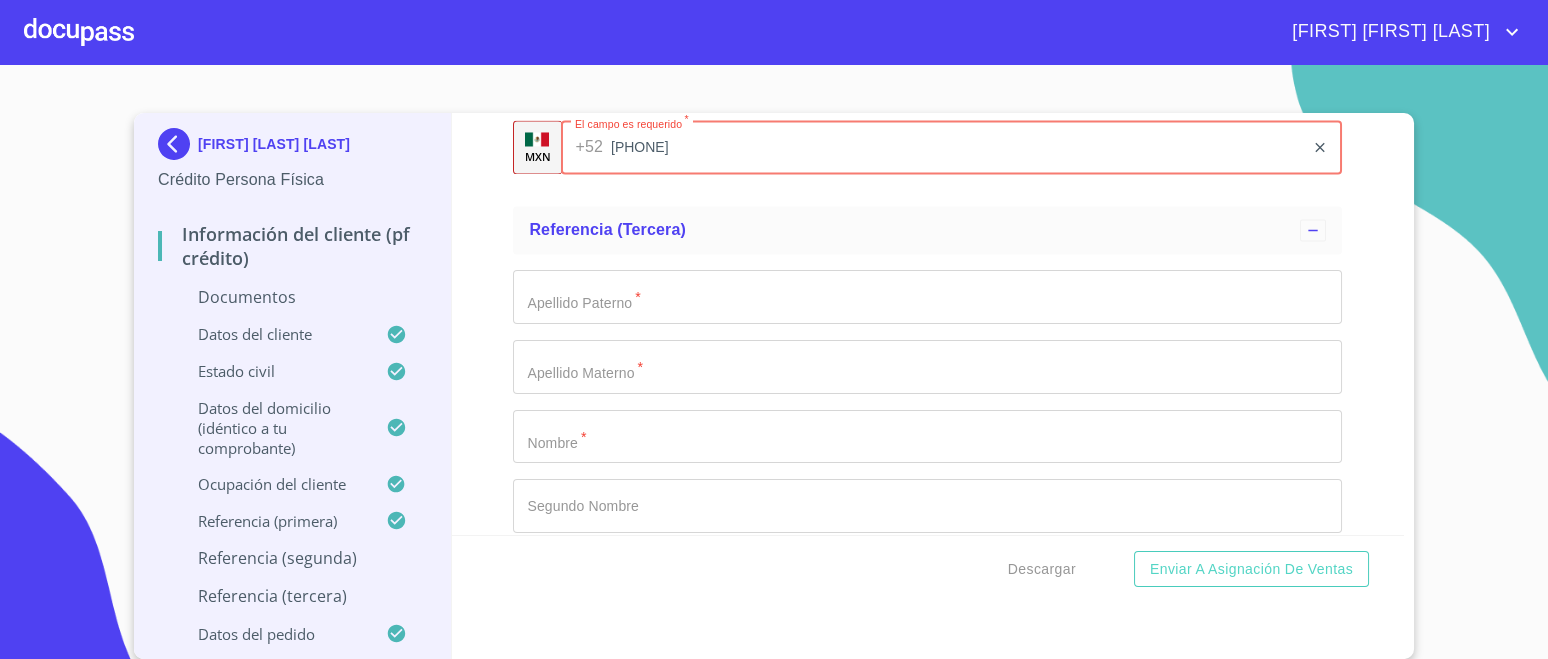 scroll, scrollTop: 9249, scrollLeft: 0, axis: vertical 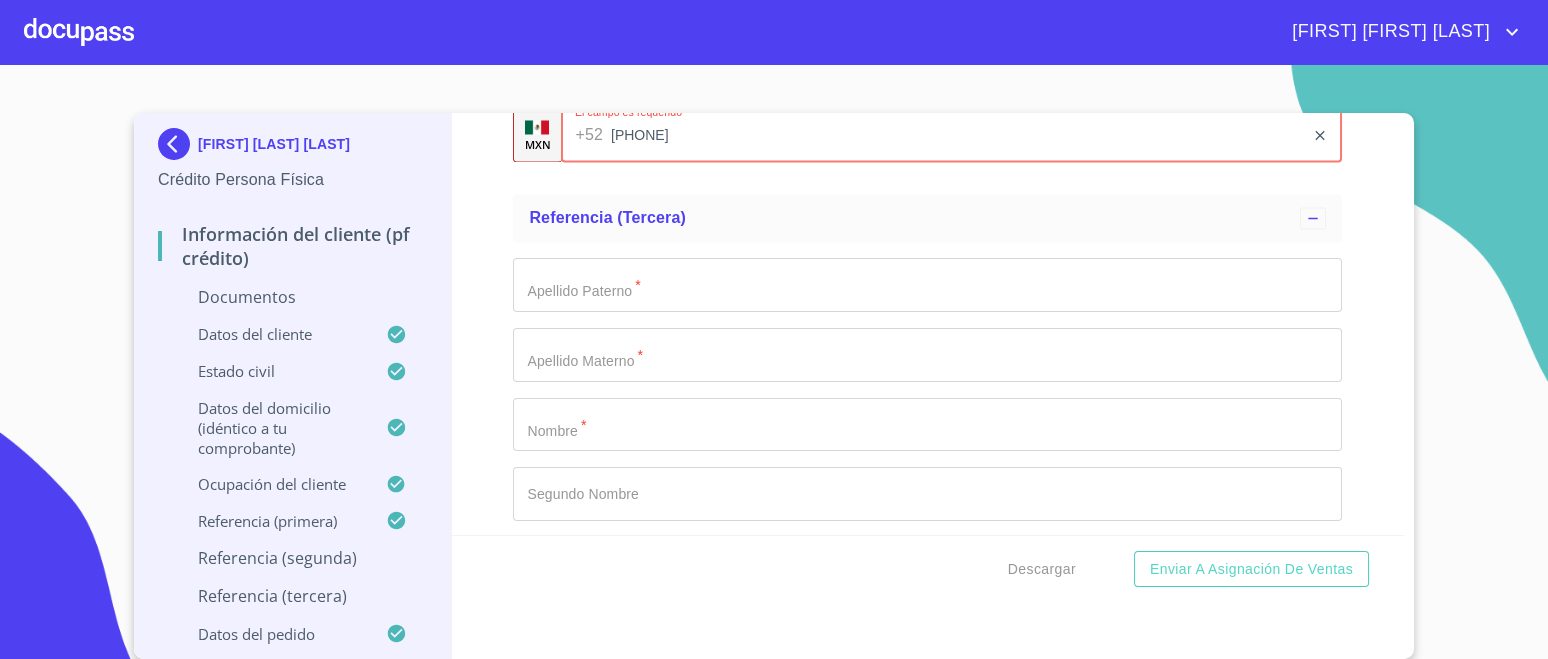 type on "[PHONE]" 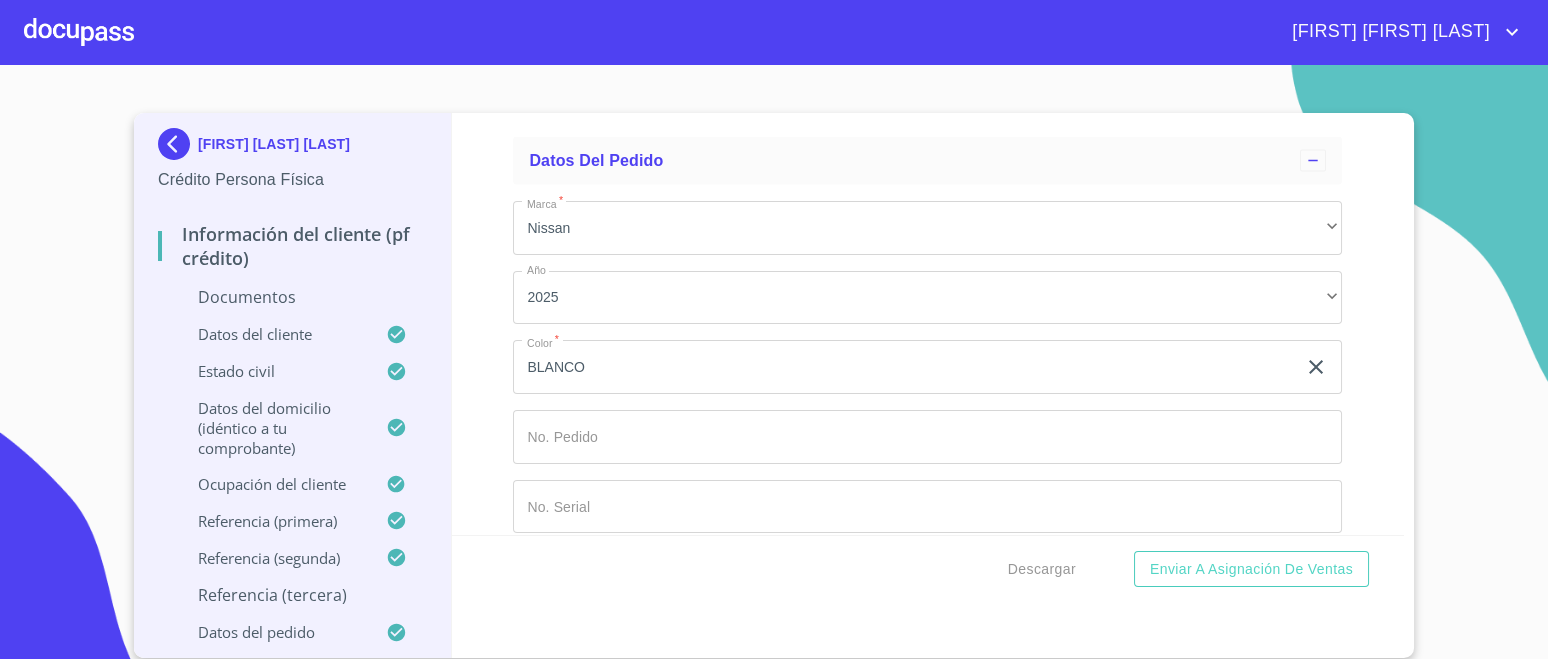 scroll, scrollTop: 9888, scrollLeft: 0, axis: vertical 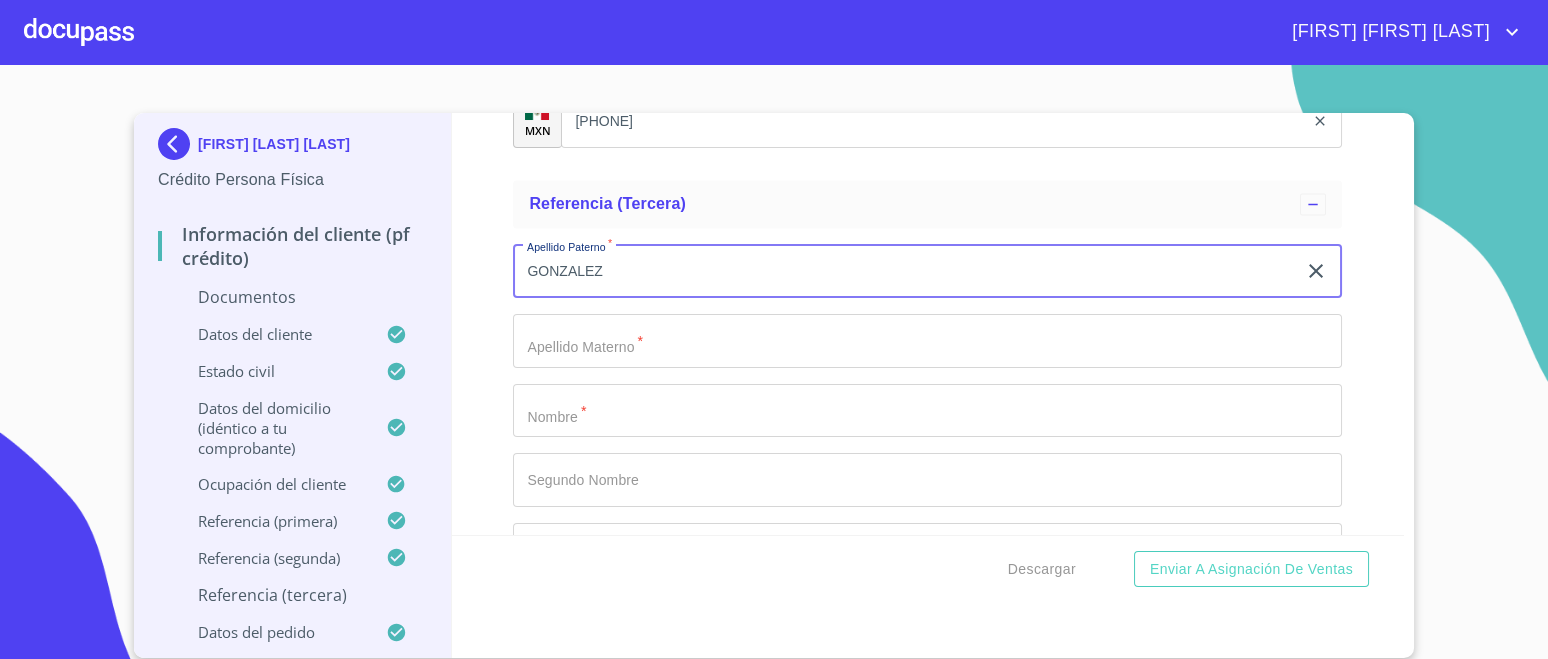 type on "GONZALEZ" 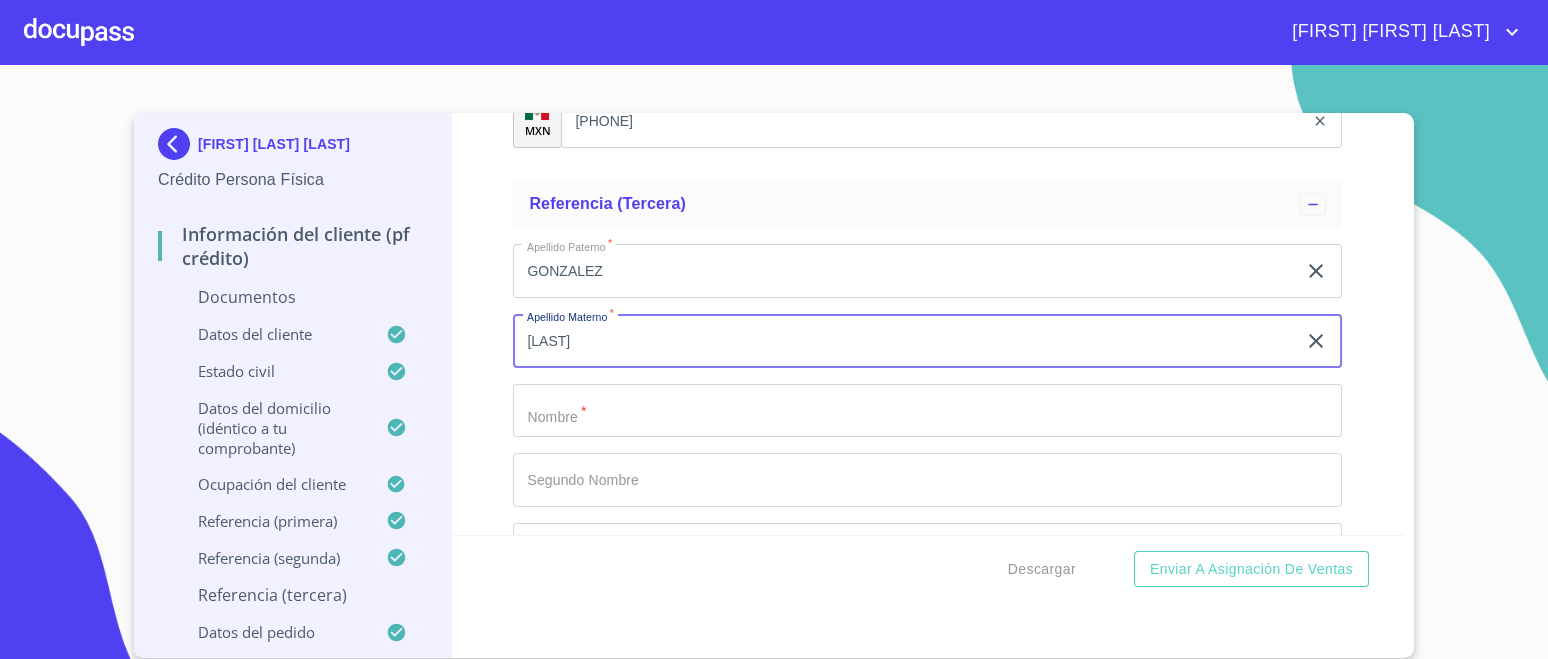 type on "[LAST]" 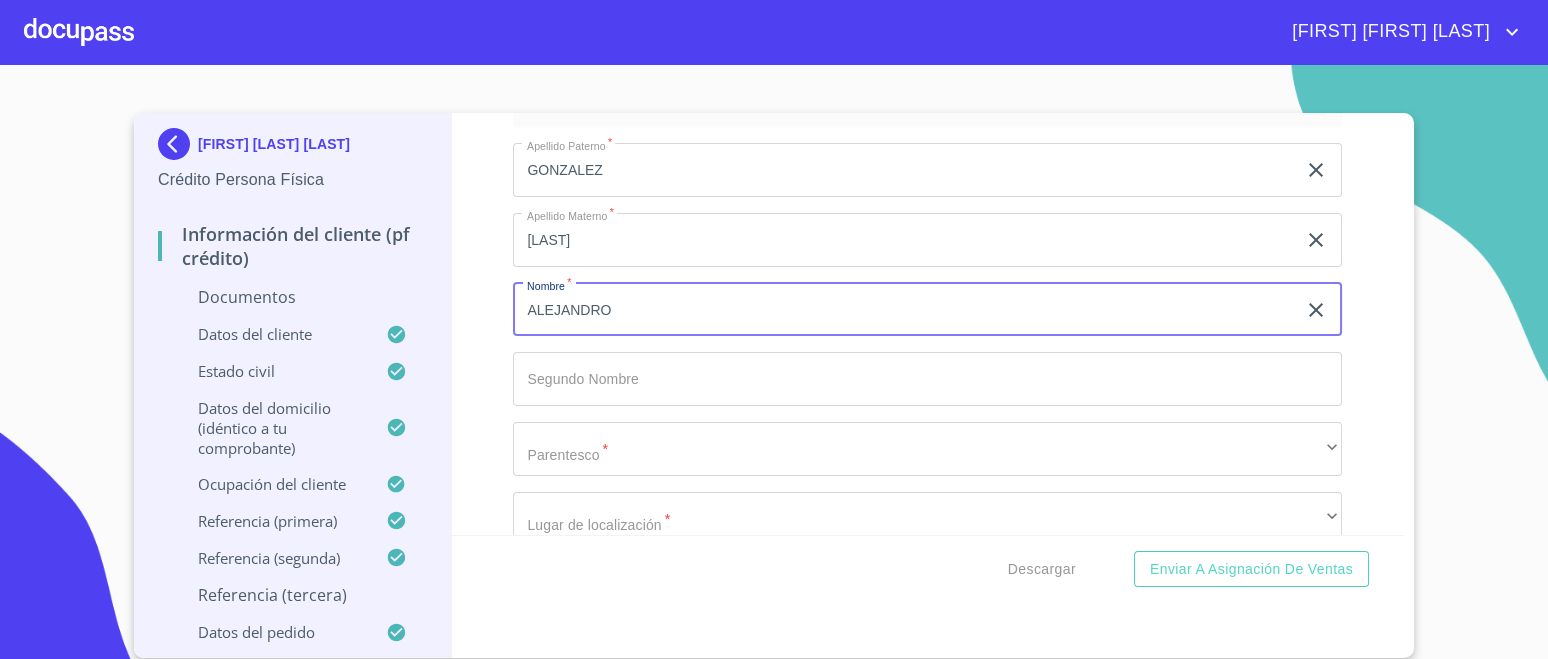 scroll, scrollTop: 9388, scrollLeft: 0, axis: vertical 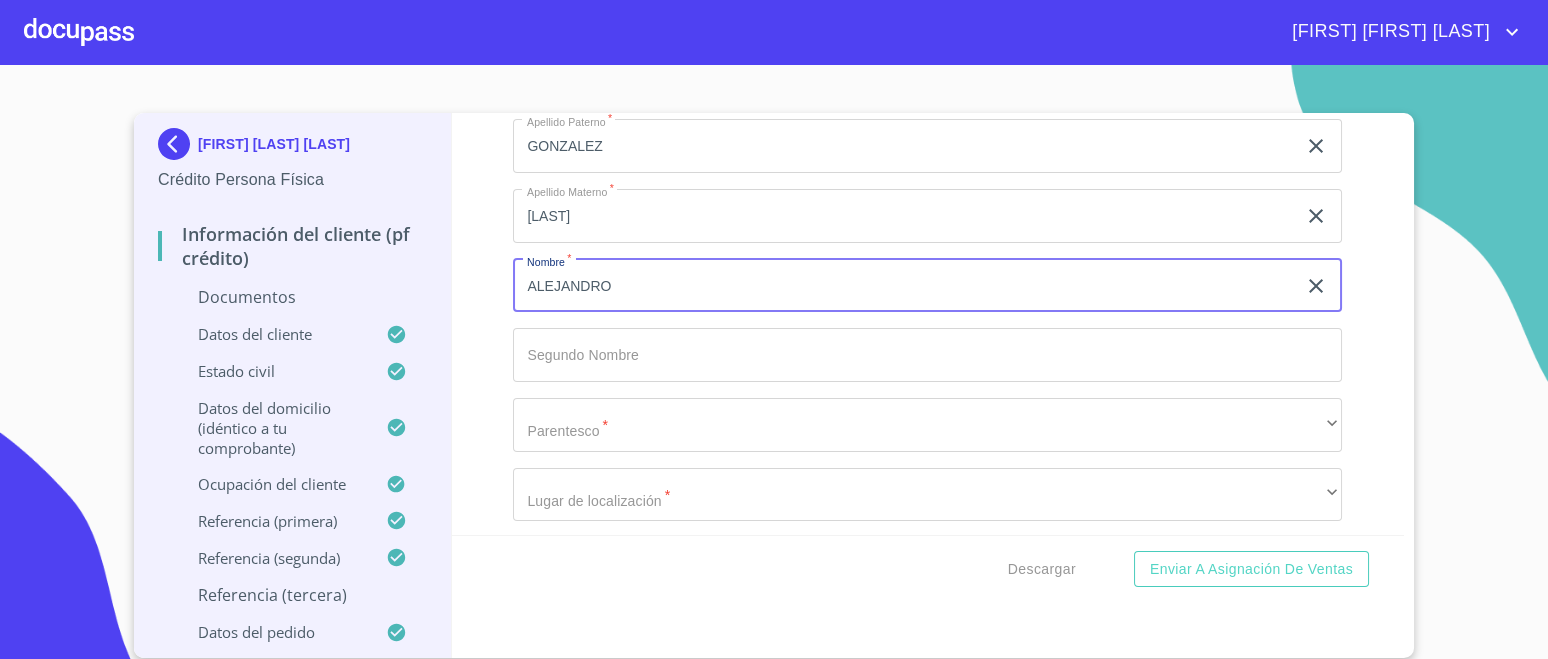 type on "ALEJANDRO" 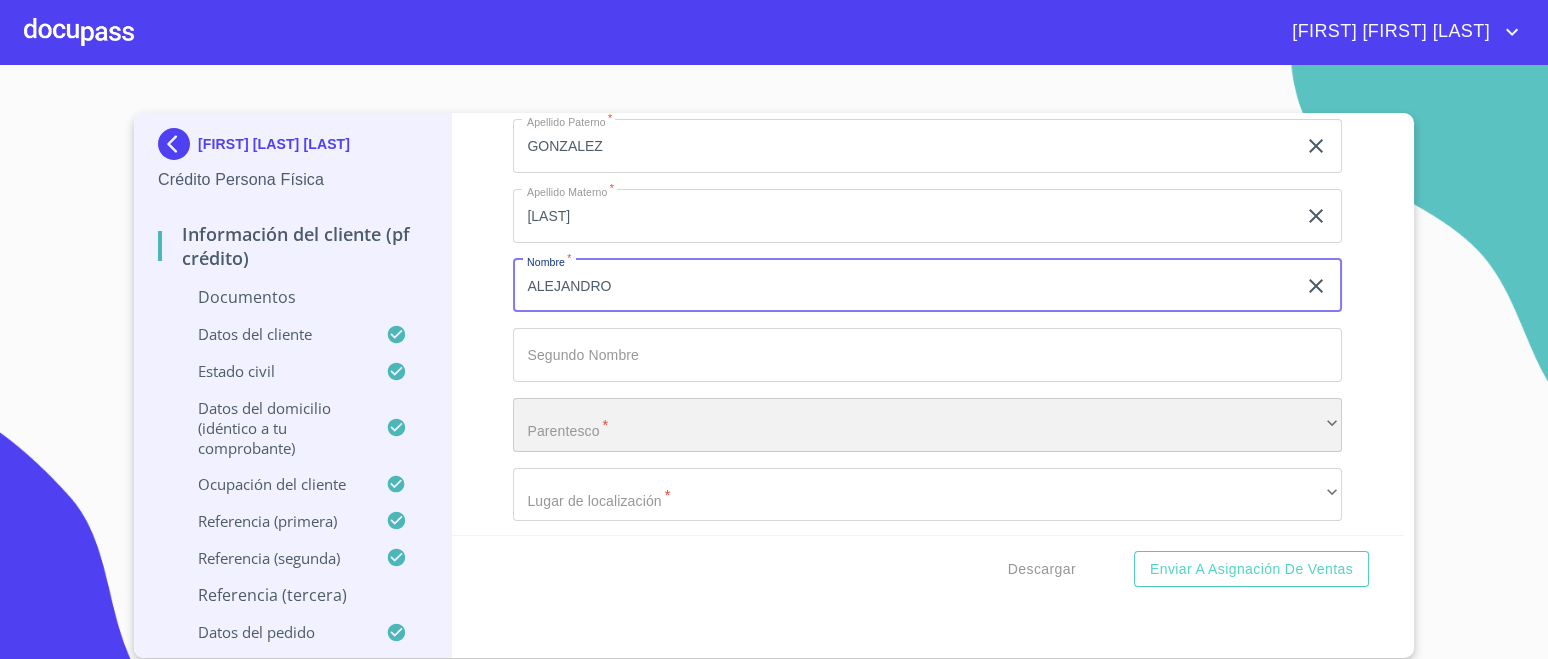 click on "​" at bounding box center [927, 425] 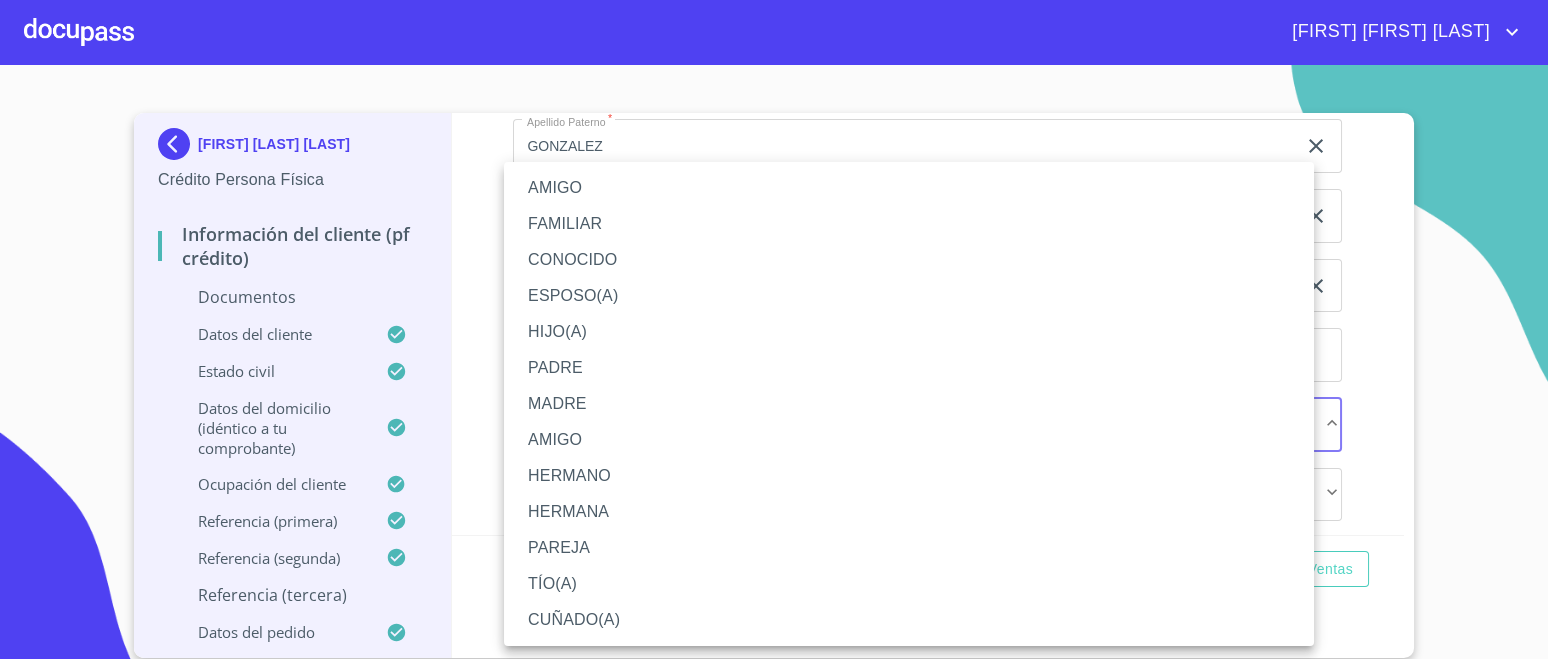 click on "AMIGO" at bounding box center (909, 440) 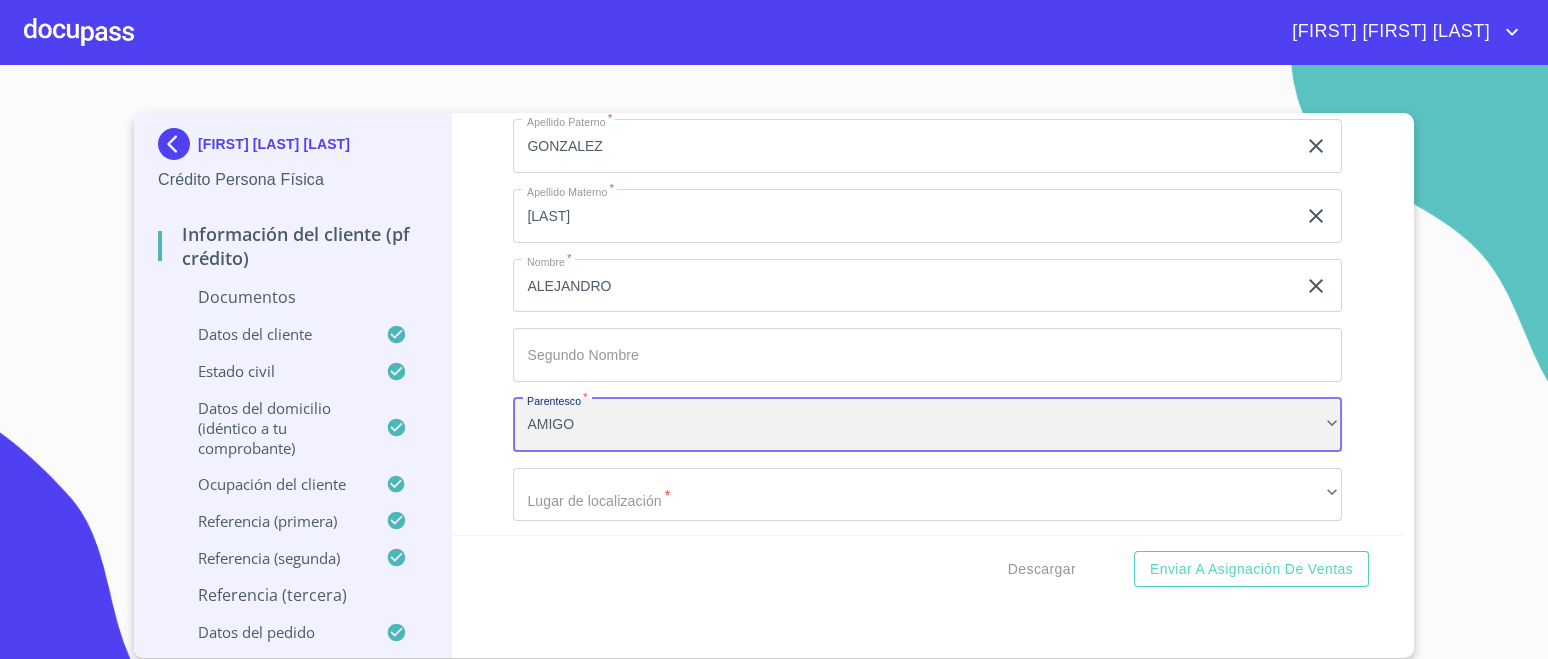 scroll, scrollTop: 9513, scrollLeft: 0, axis: vertical 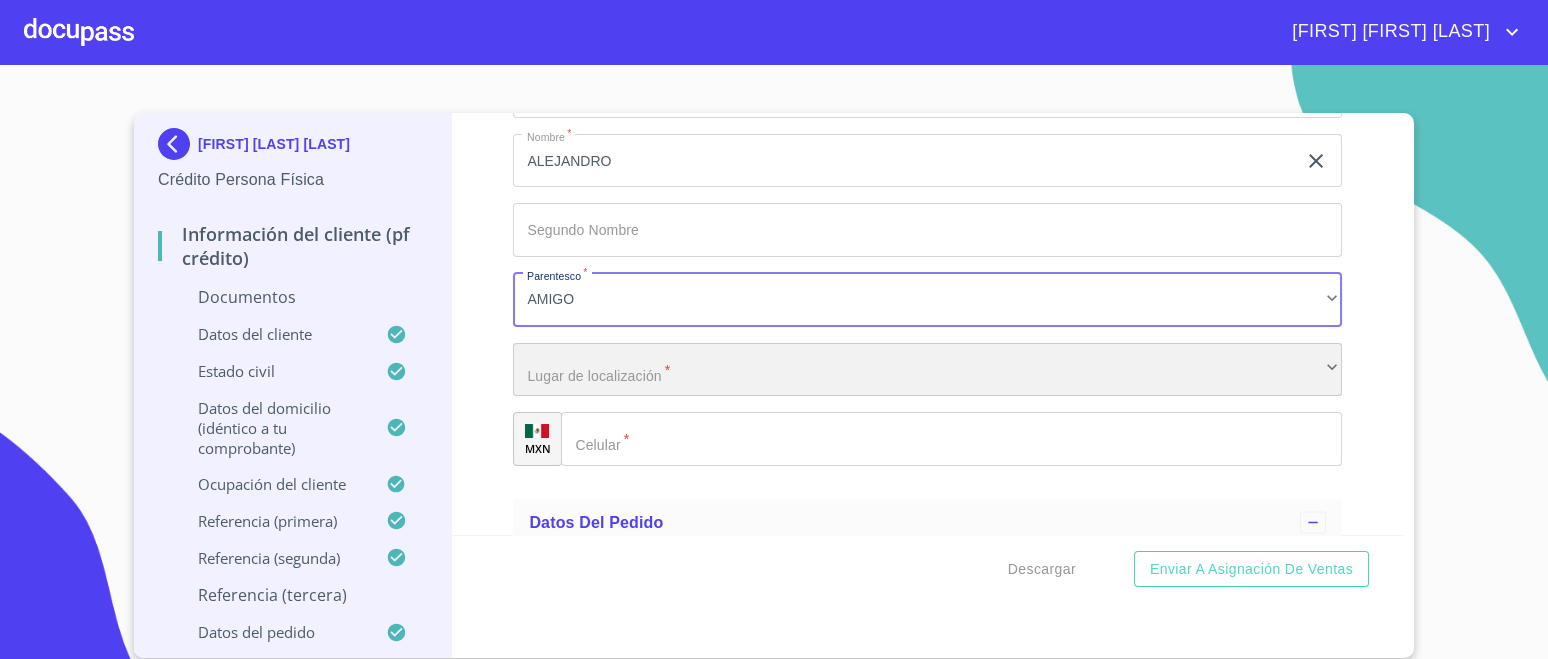 click on "​" at bounding box center [927, 370] 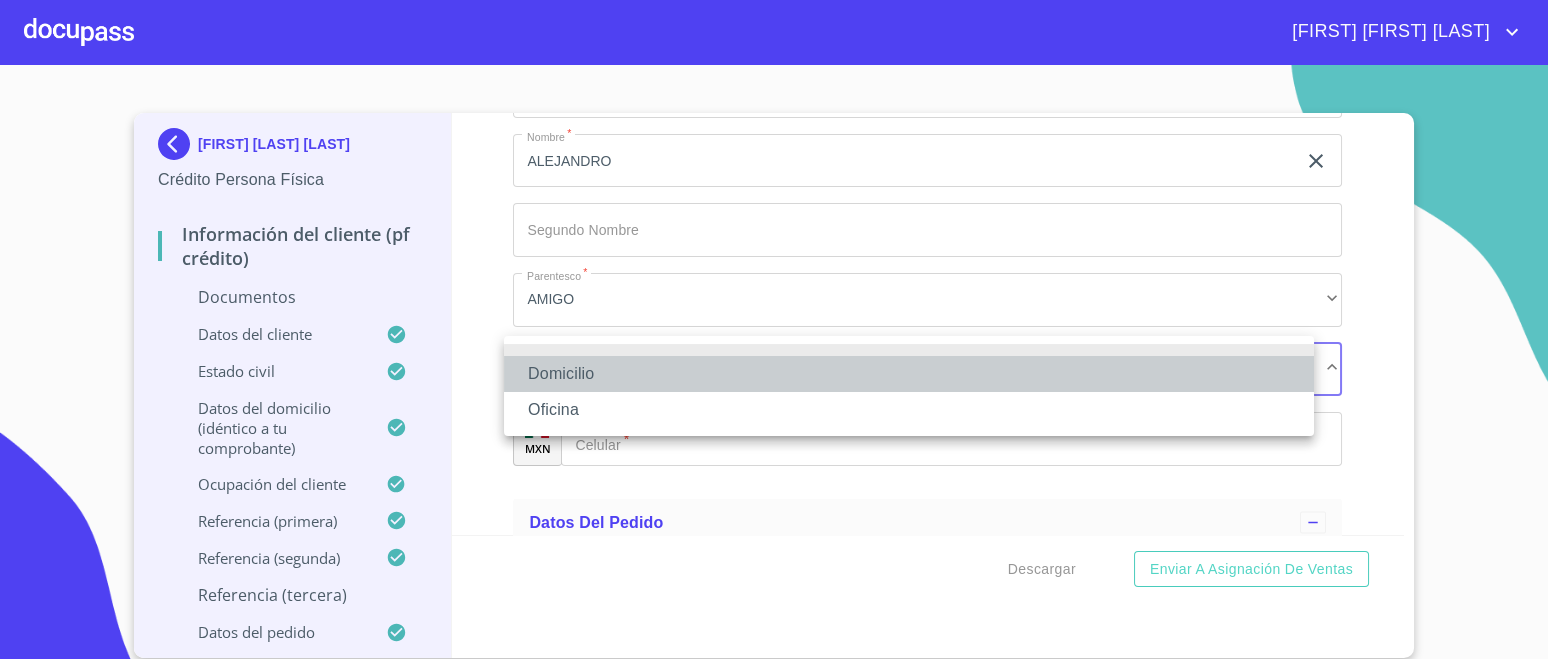 click on "Domicilio" at bounding box center (909, 374) 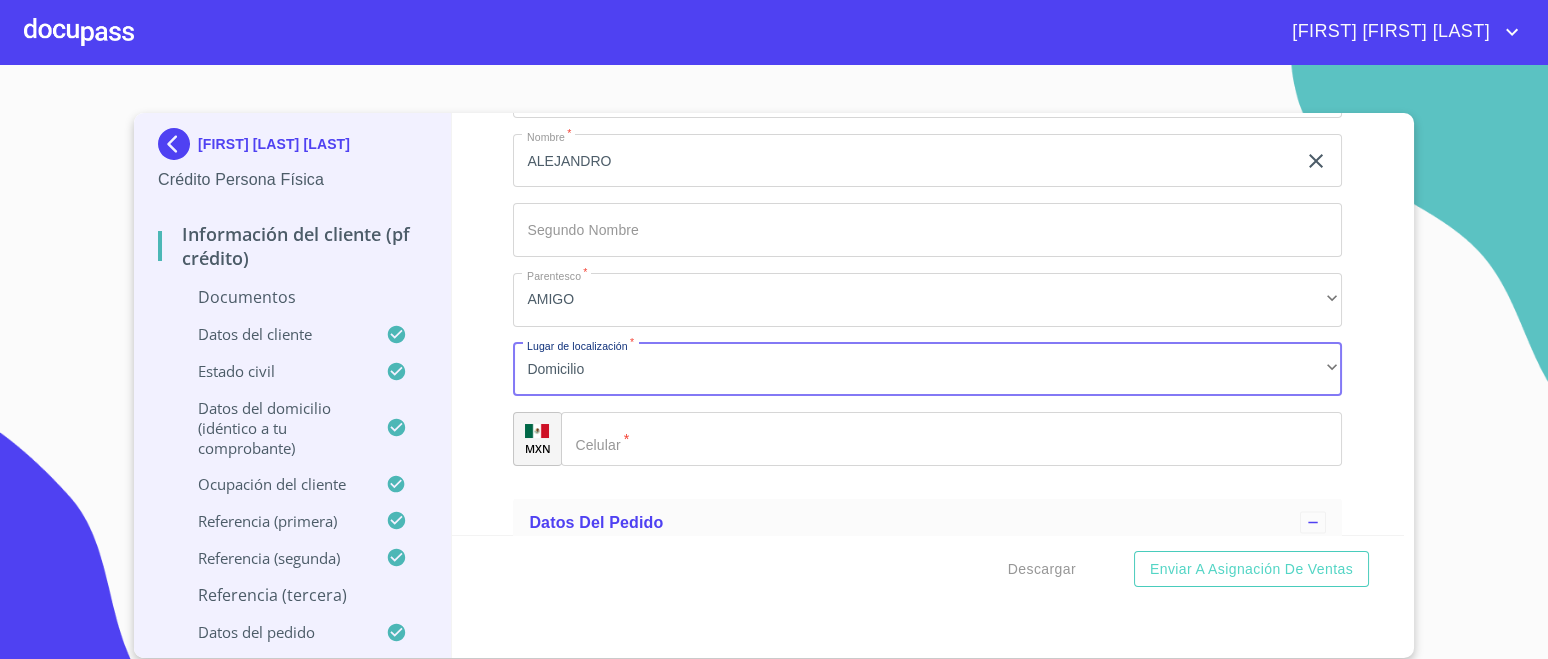 click on "Documento de identificación.   *" 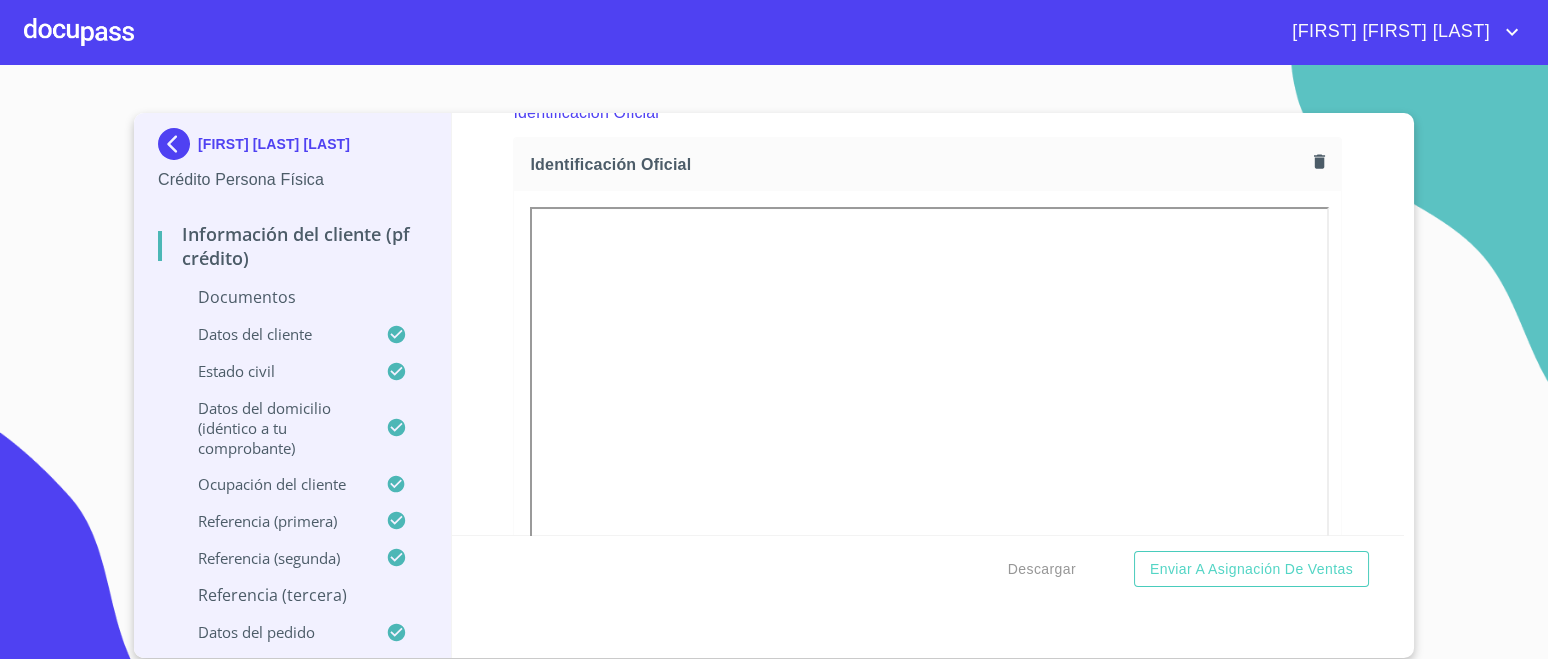 scroll, scrollTop: 0, scrollLeft: 0, axis: both 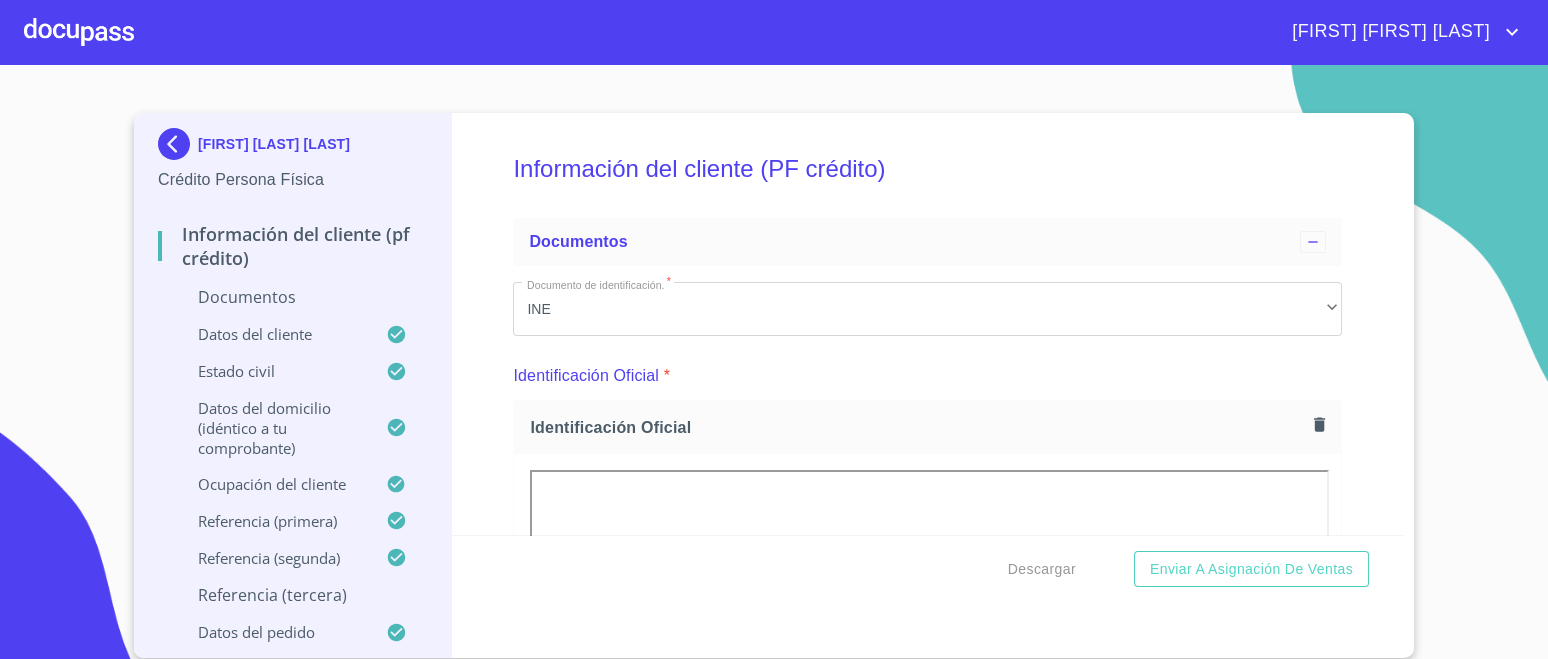 type on "[PHONE]" 